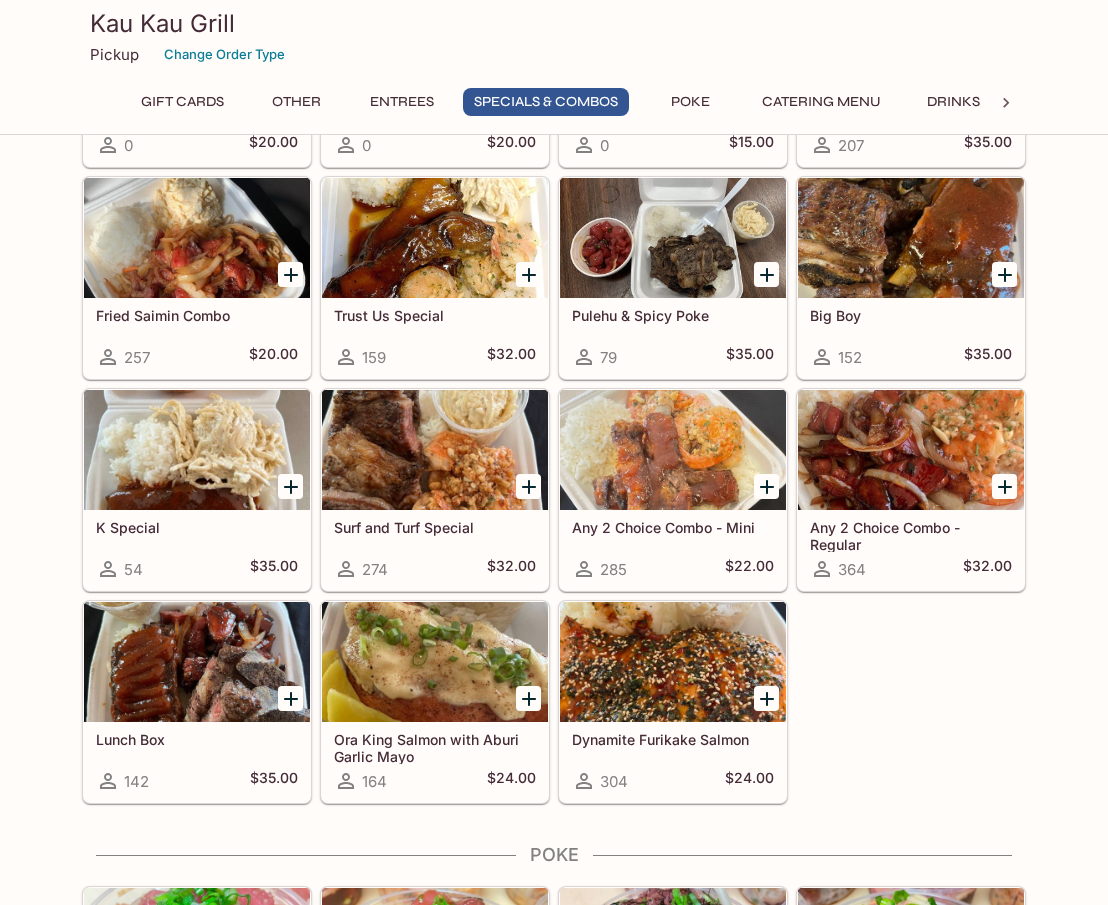 scroll, scrollTop: 2200, scrollLeft: 0, axis: vertical 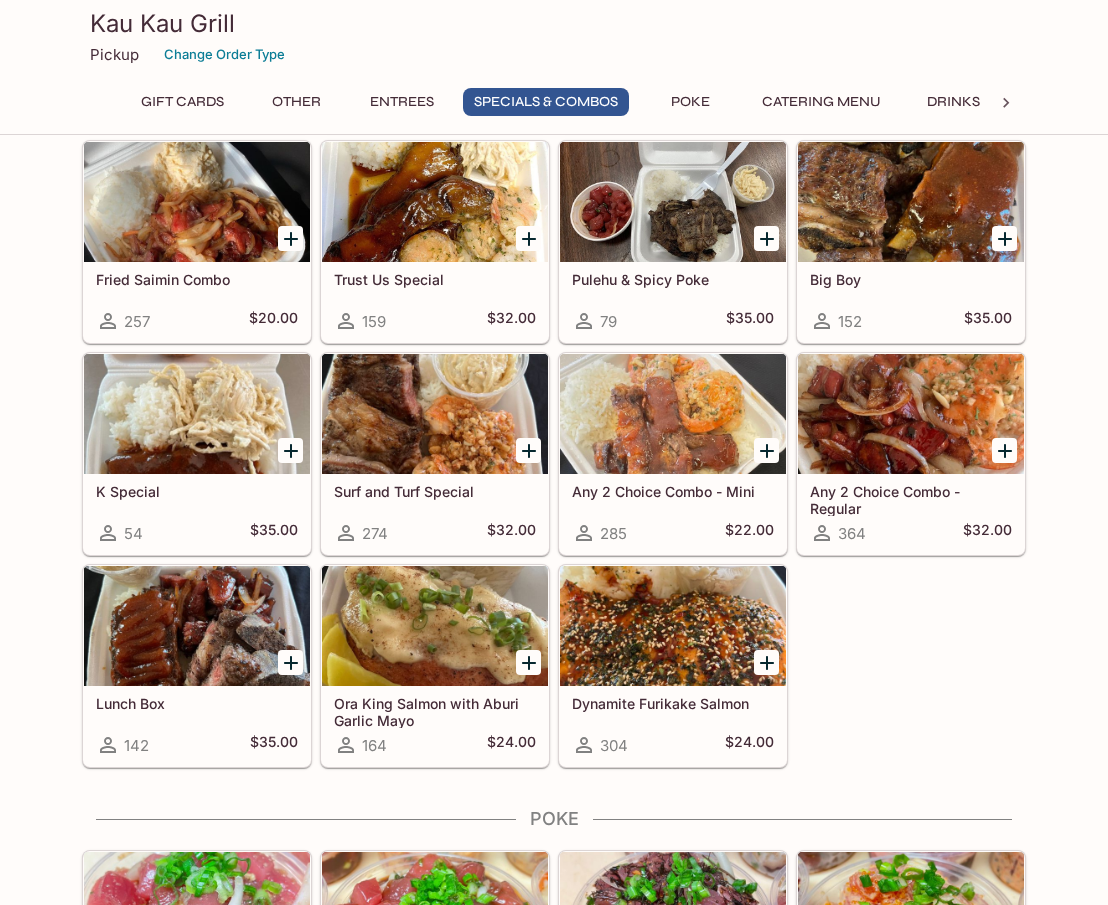 click on "Any 2 Choice Combo - Regular" at bounding box center [911, 499] 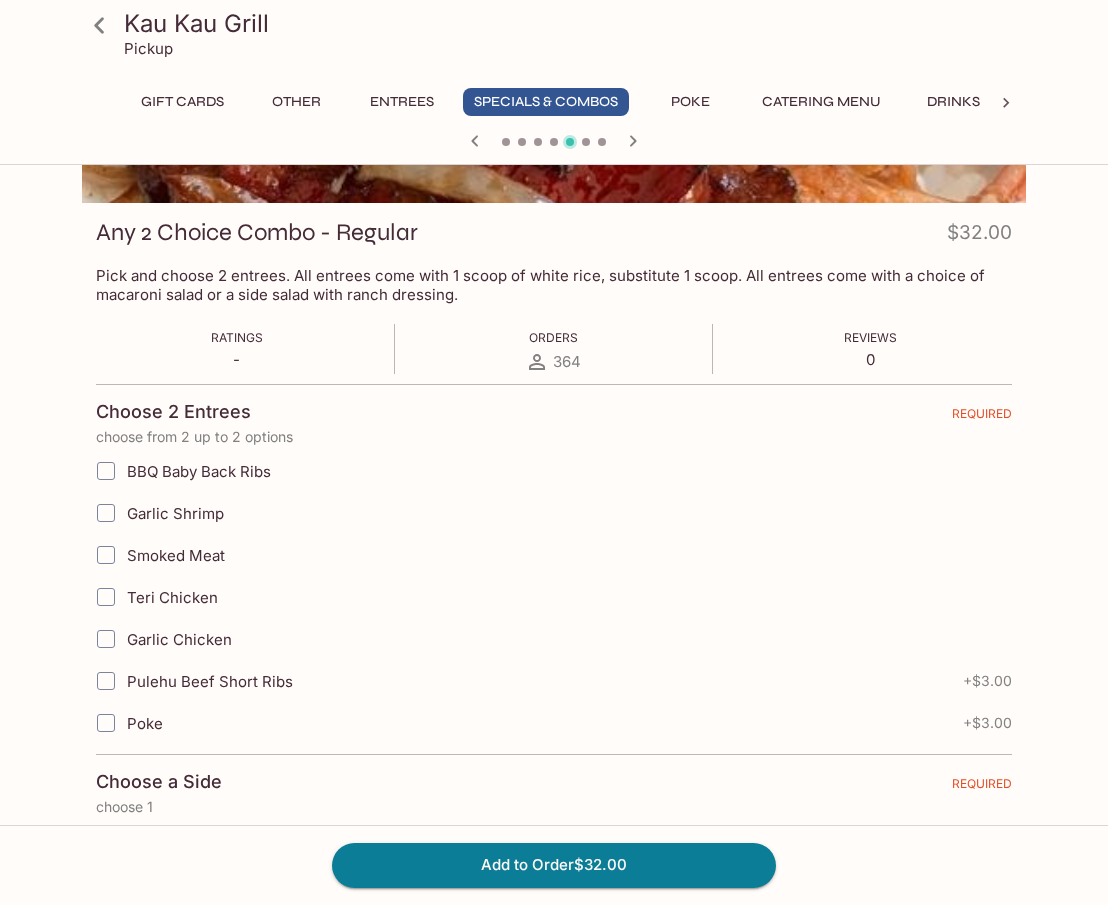 scroll, scrollTop: 300, scrollLeft: 0, axis: vertical 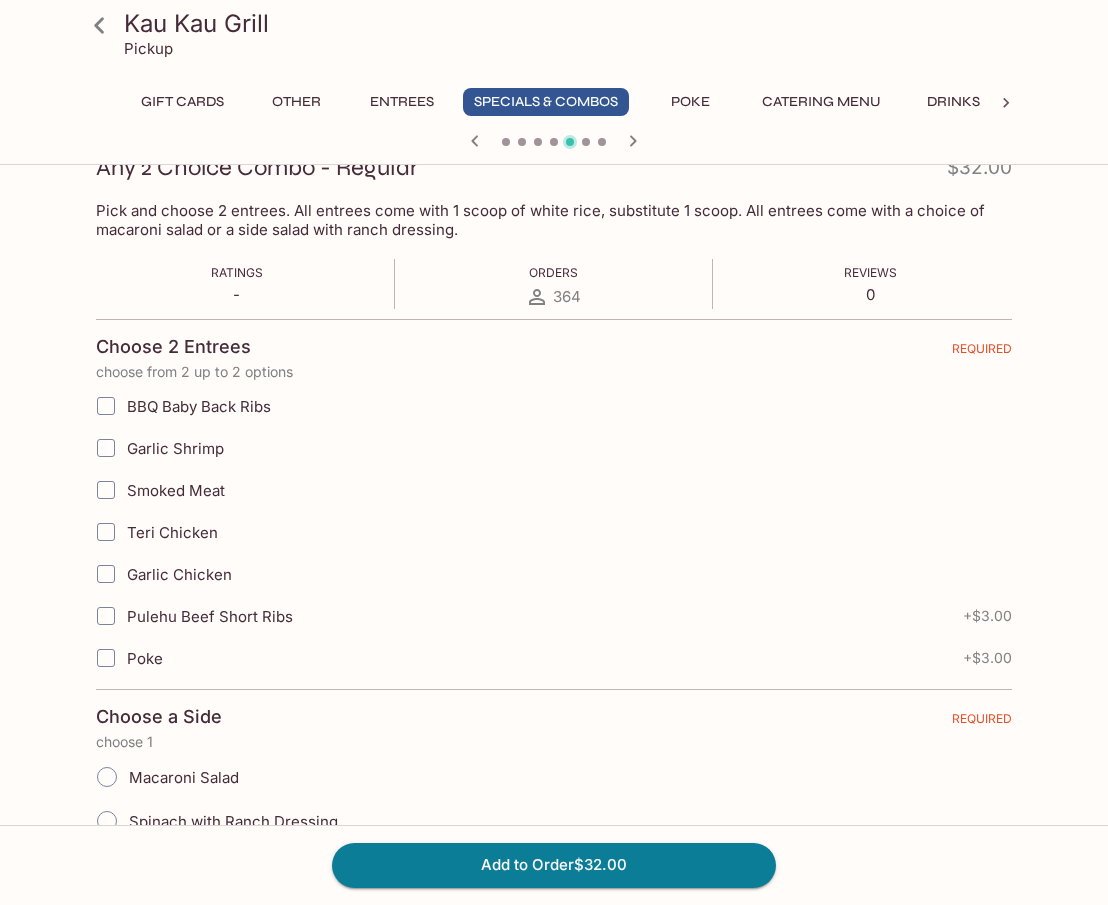 click on "Pulehu Beef Short Ribs" at bounding box center (210, 616) 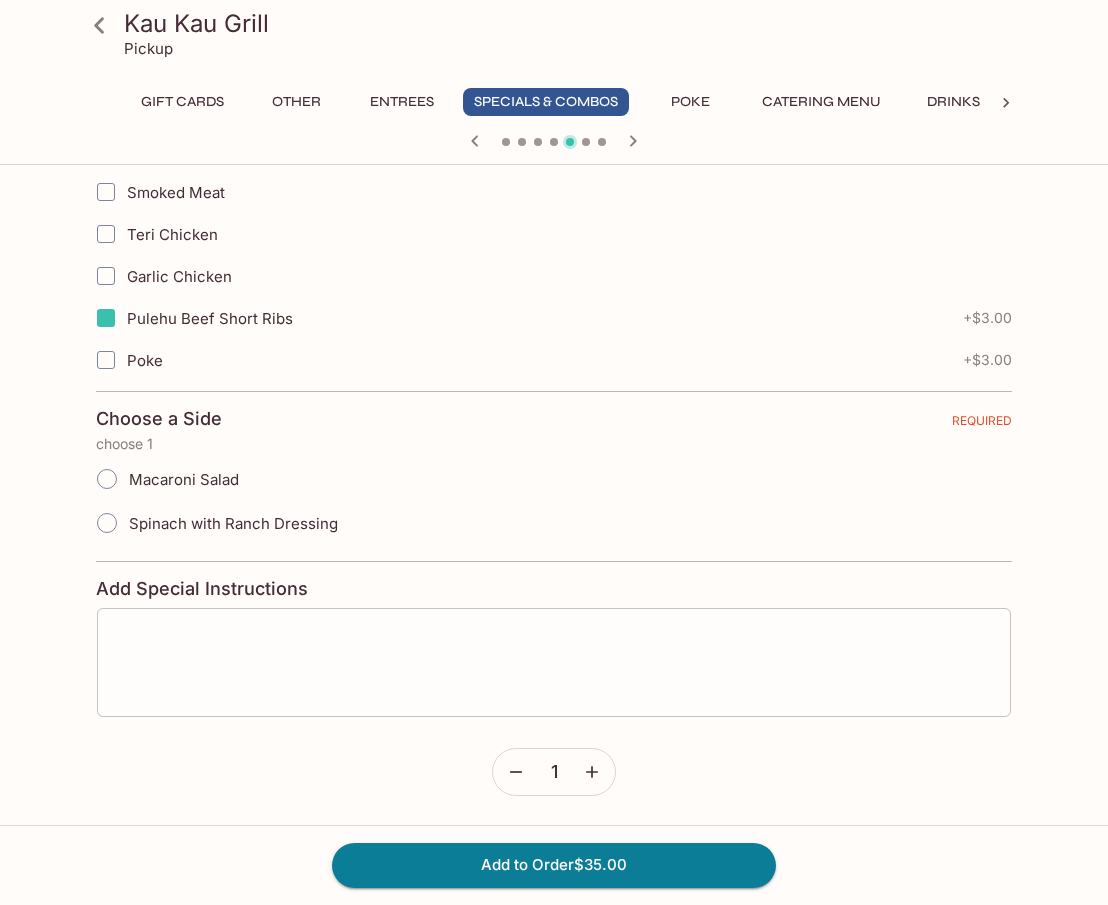 scroll, scrollTop: 198, scrollLeft: 0, axis: vertical 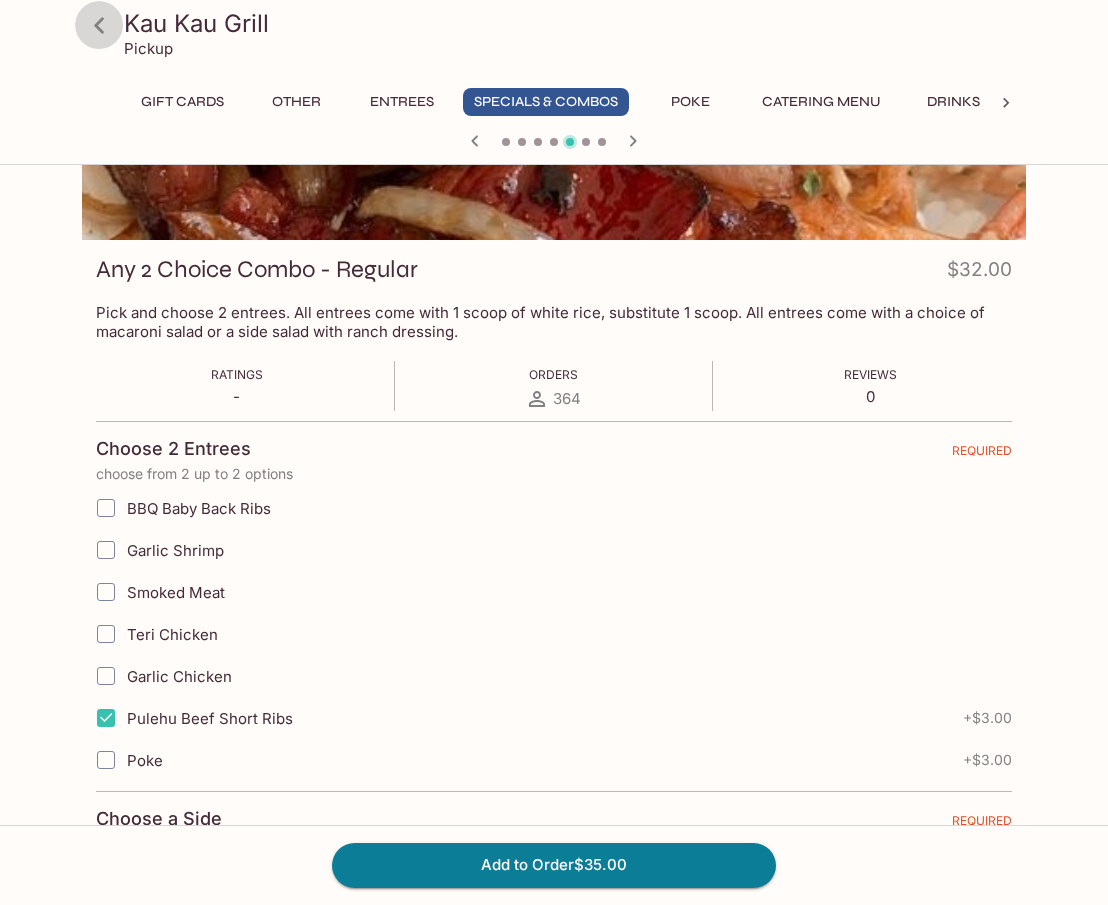 click at bounding box center [99, 25] 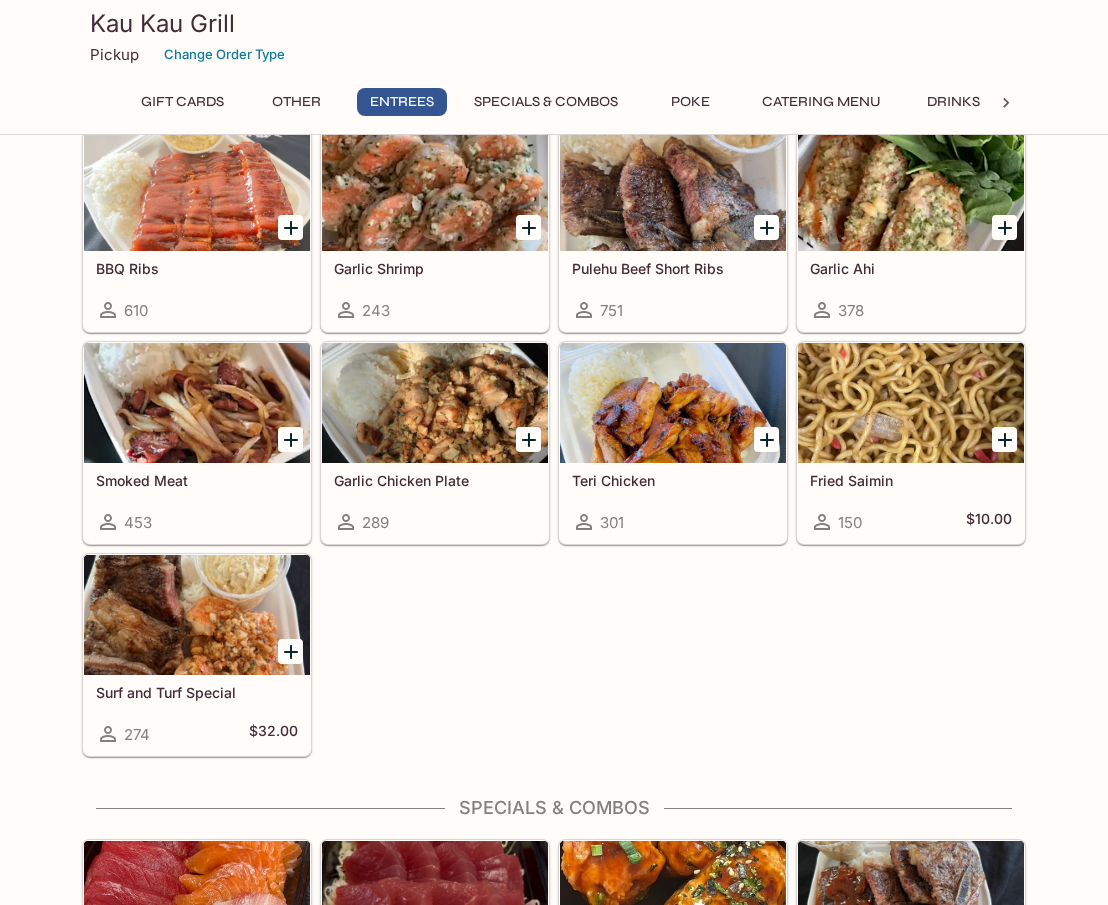 scroll, scrollTop: 1300, scrollLeft: 0, axis: vertical 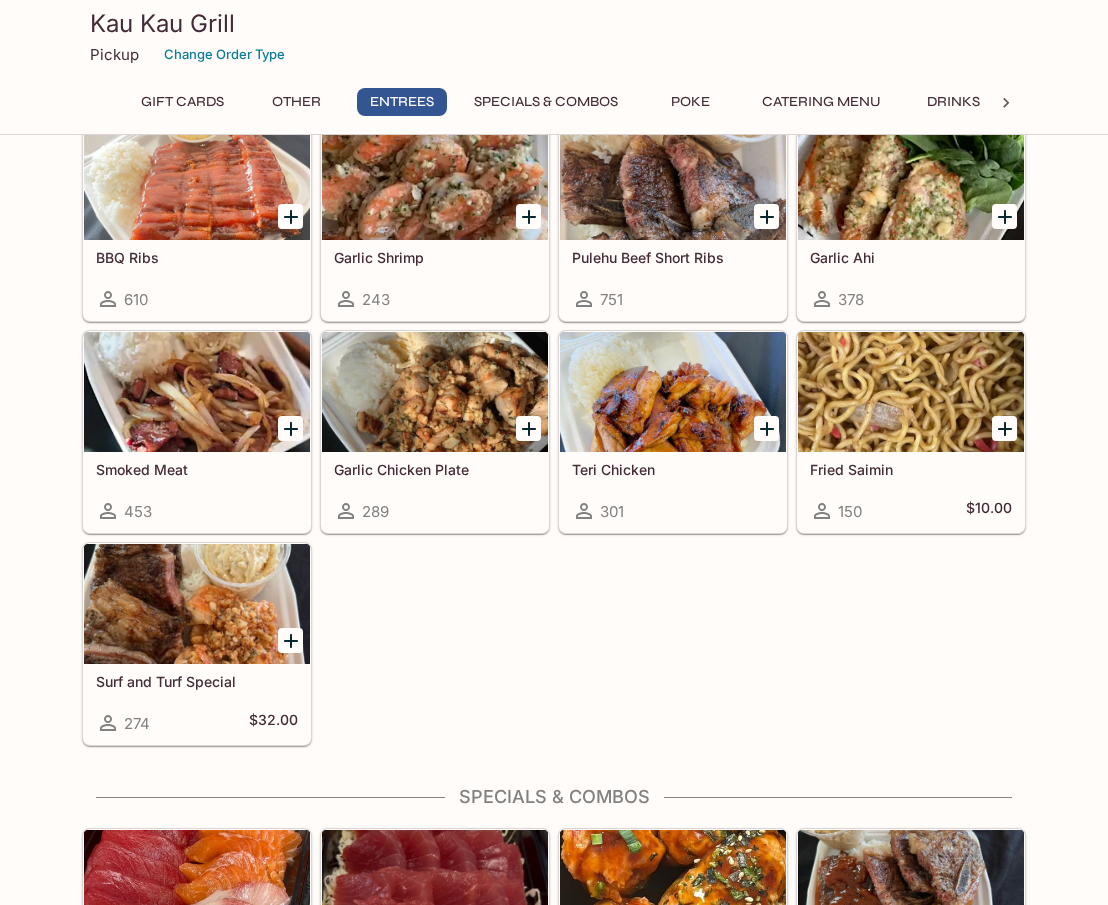 click 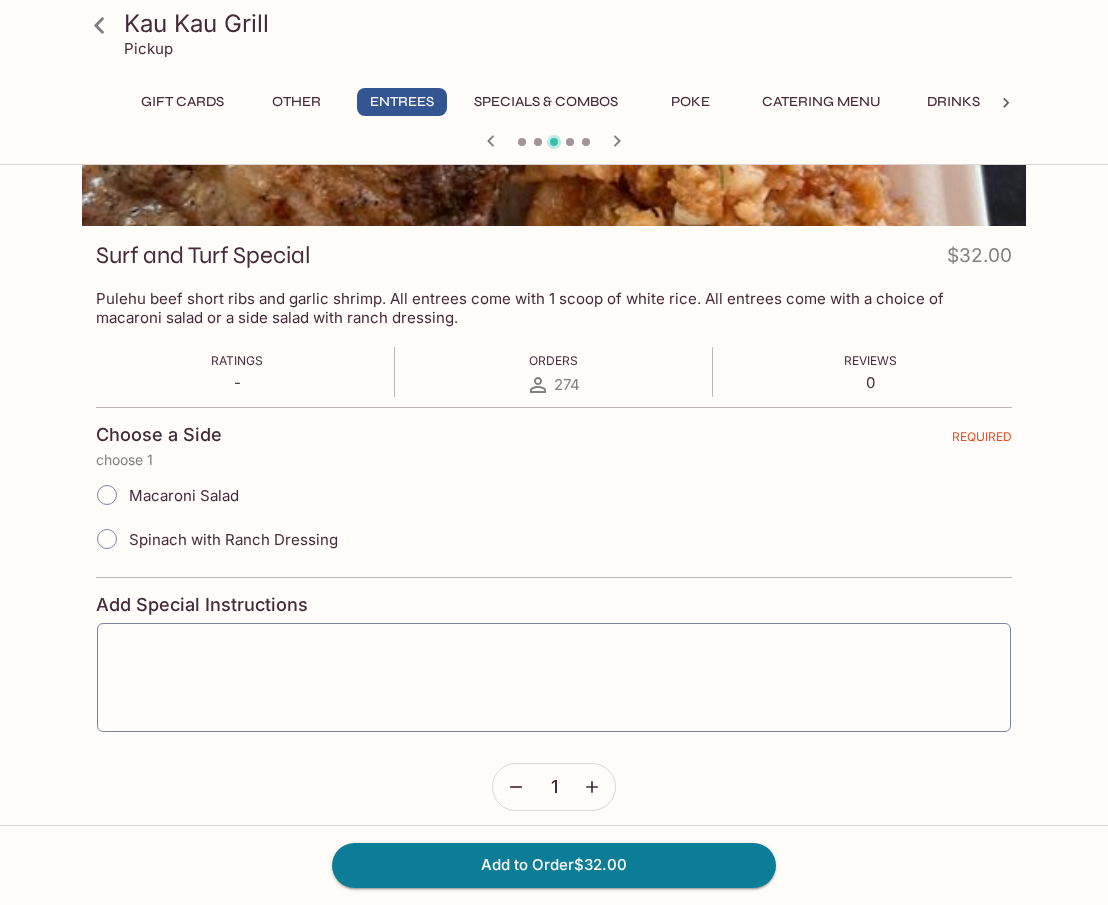 scroll, scrollTop: 227, scrollLeft: 0, axis: vertical 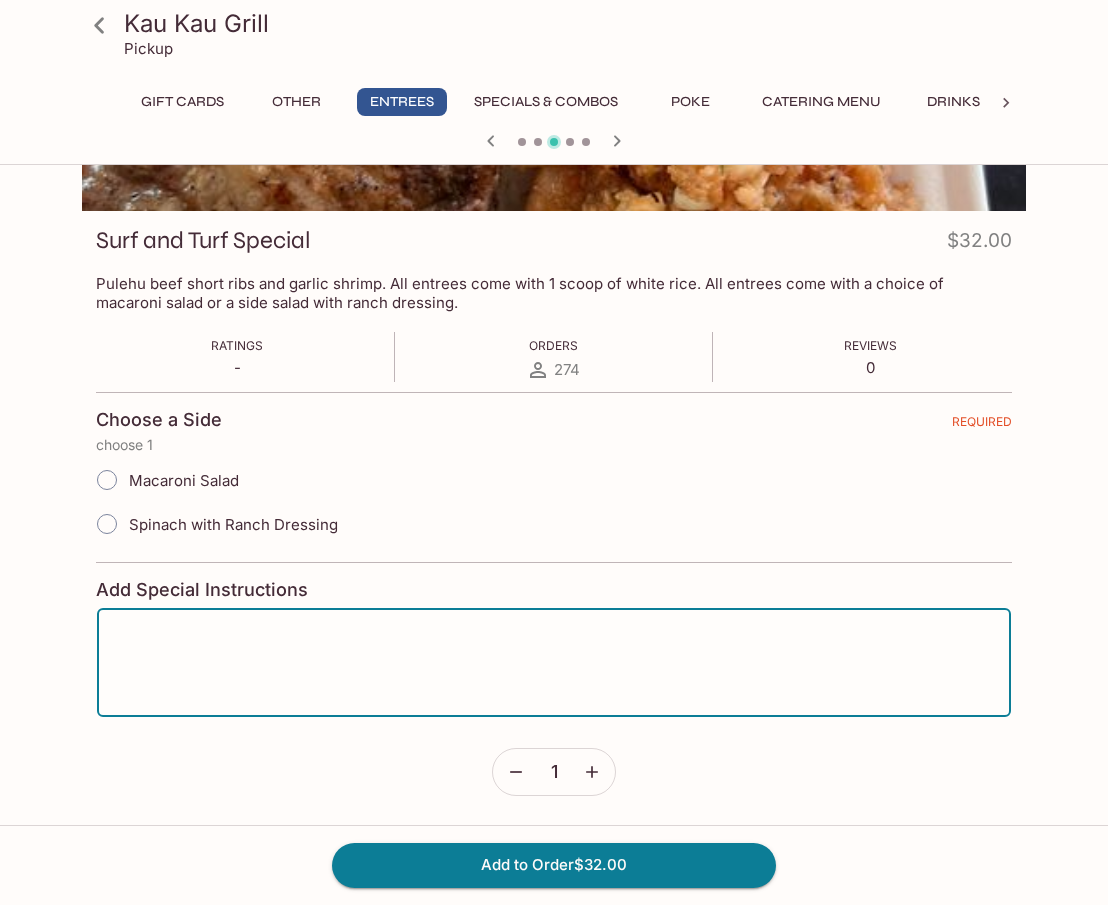 click at bounding box center (554, 663) 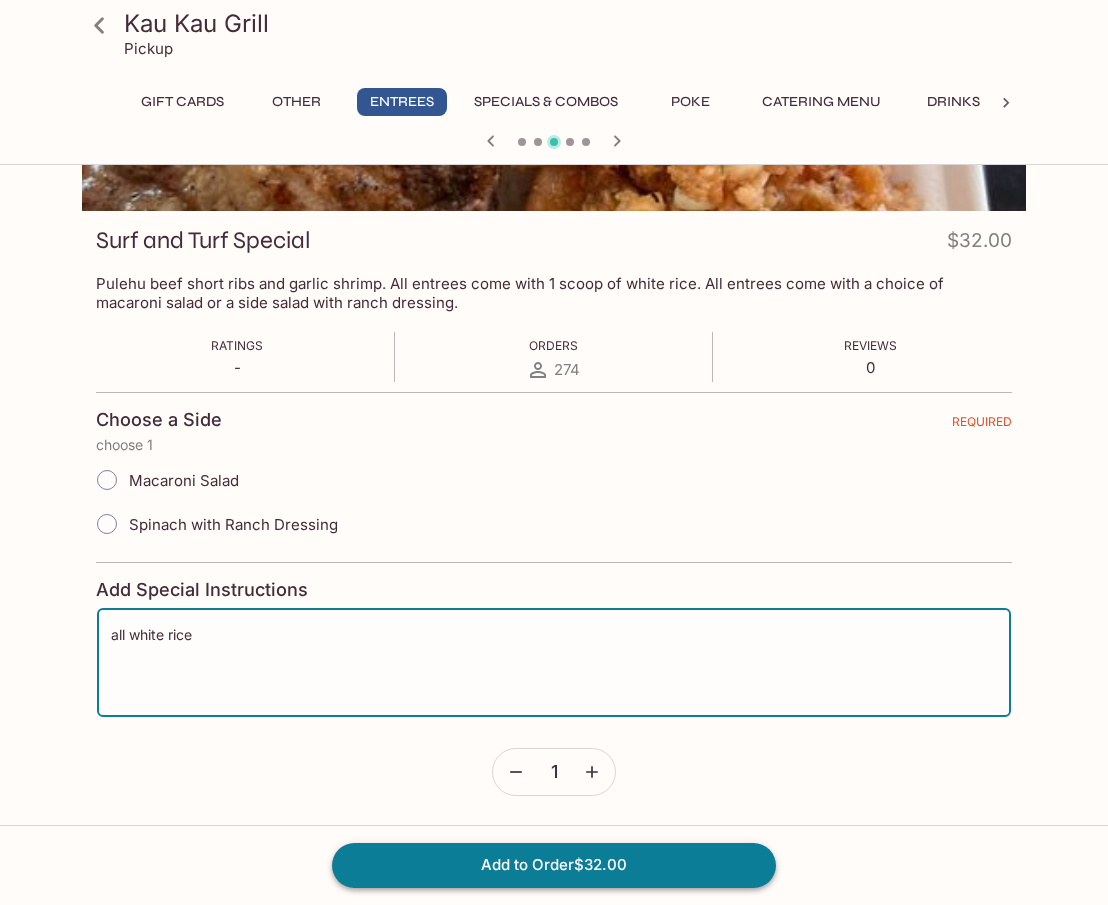 type on "all white rice" 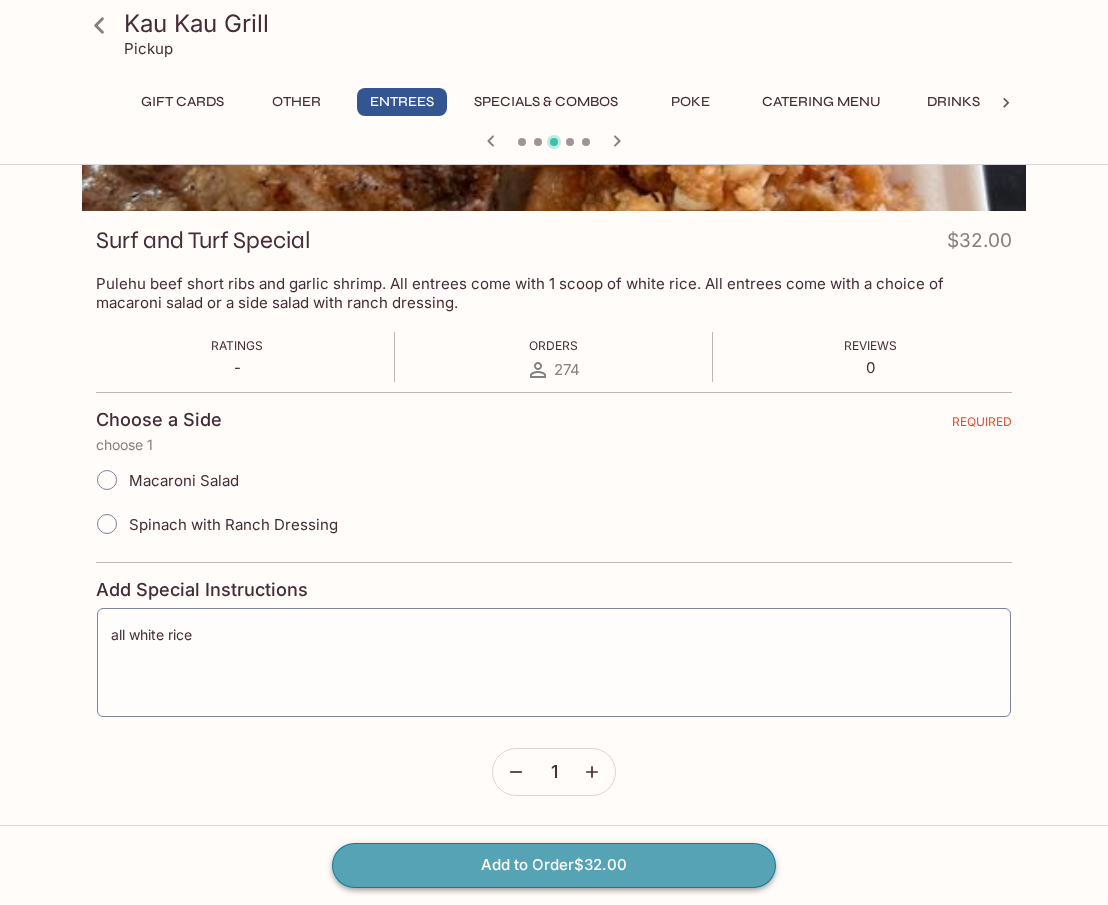 click on "Add to Order  $32.00" at bounding box center (554, 865) 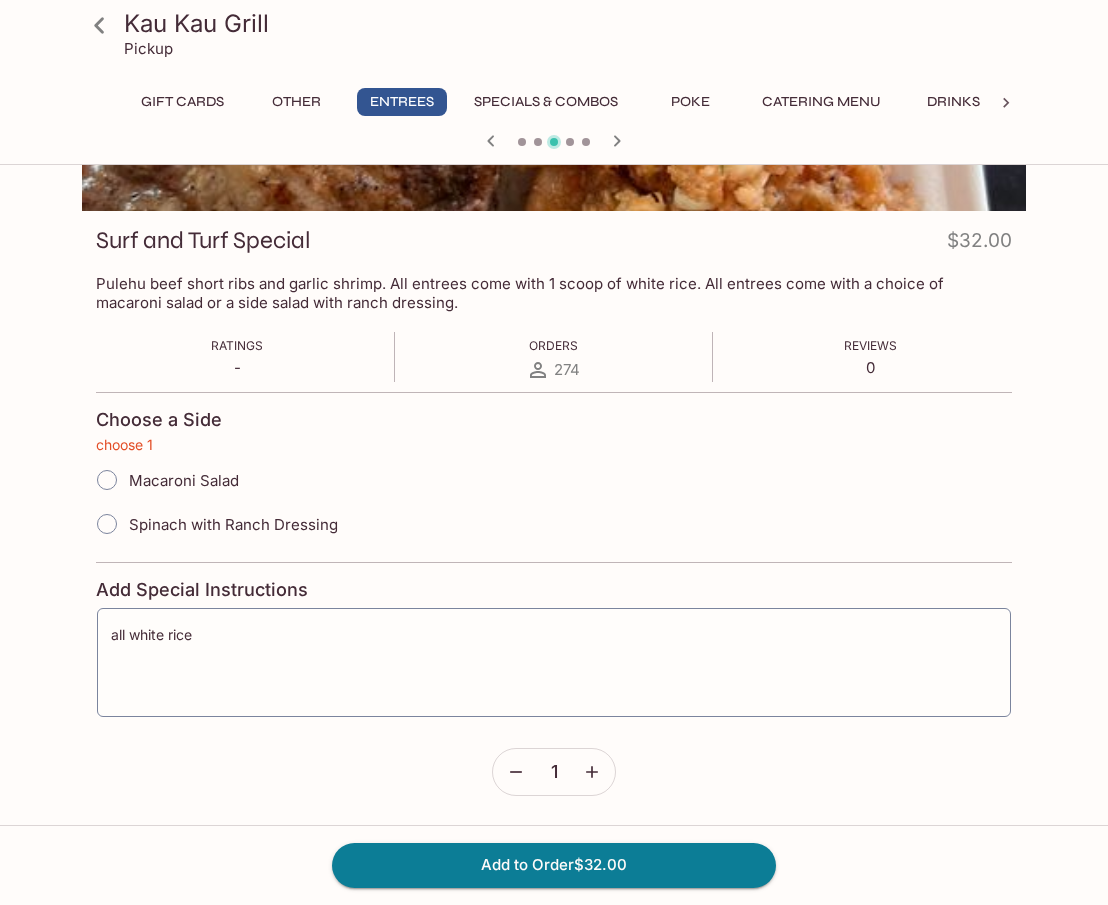 click on "Macaroni Salad" at bounding box center [184, 480] 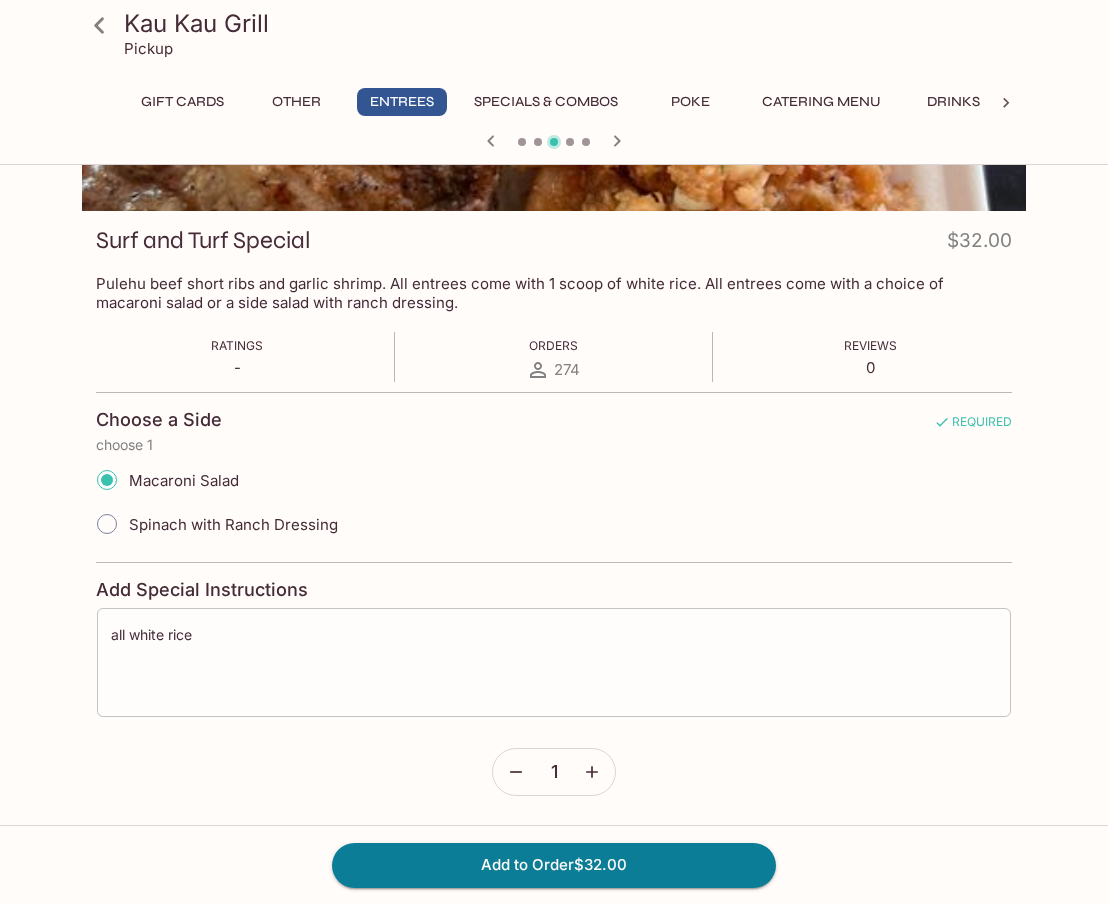 click on "all white rice" at bounding box center [554, 663] 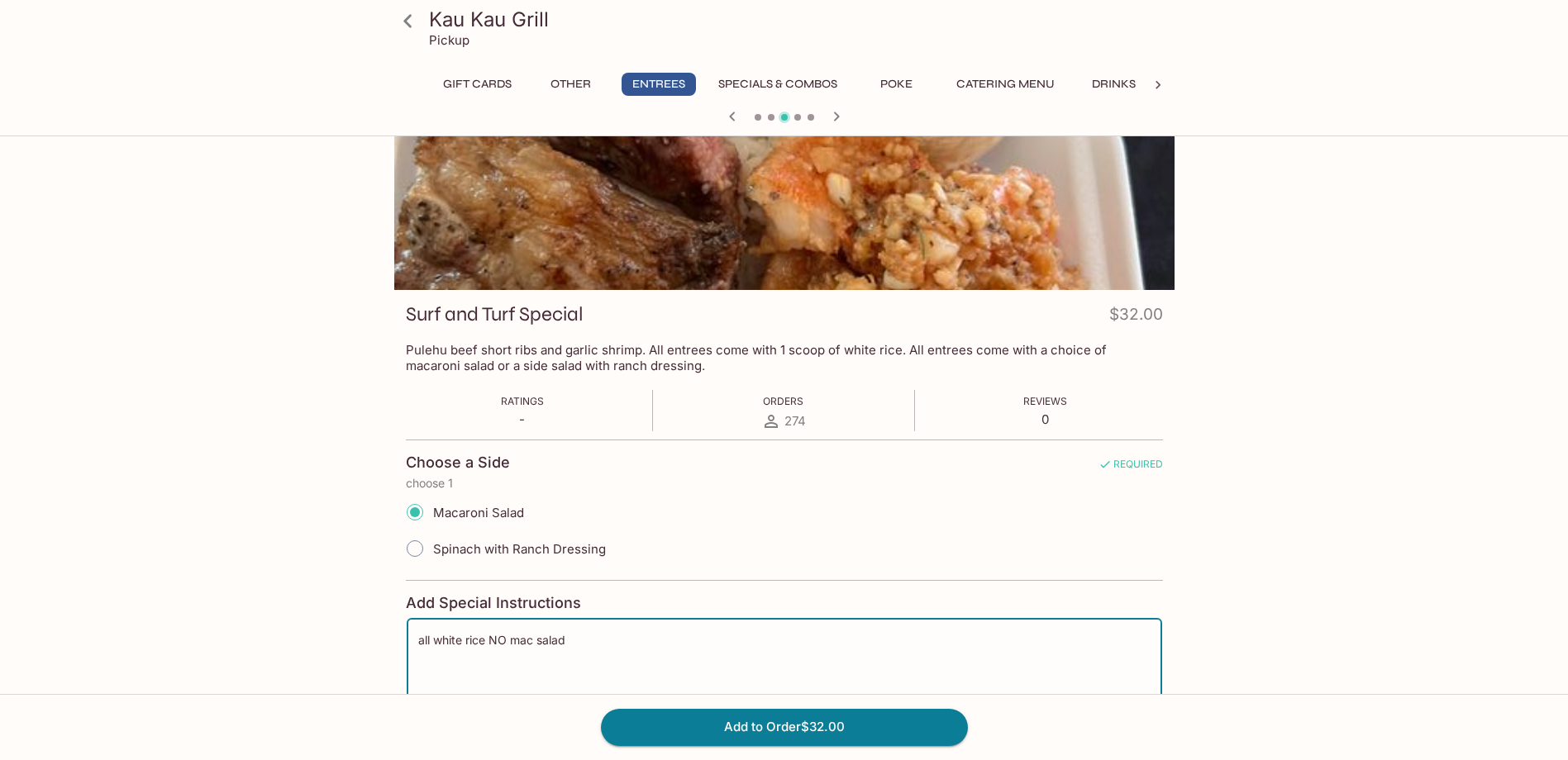 scroll, scrollTop: 175, scrollLeft: 0, axis: vertical 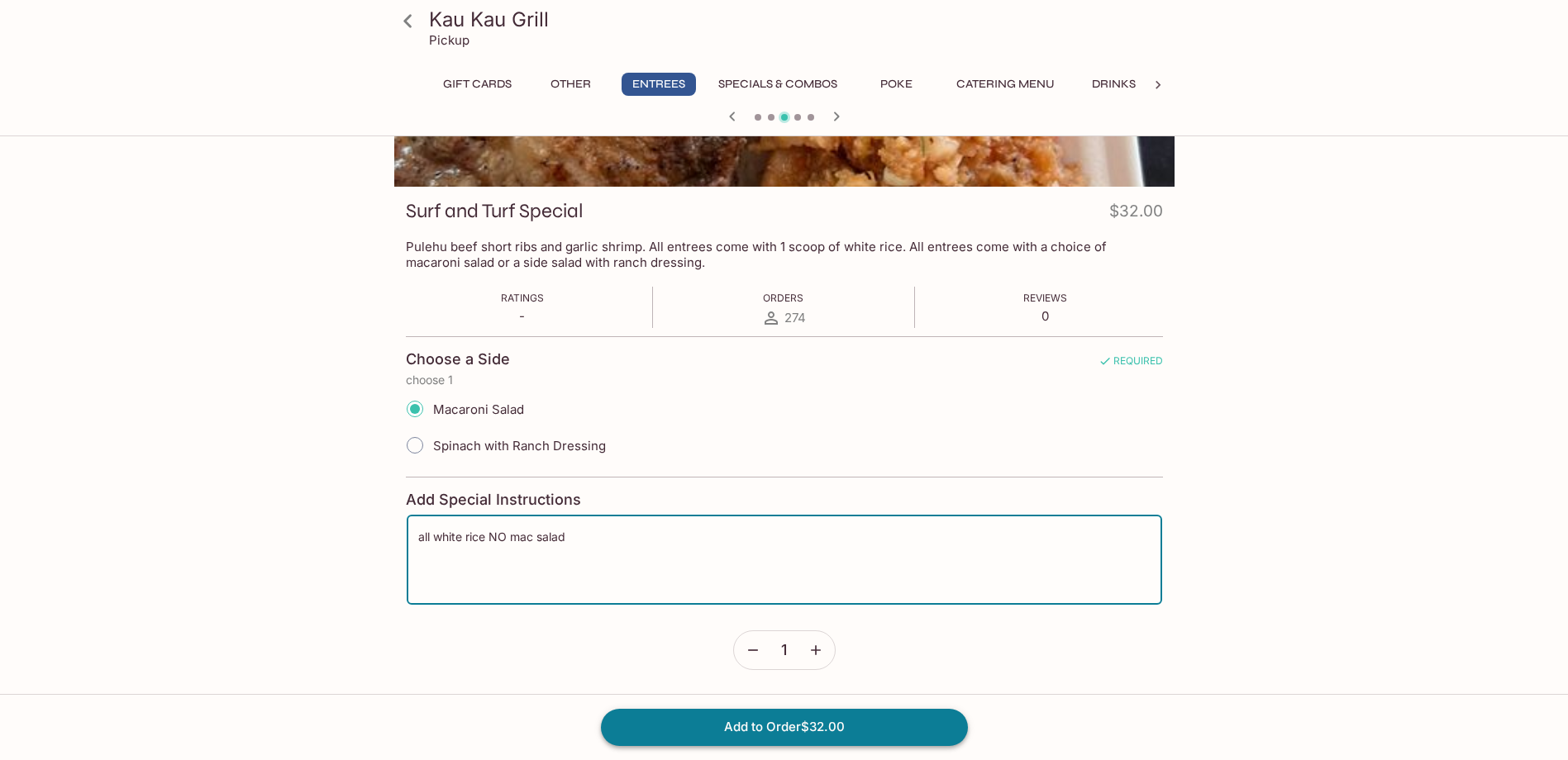 type on "all white rice NO mac salad" 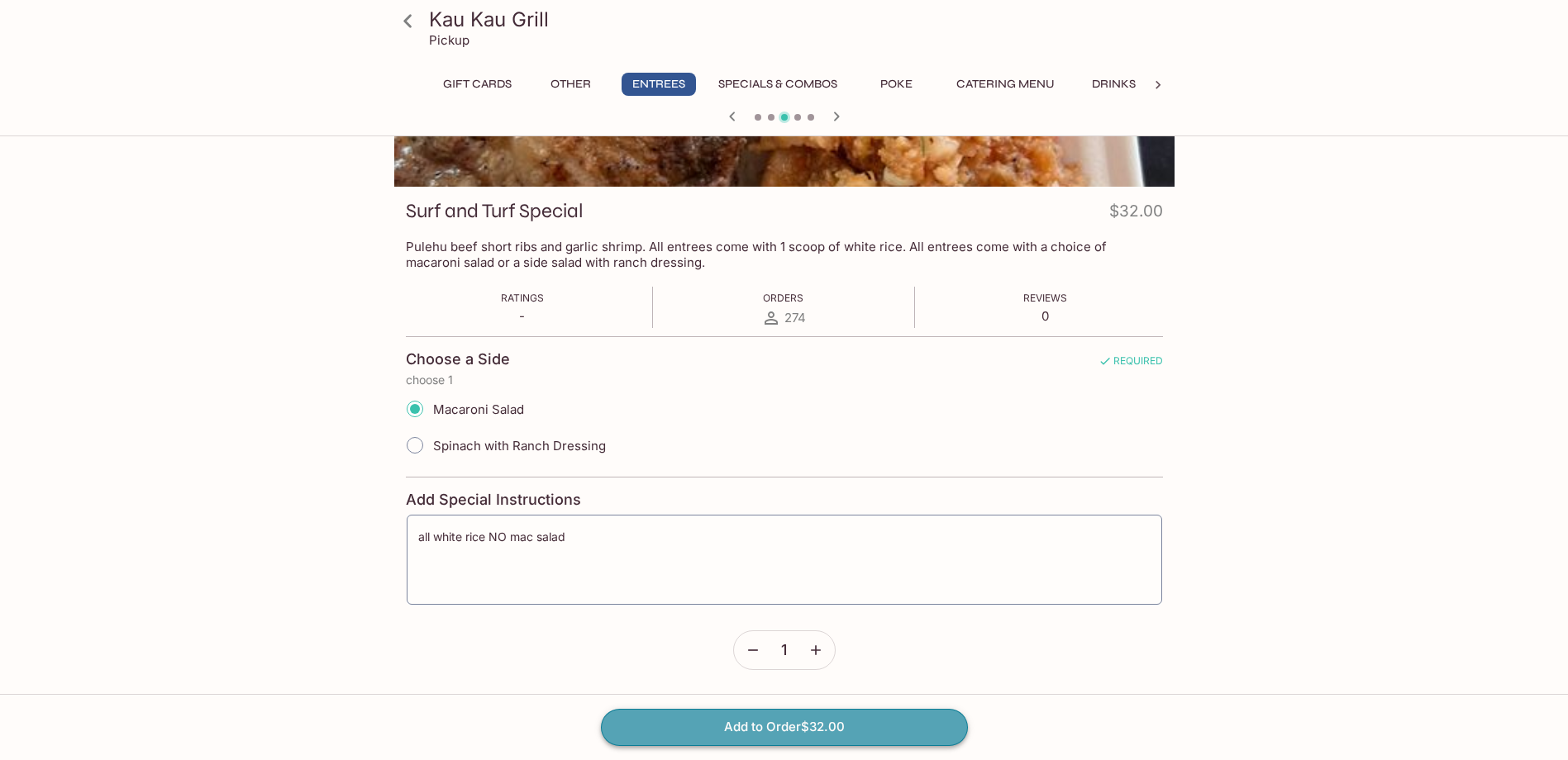 click on "Add to Order  $32.00" at bounding box center (784, 727) 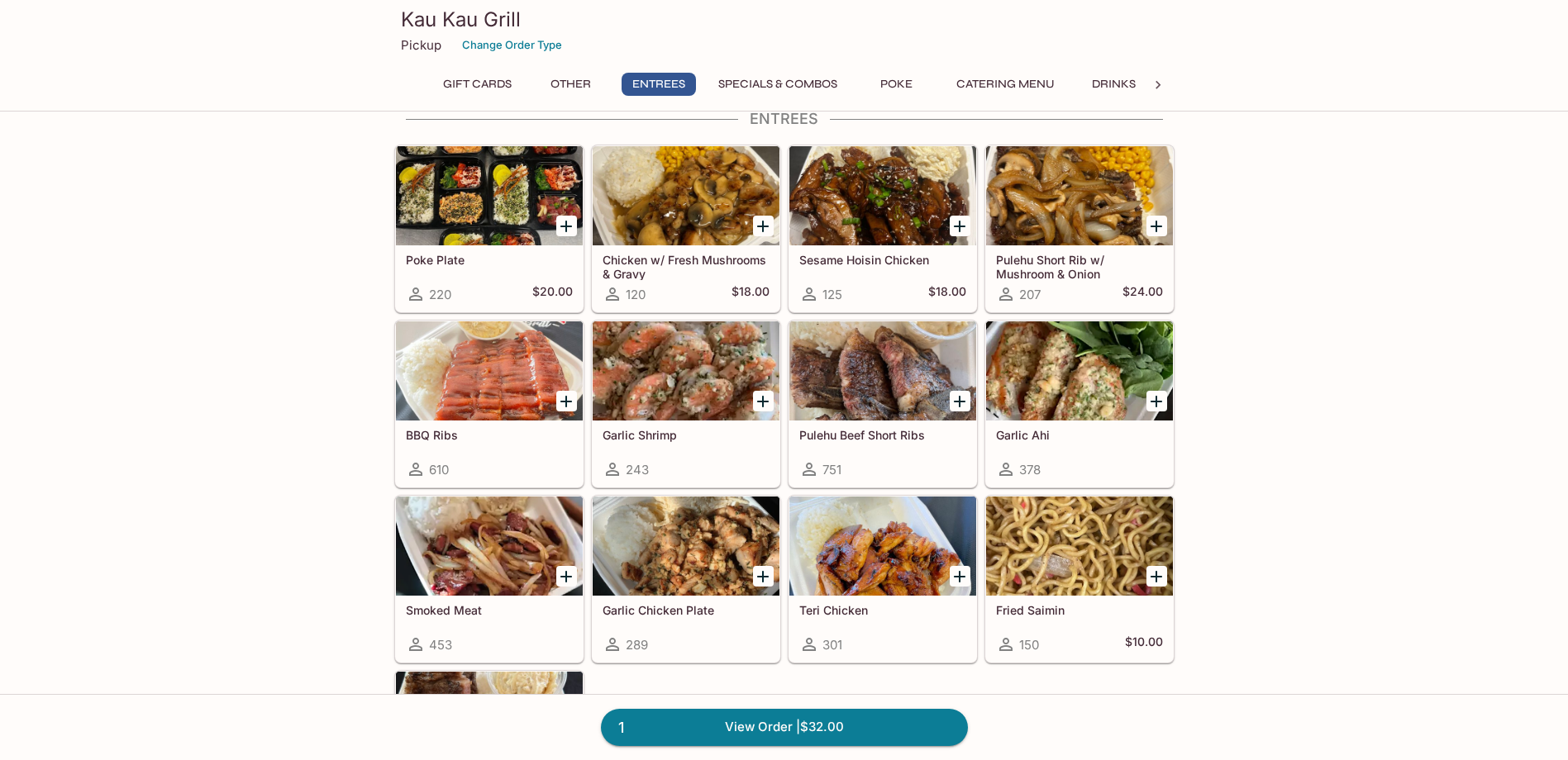 scroll, scrollTop: 826, scrollLeft: 0, axis: vertical 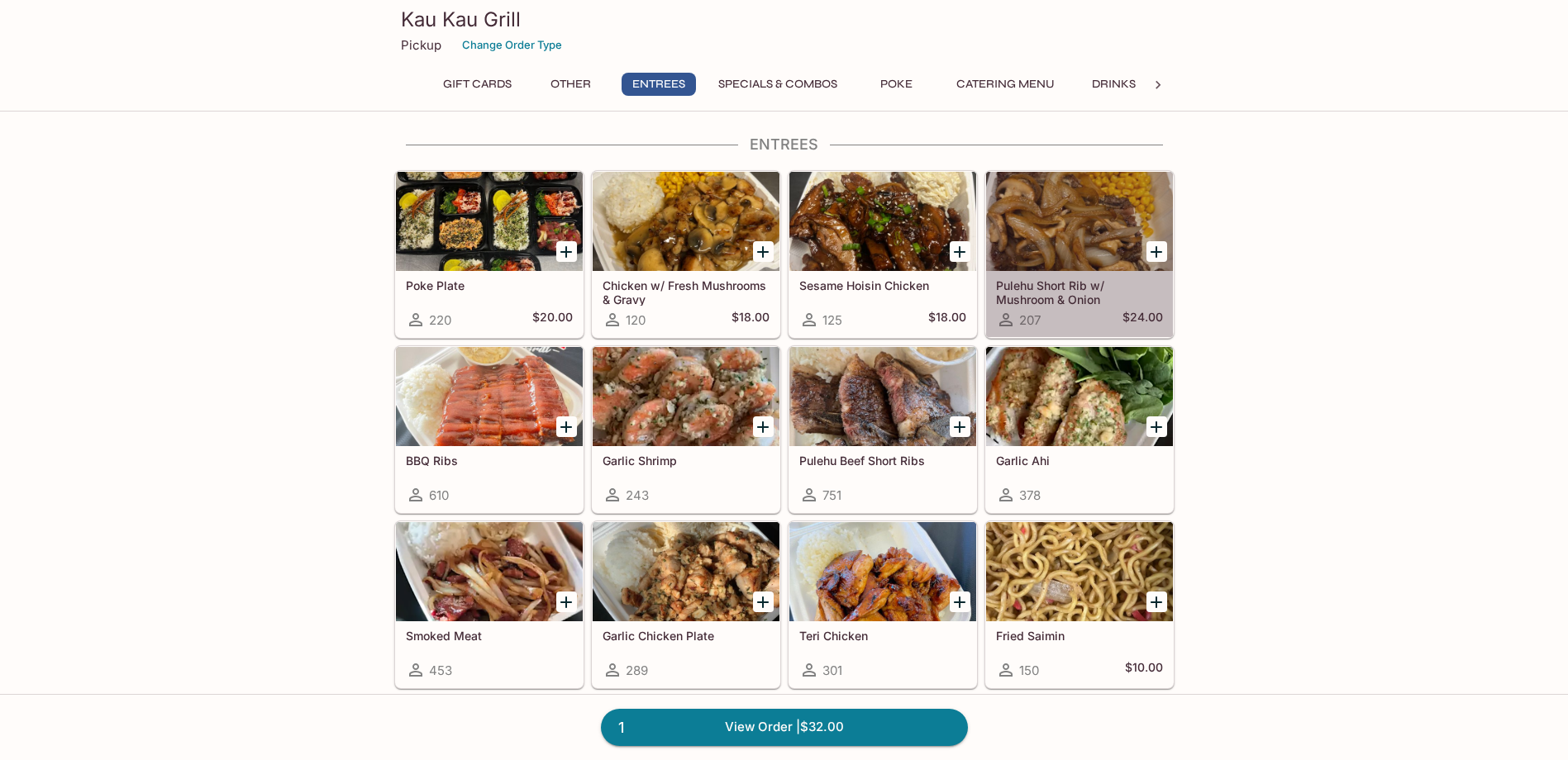 click on "Pulehu Short Rib w/ Mushroom & Onion" at bounding box center [1079, 292] 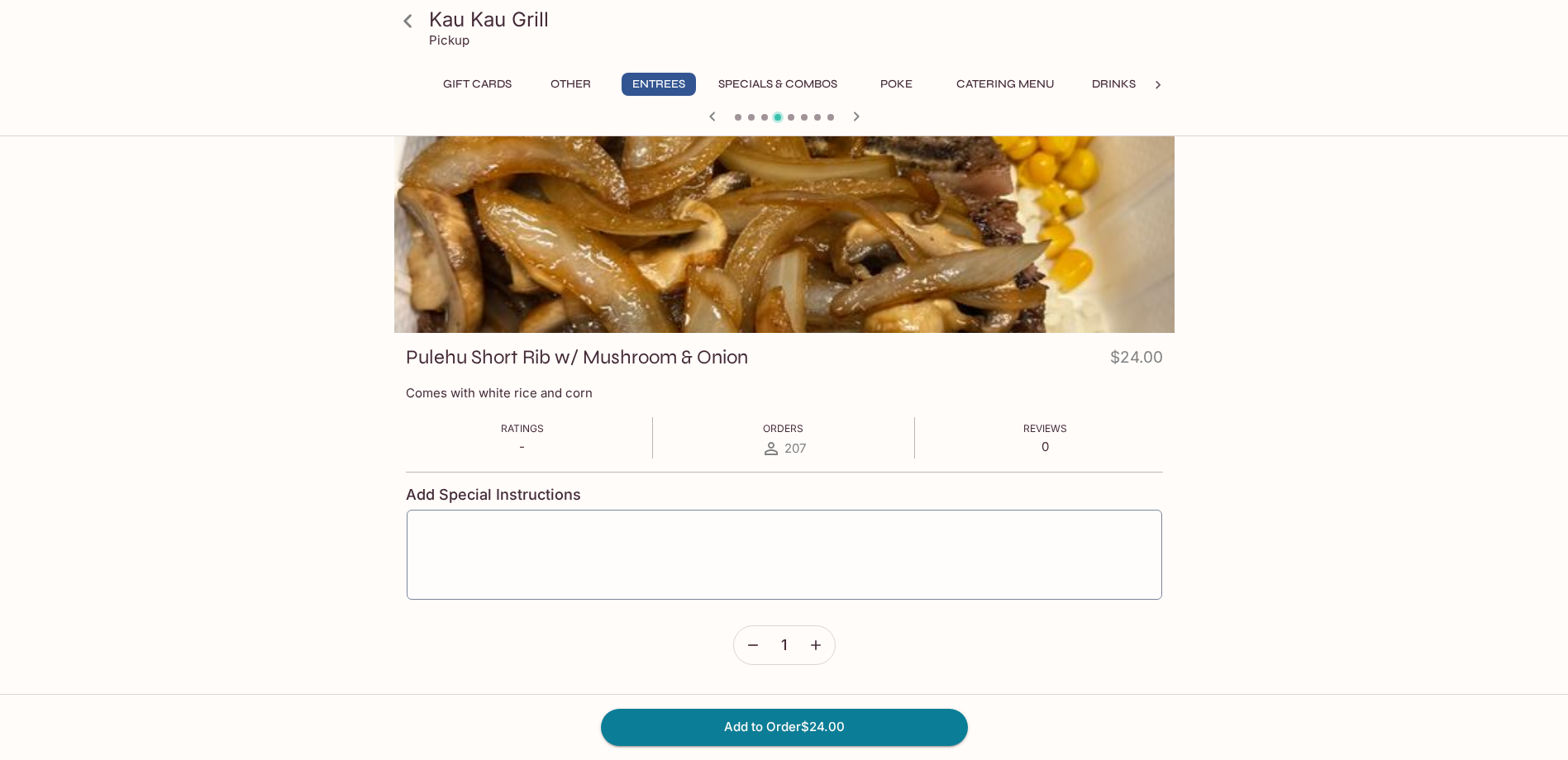 scroll, scrollTop: 0, scrollLeft: 0, axis: both 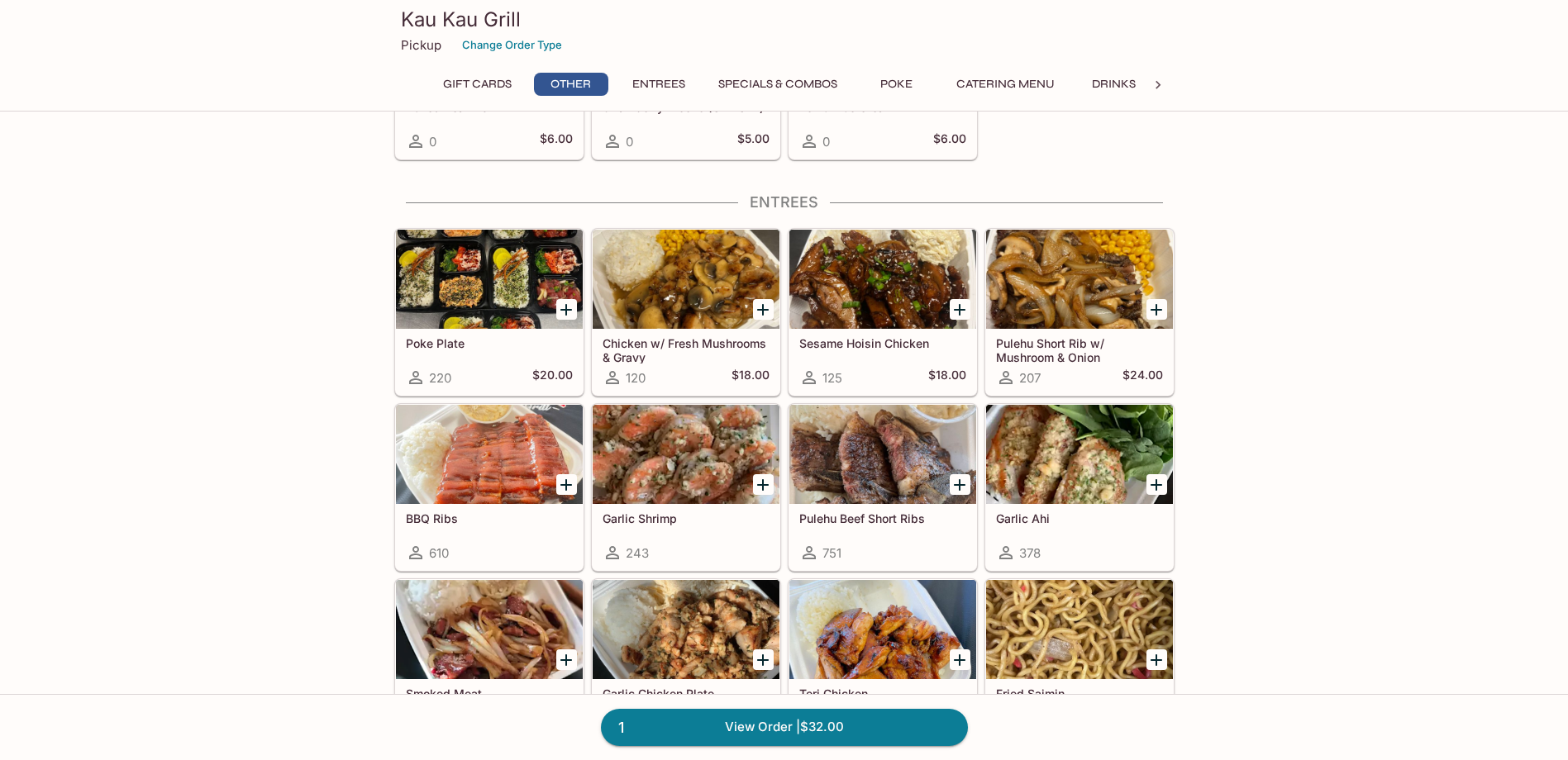 click on "Pulehu Beef Short Ribs" at bounding box center [883, 518] 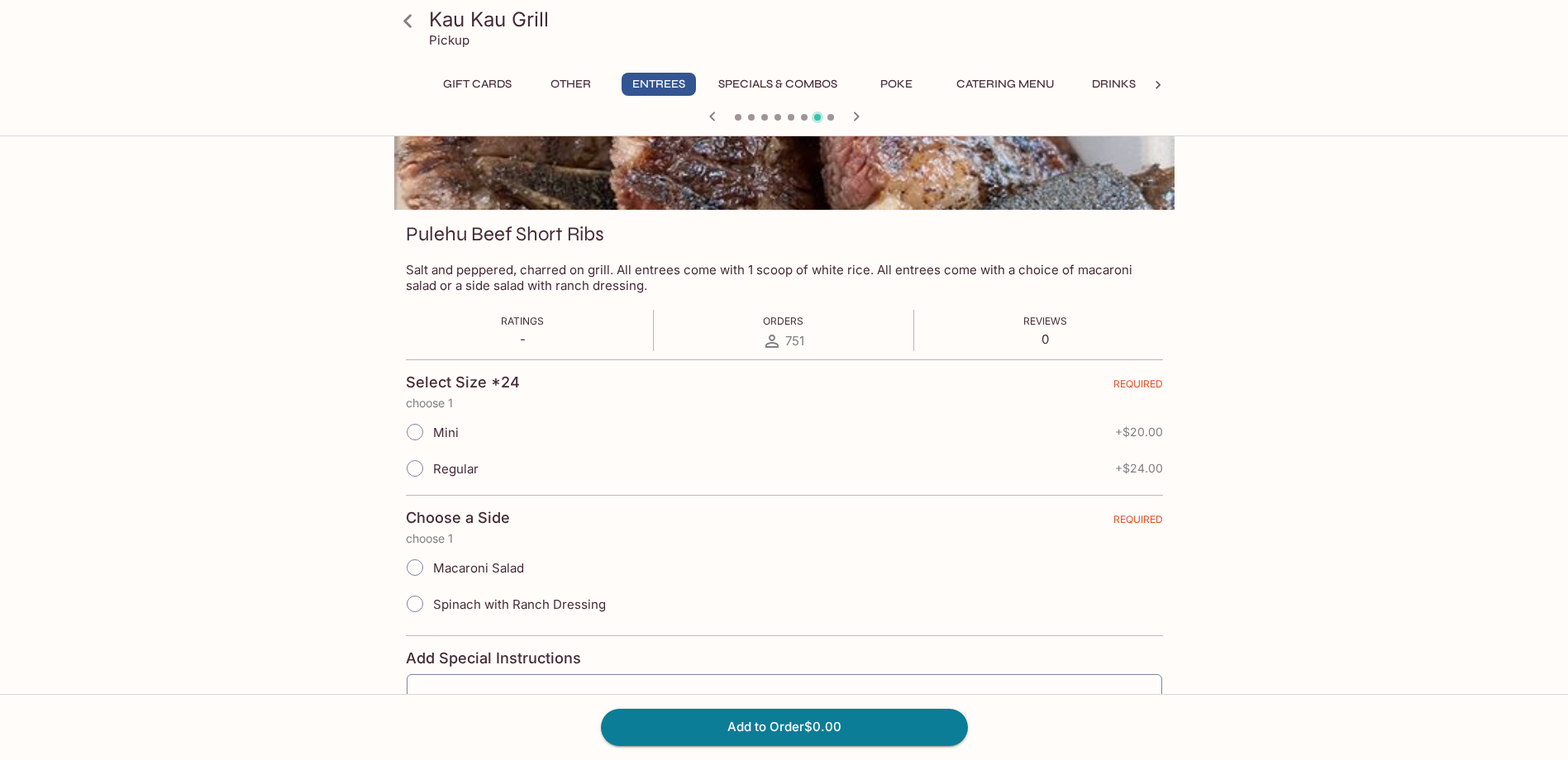 scroll, scrollTop: 165, scrollLeft: 0, axis: vertical 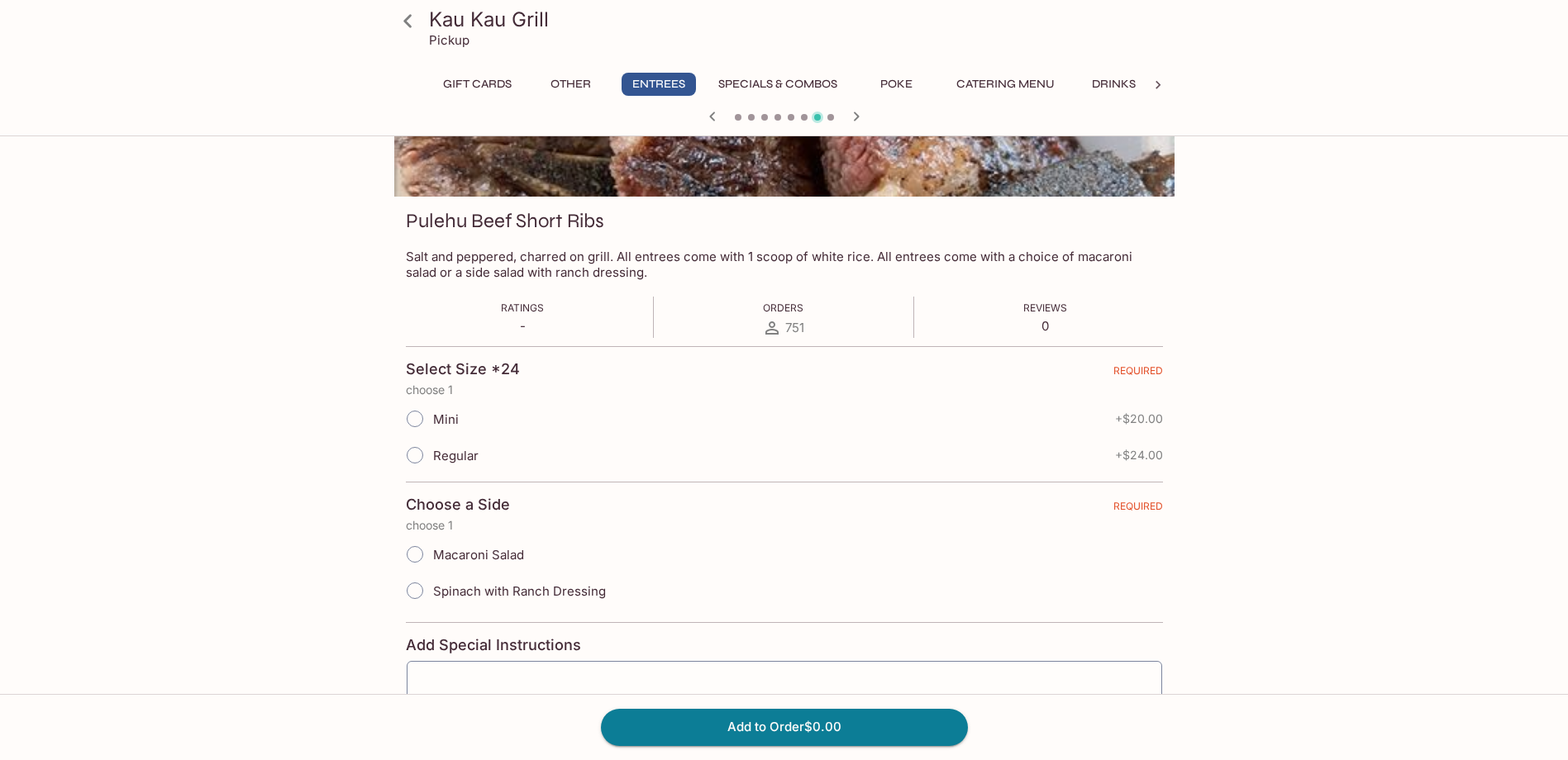 click on "Regular" at bounding box center (437, 455) 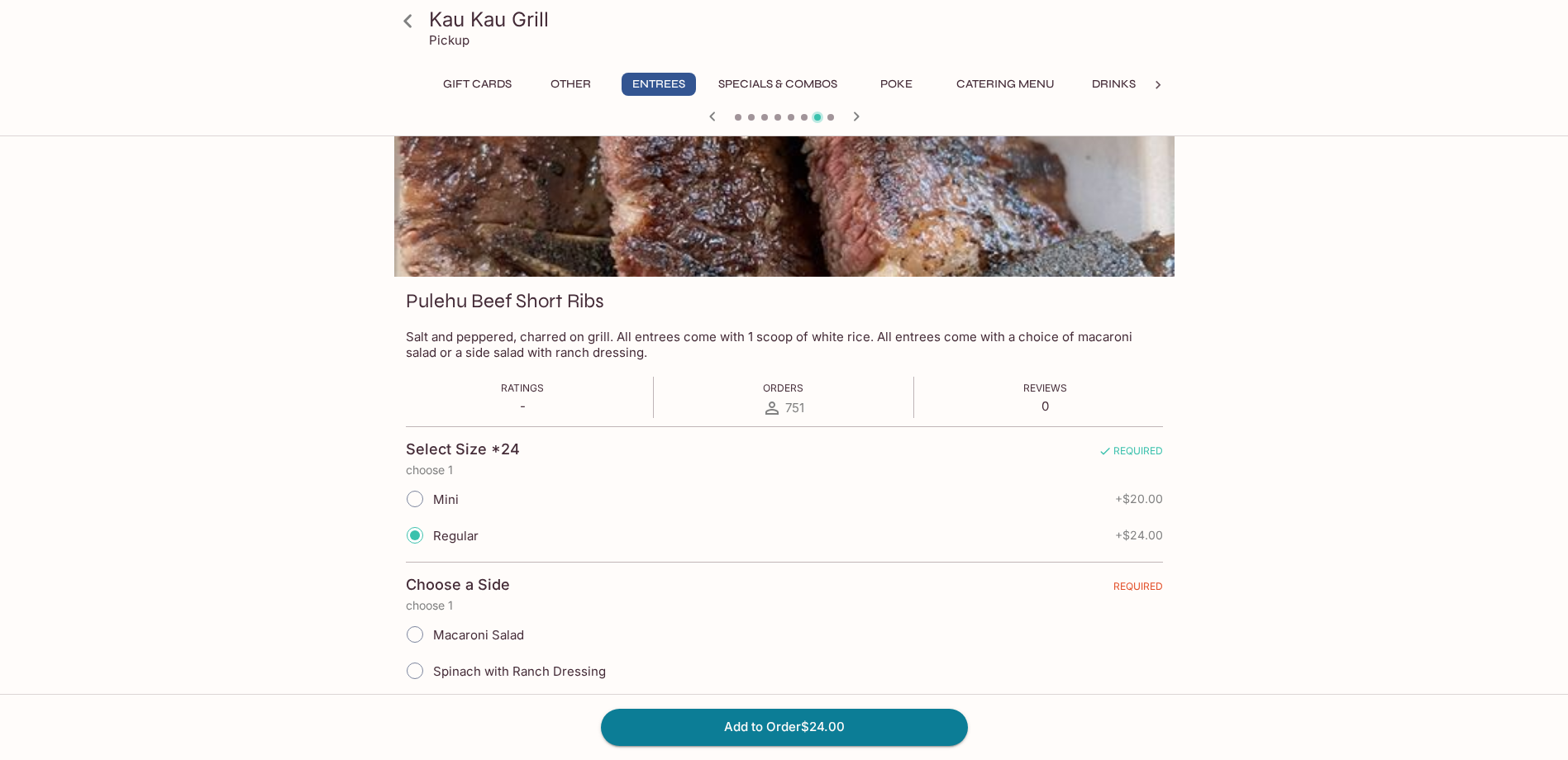 scroll, scrollTop: 83, scrollLeft: 0, axis: vertical 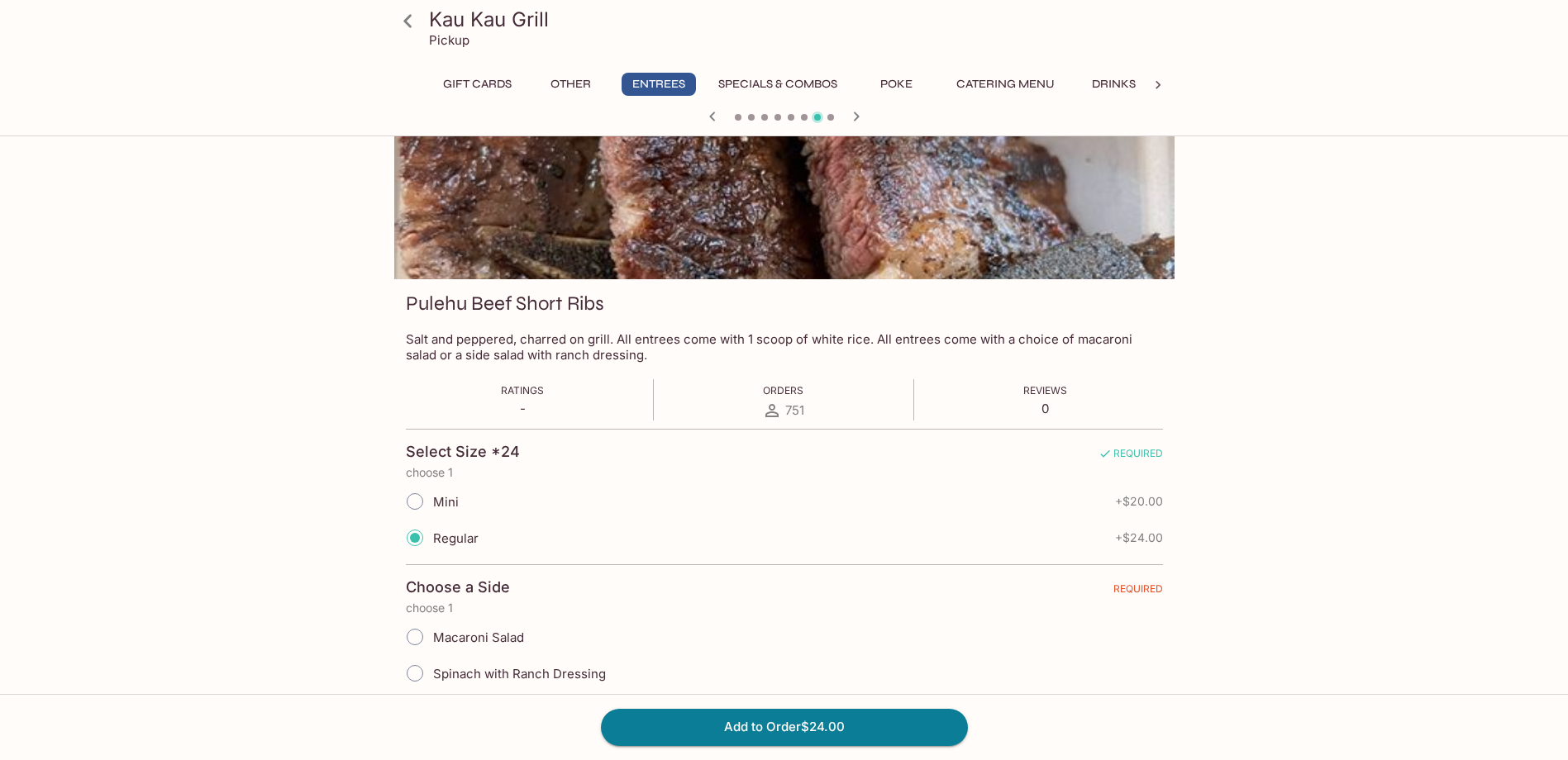 click at bounding box center (415, 501) 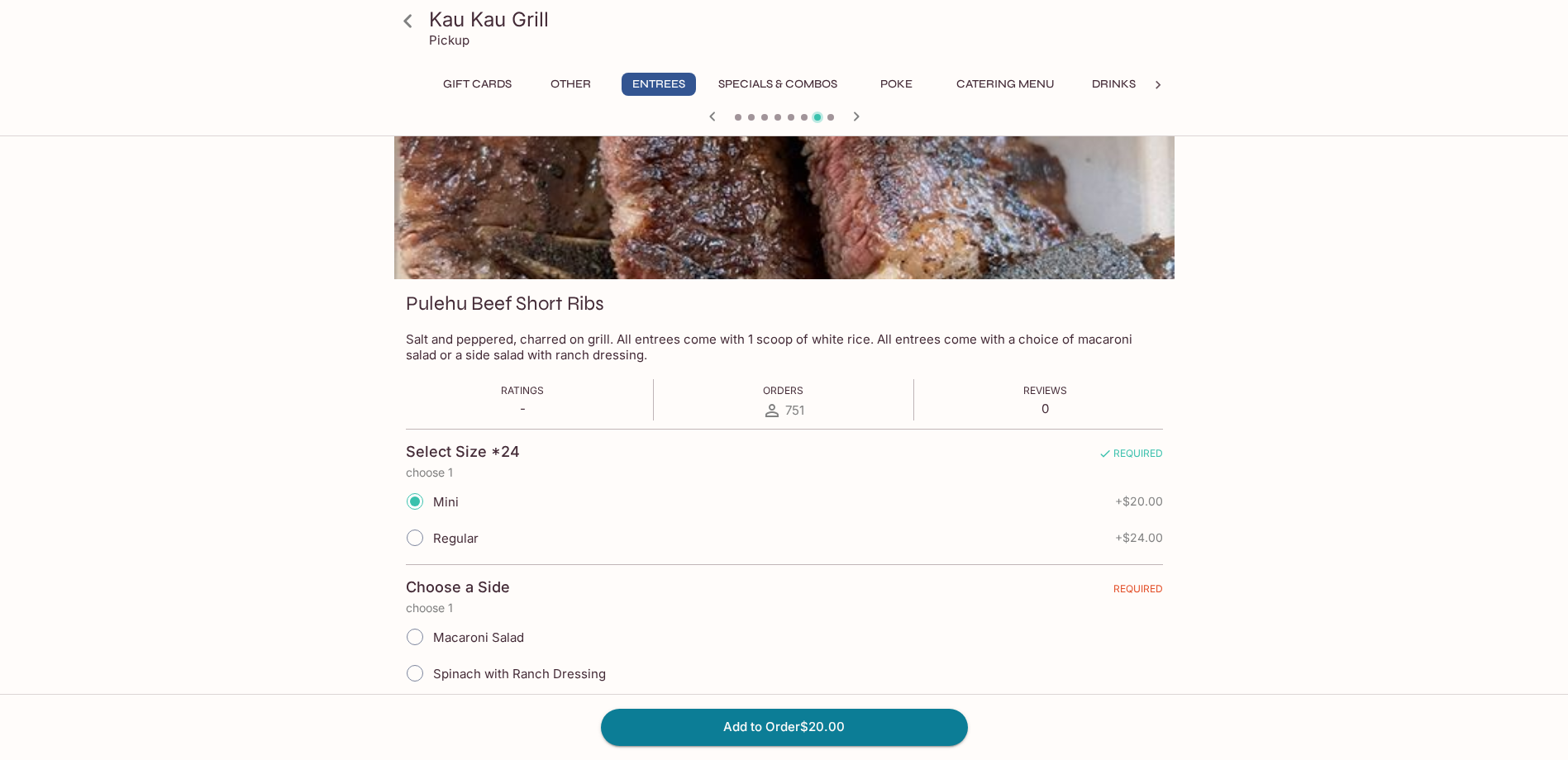 click on "Regular" at bounding box center (455, 538) 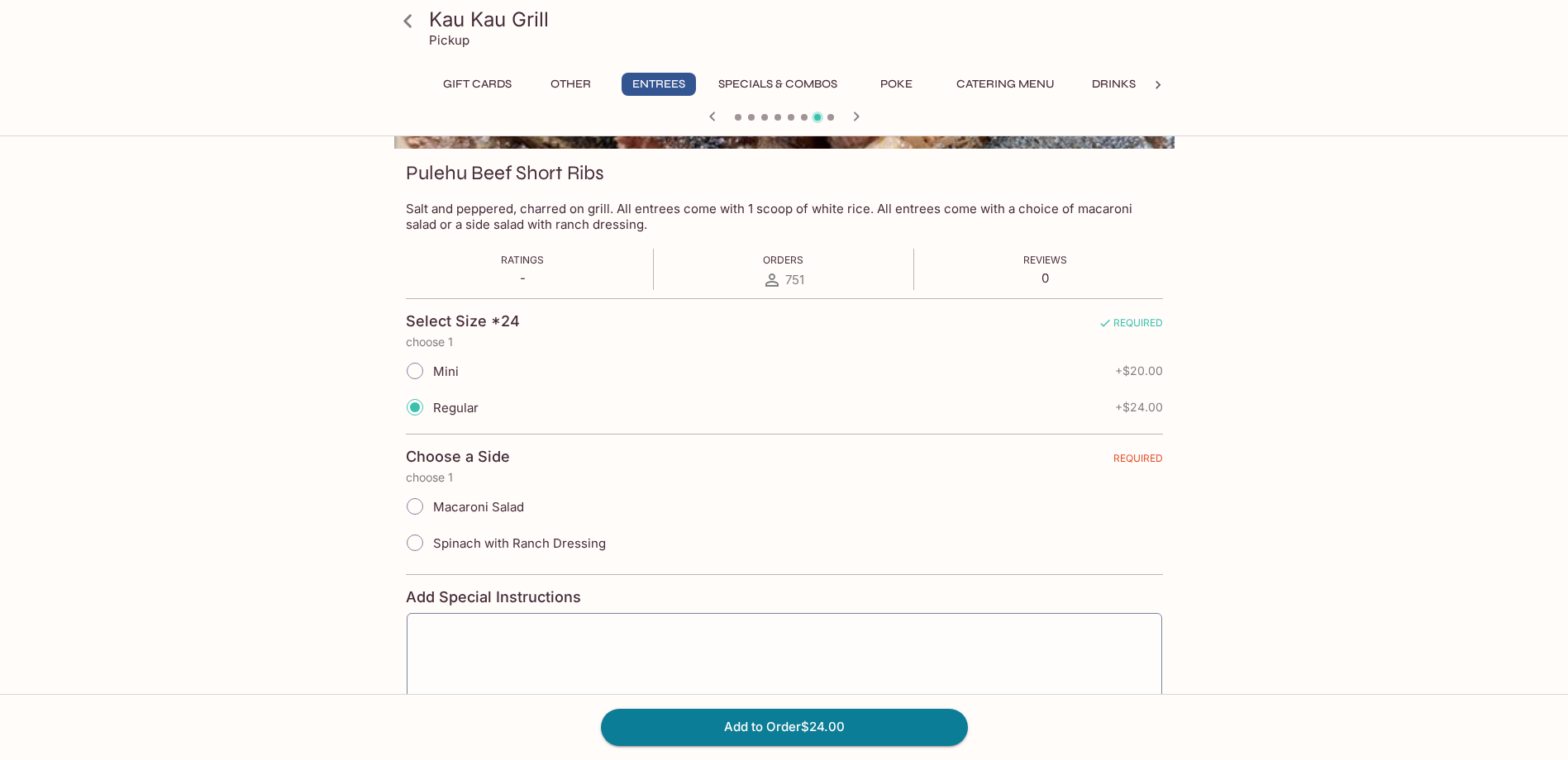 scroll, scrollTop: 248, scrollLeft: 0, axis: vertical 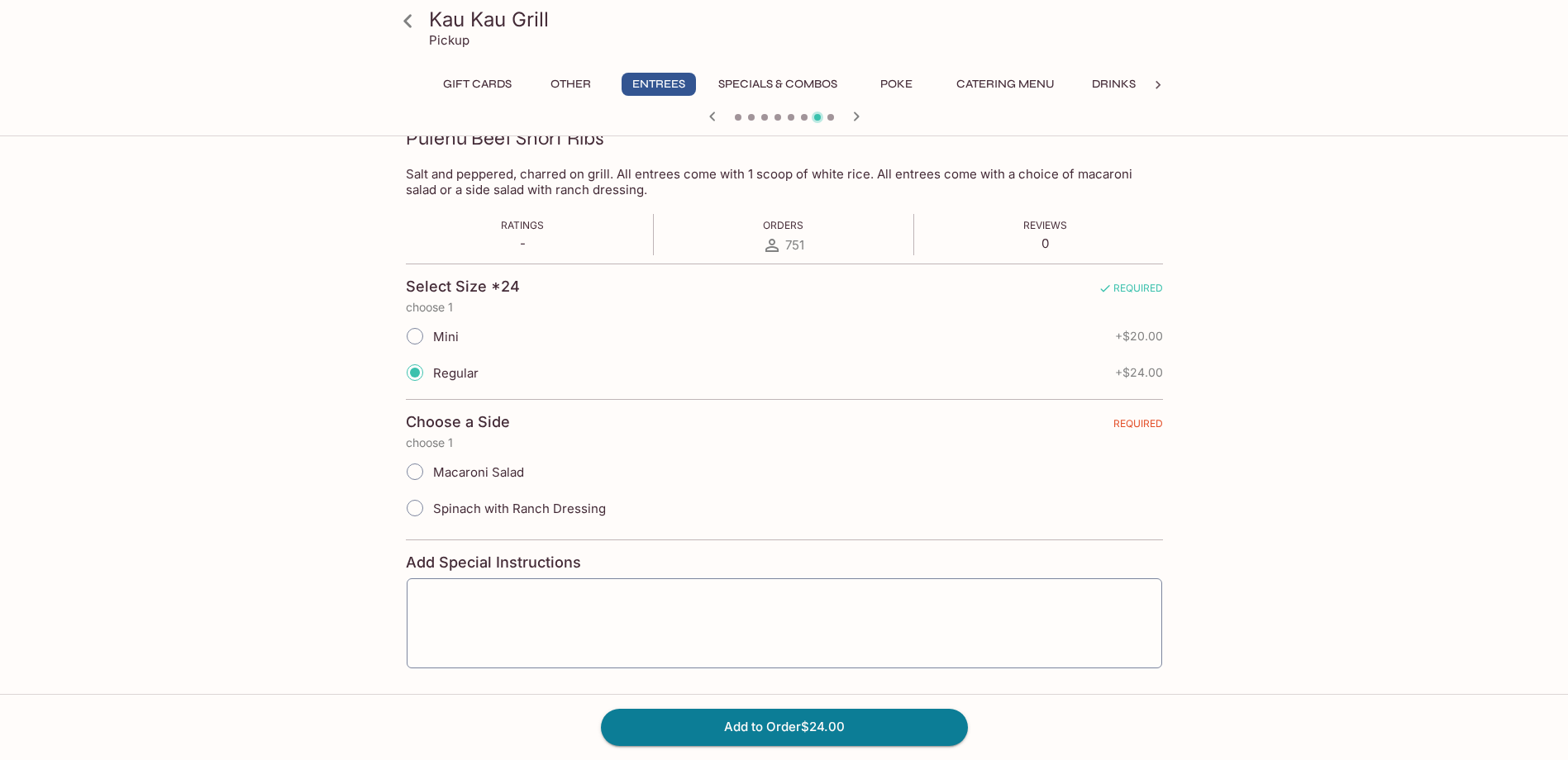 click on "Spinach with Ranch Dressing" at bounding box center (519, 508) 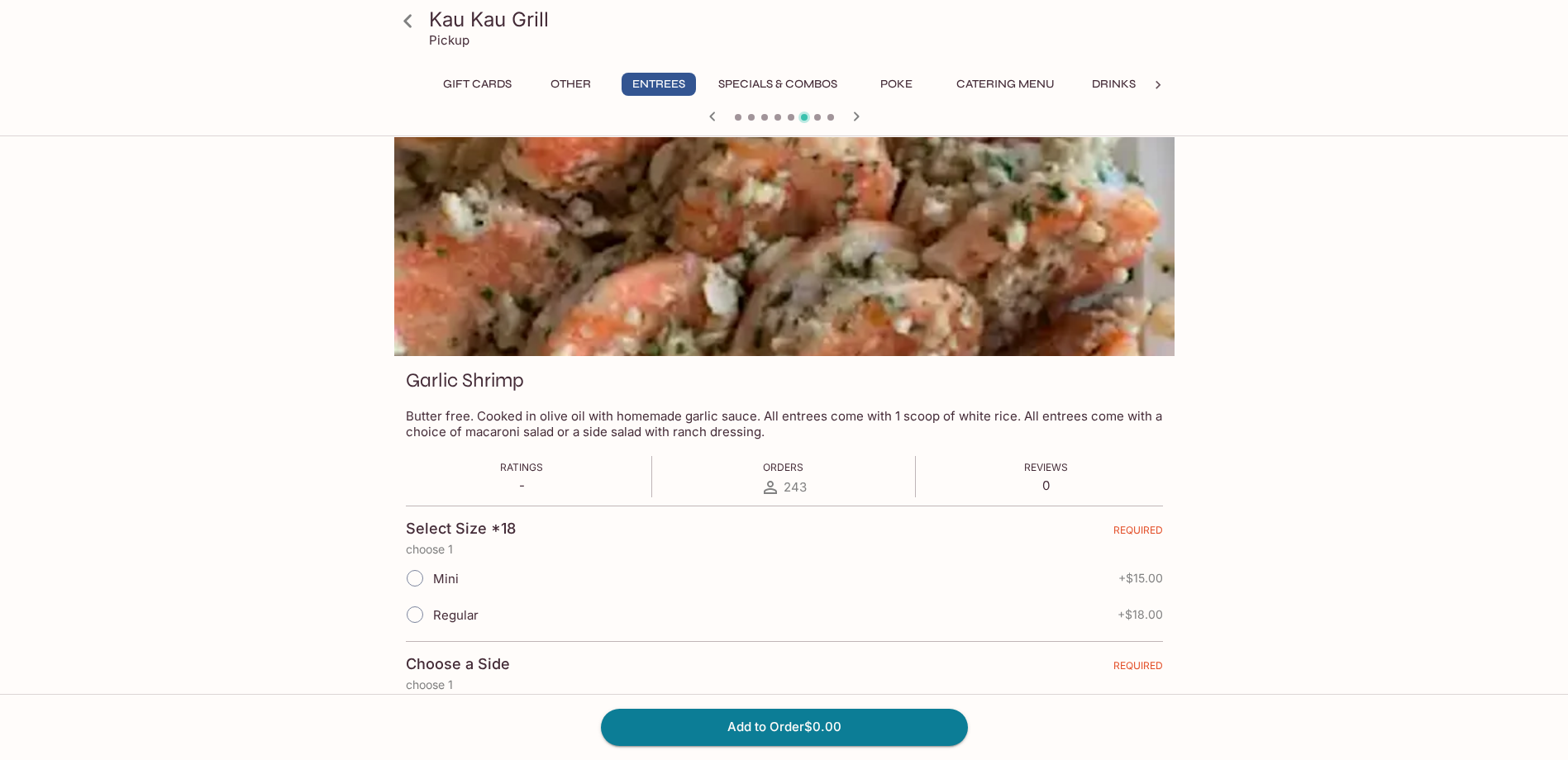 scroll, scrollTop: 0, scrollLeft: 0, axis: both 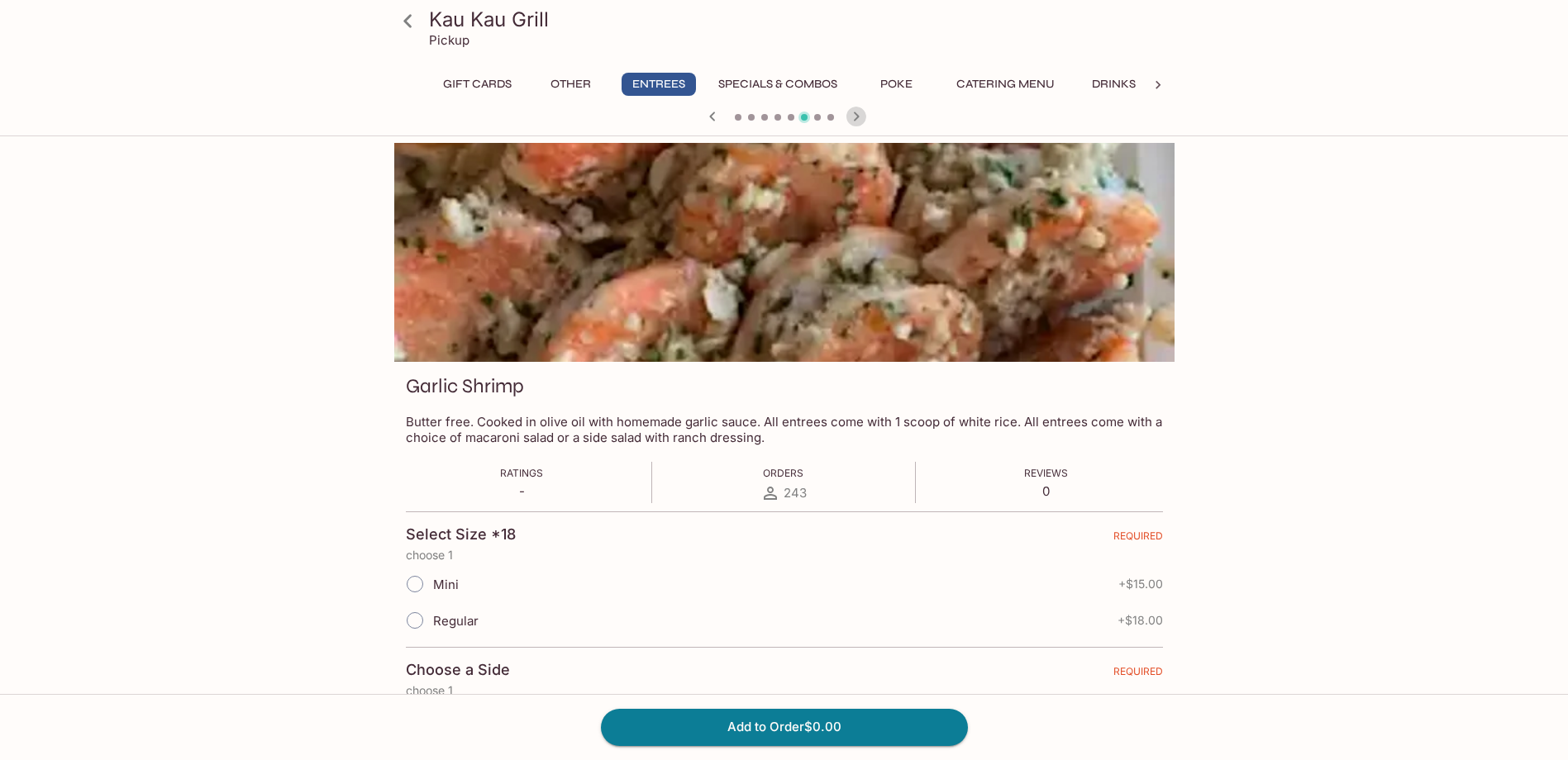 drag, startPoint x: 865, startPoint y: 108, endPoint x: 860, endPoint y: 116, distance: 9.43398 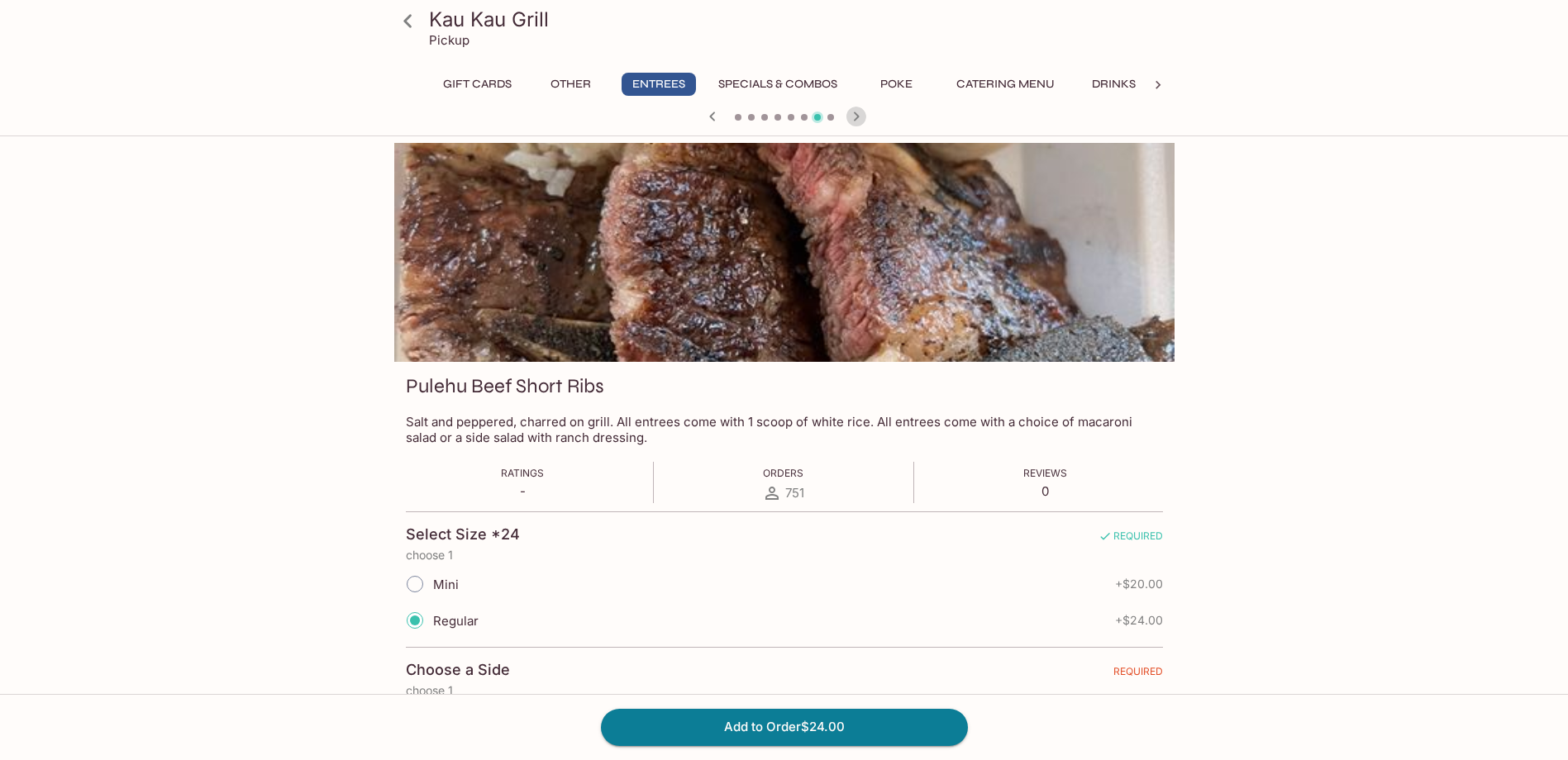 click 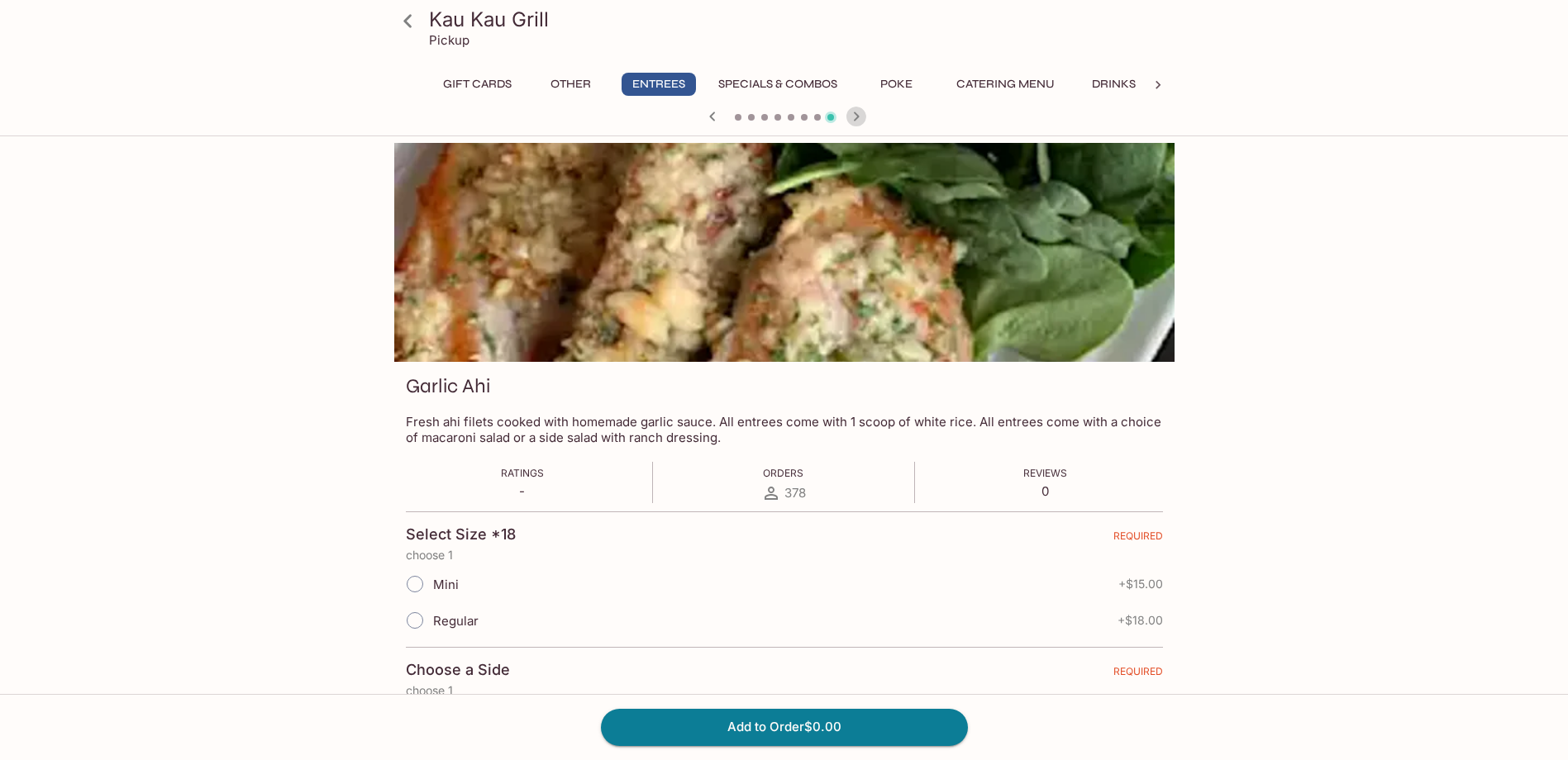 click 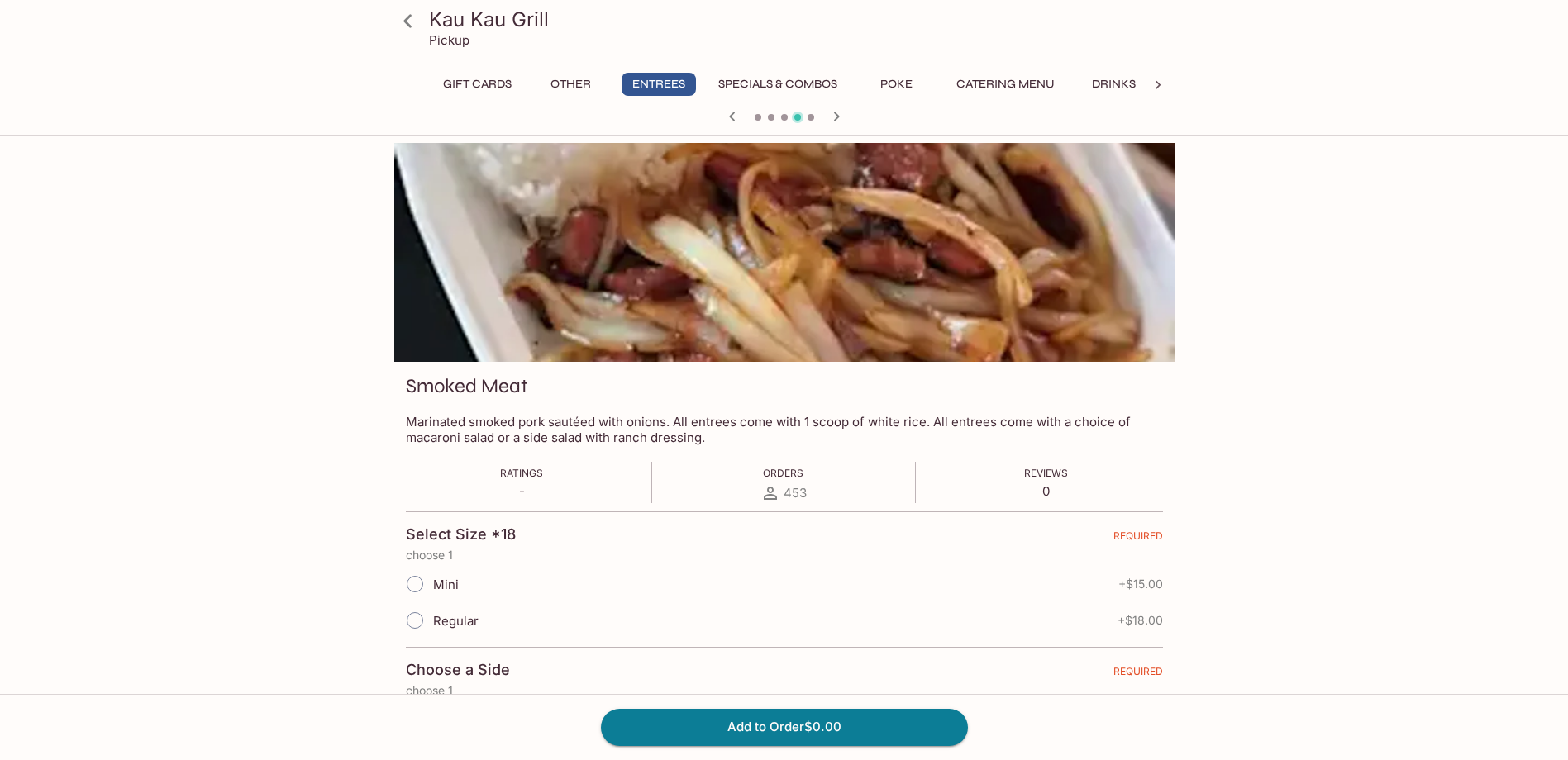 click at bounding box center (784, 118) 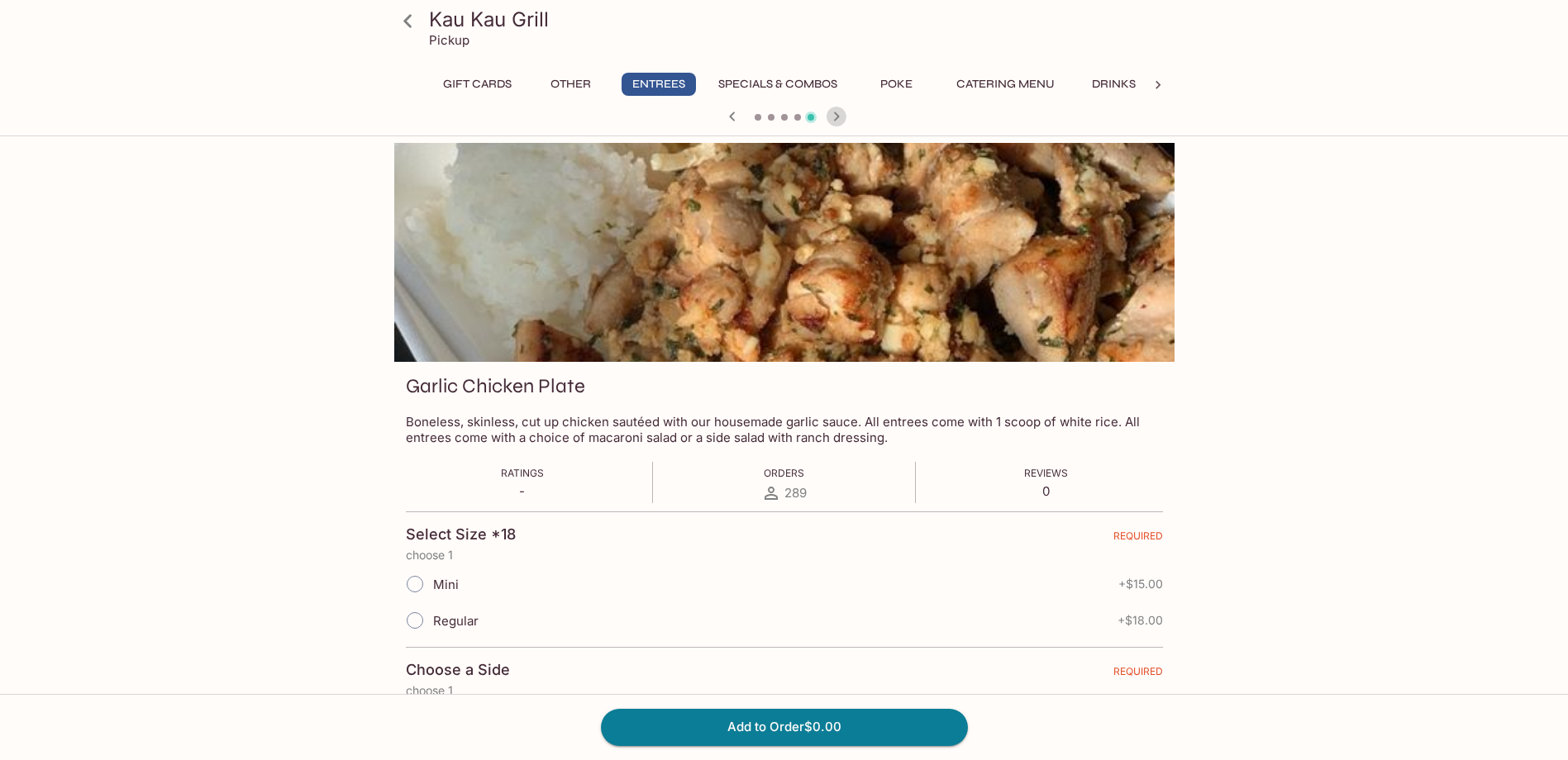 click 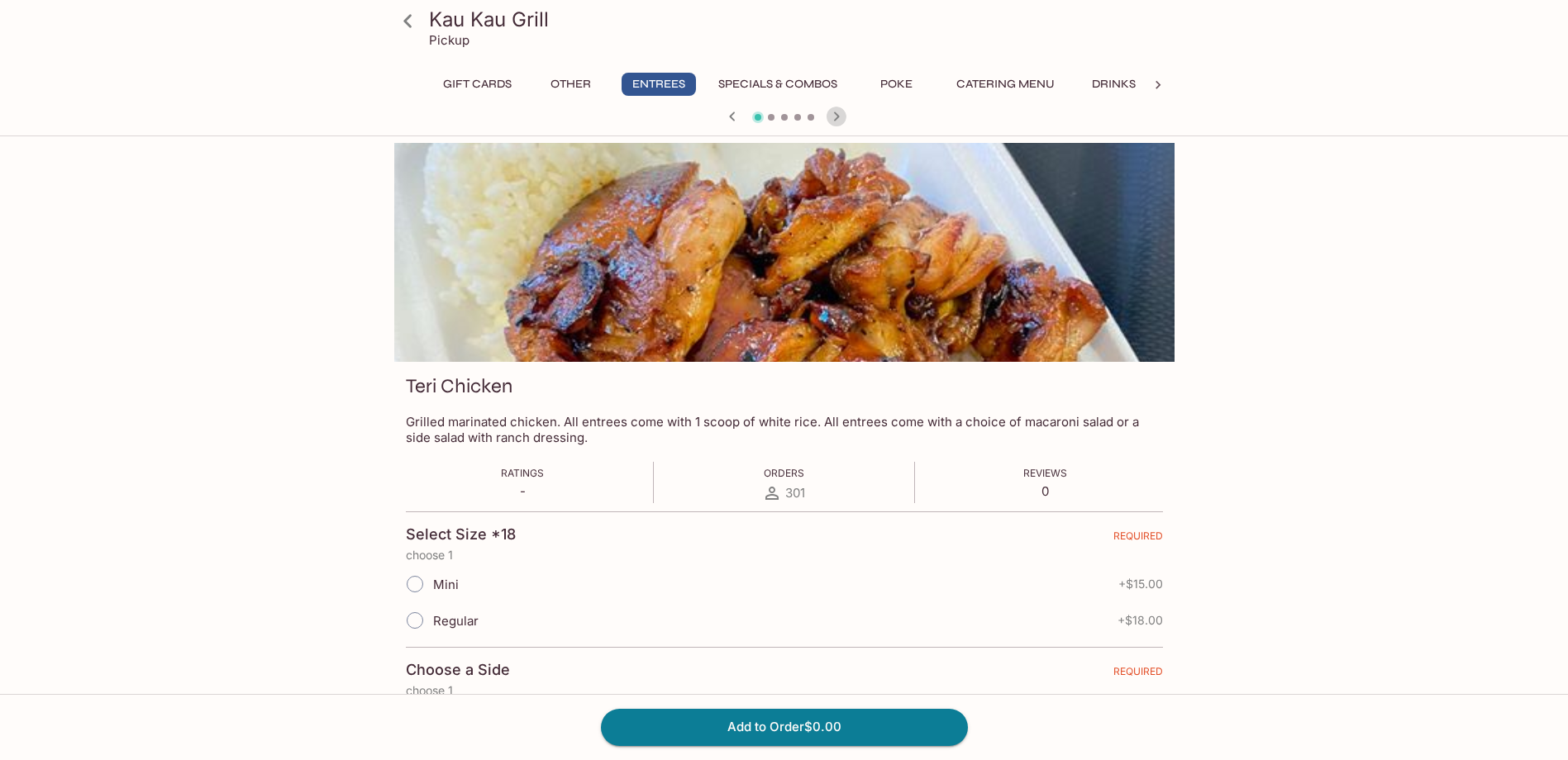 click 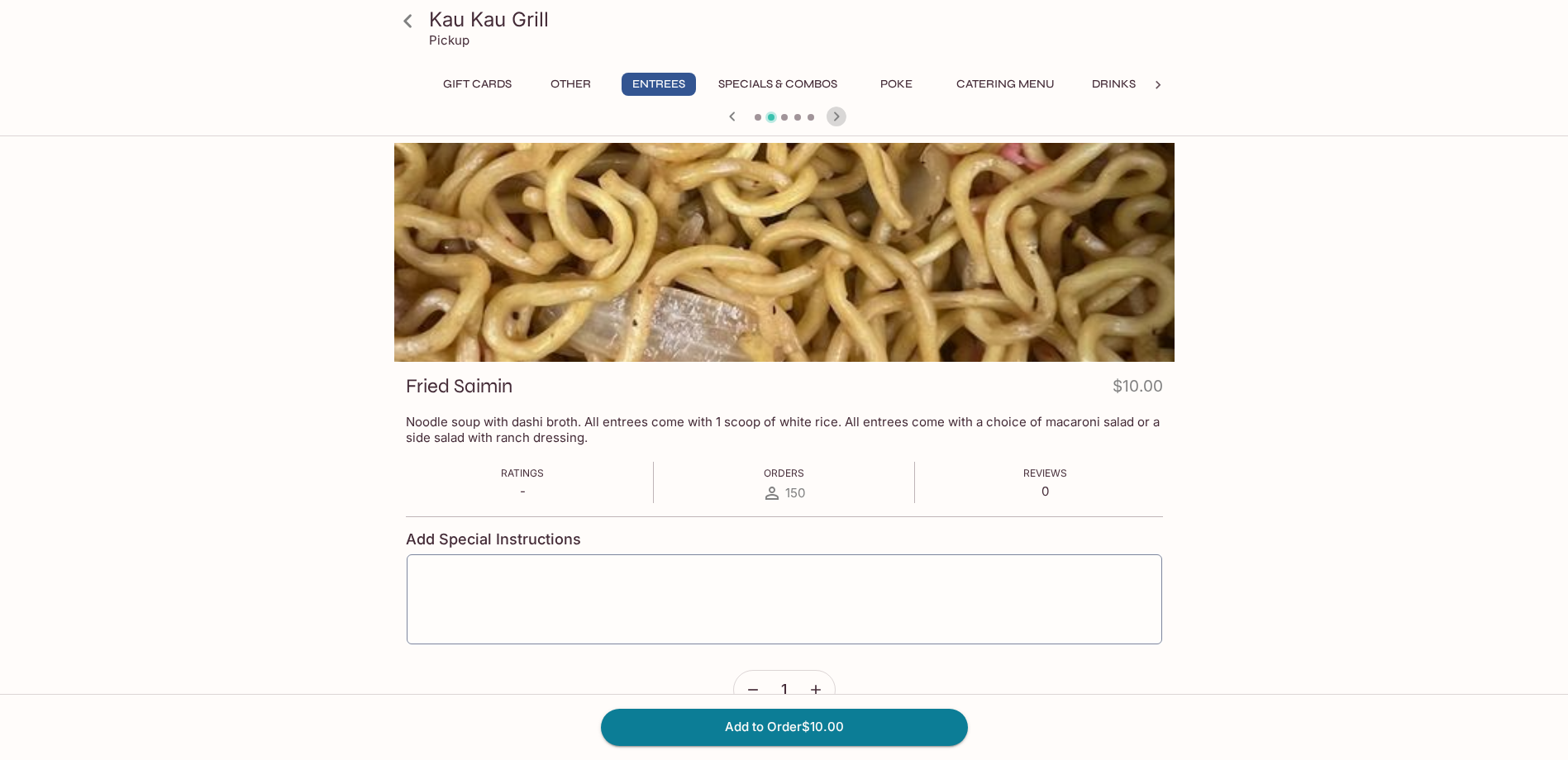 click 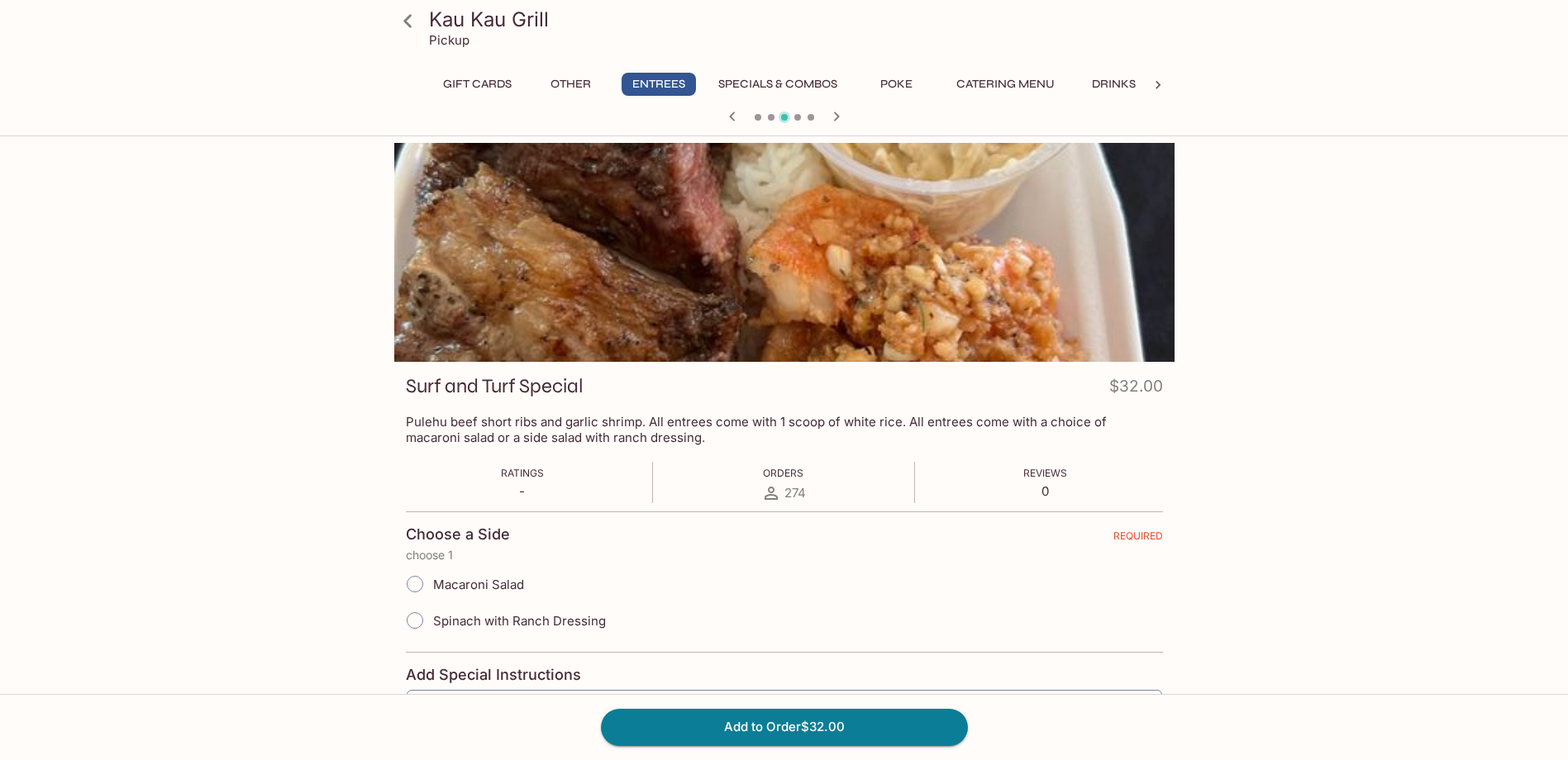 click 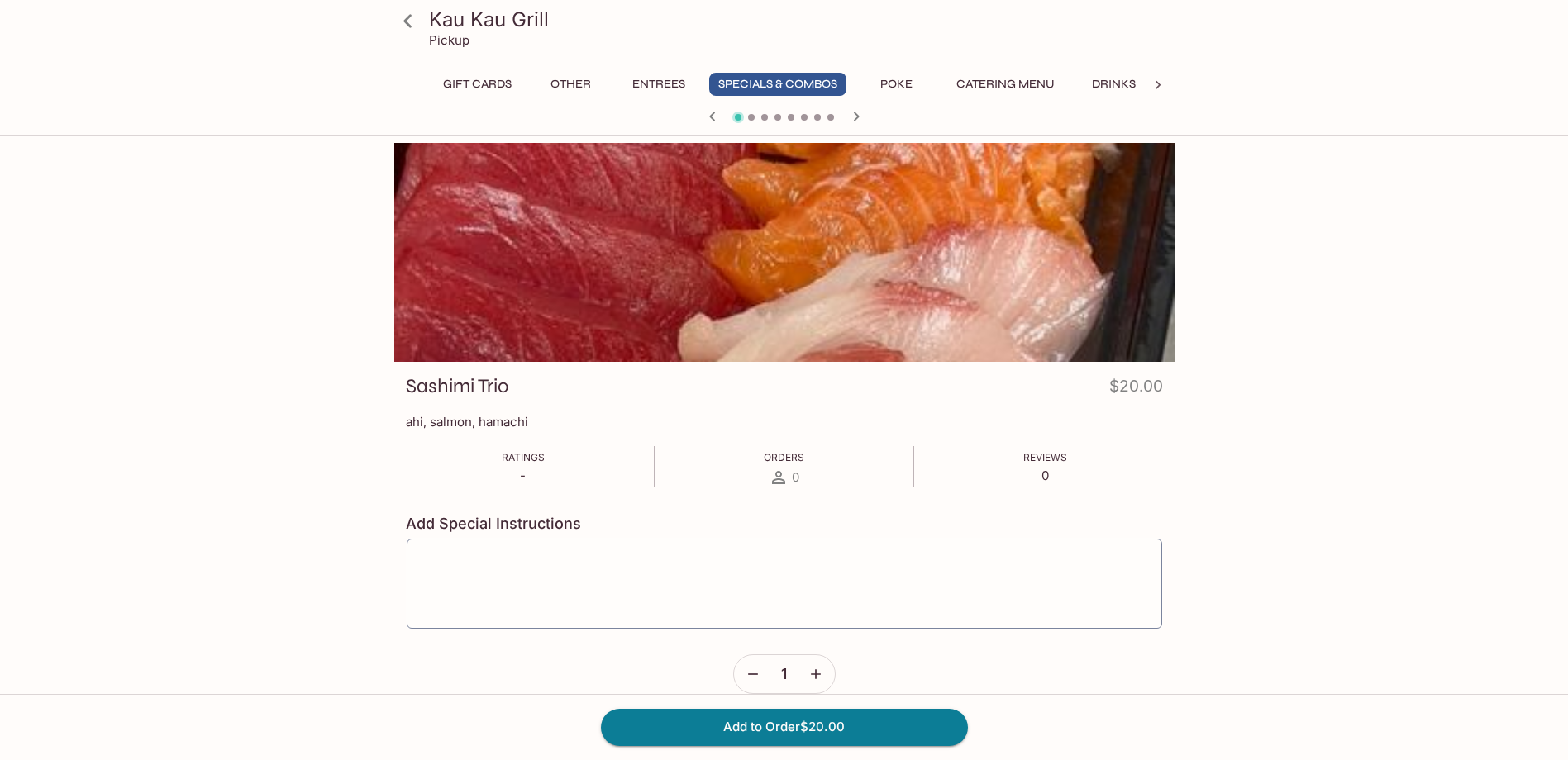 click at bounding box center (831, 117) 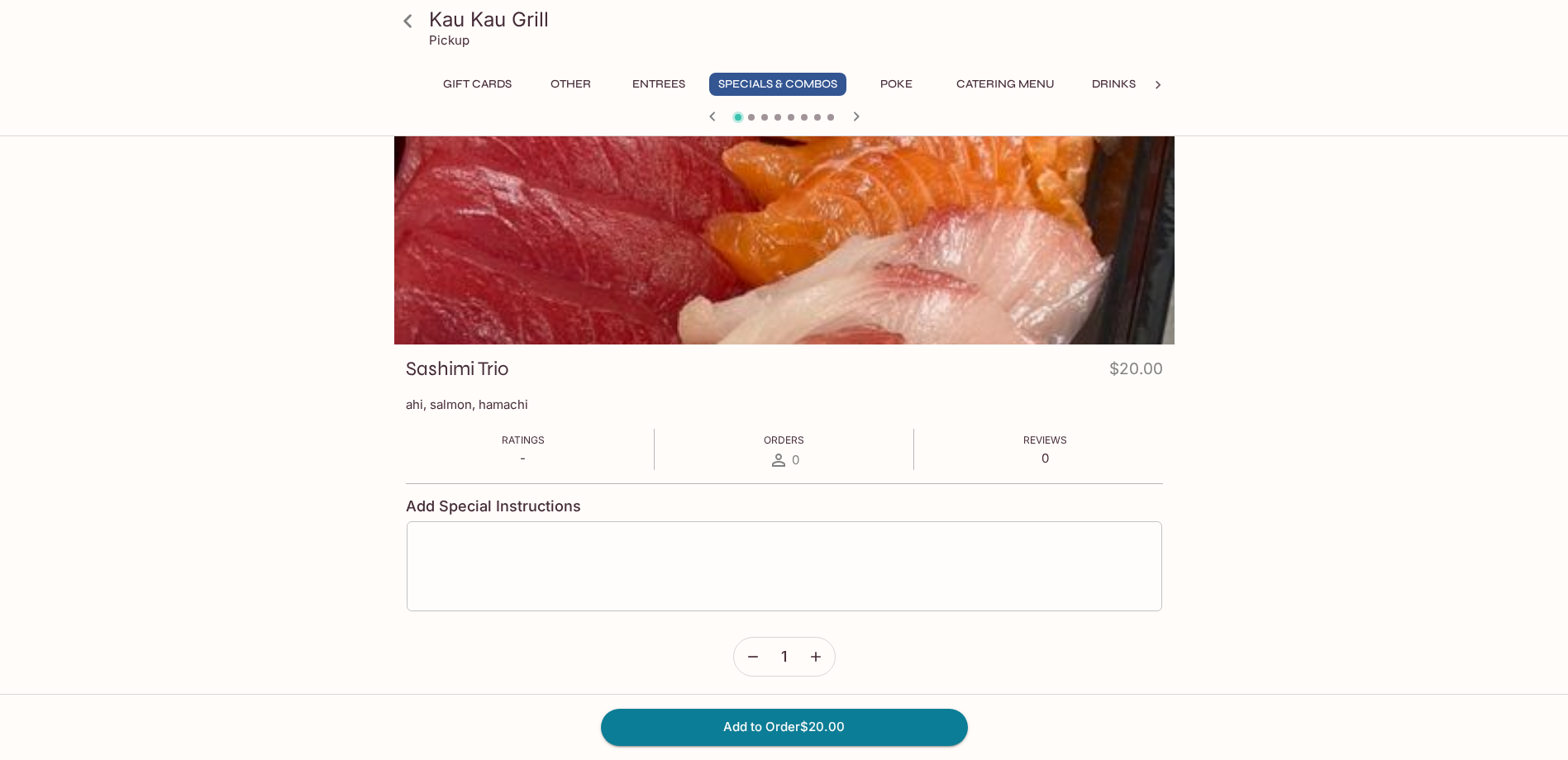 scroll, scrollTop: 0, scrollLeft: 0, axis: both 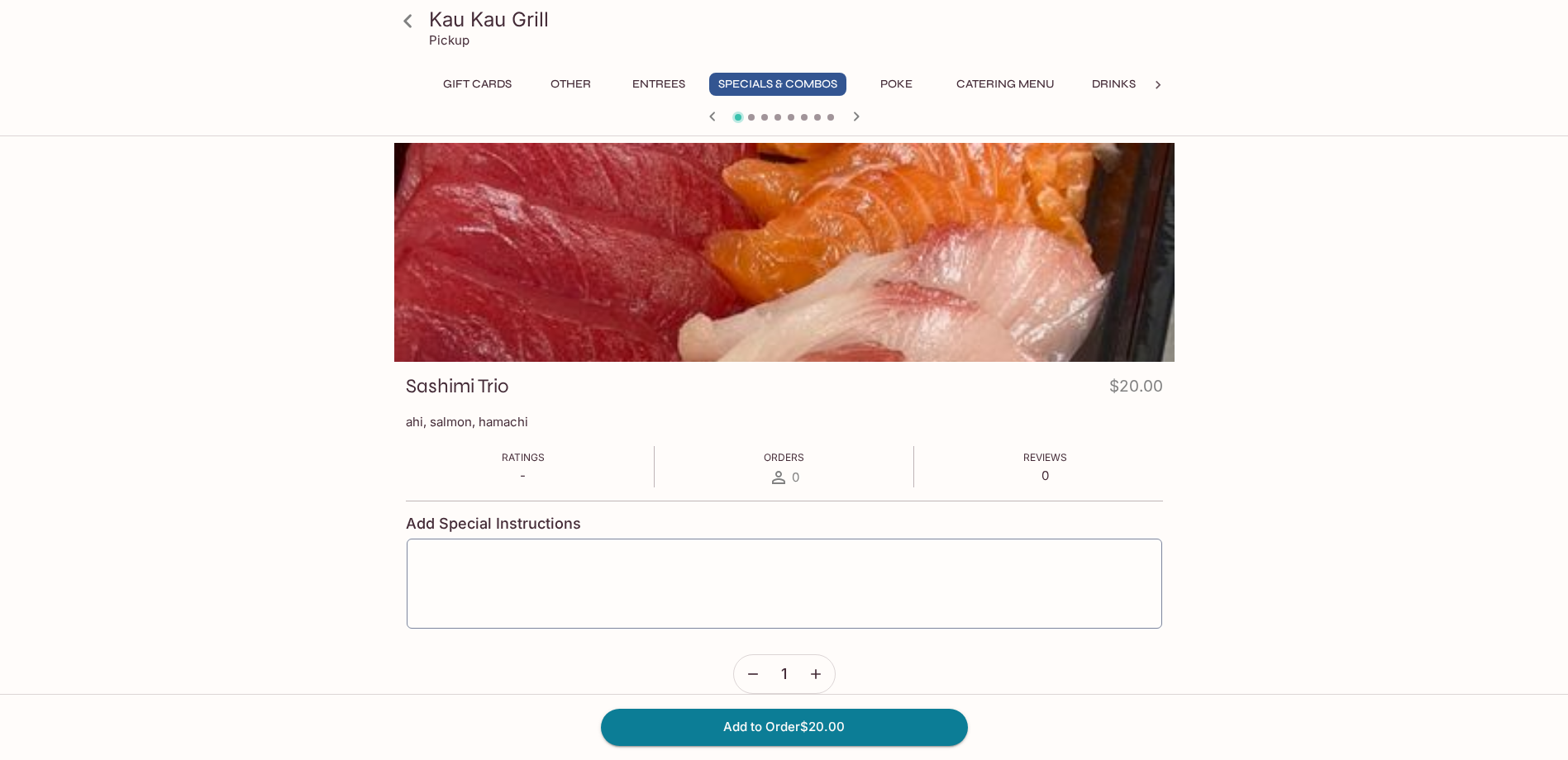 click 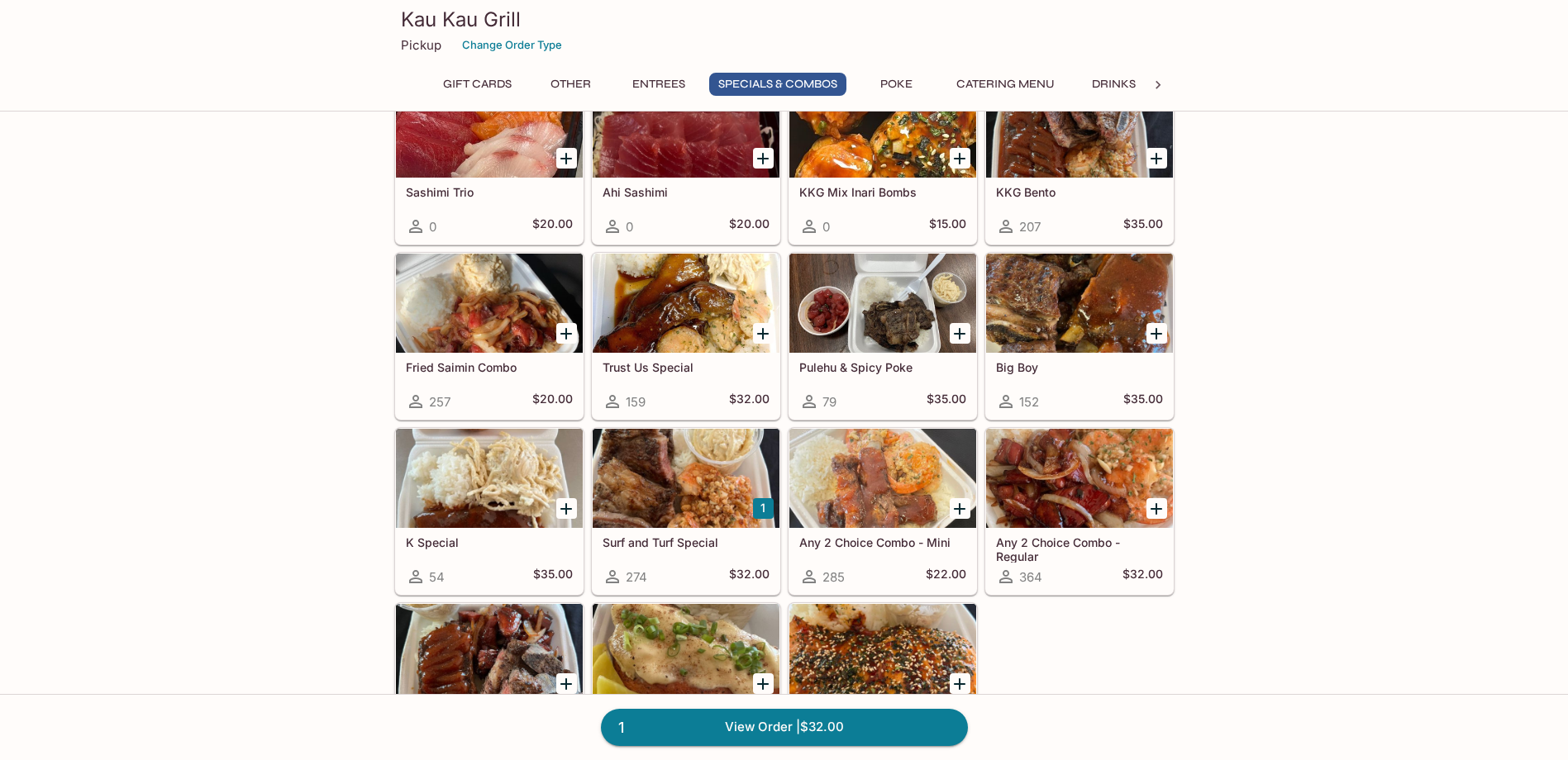 scroll, scrollTop: 1652, scrollLeft: 0, axis: vertical 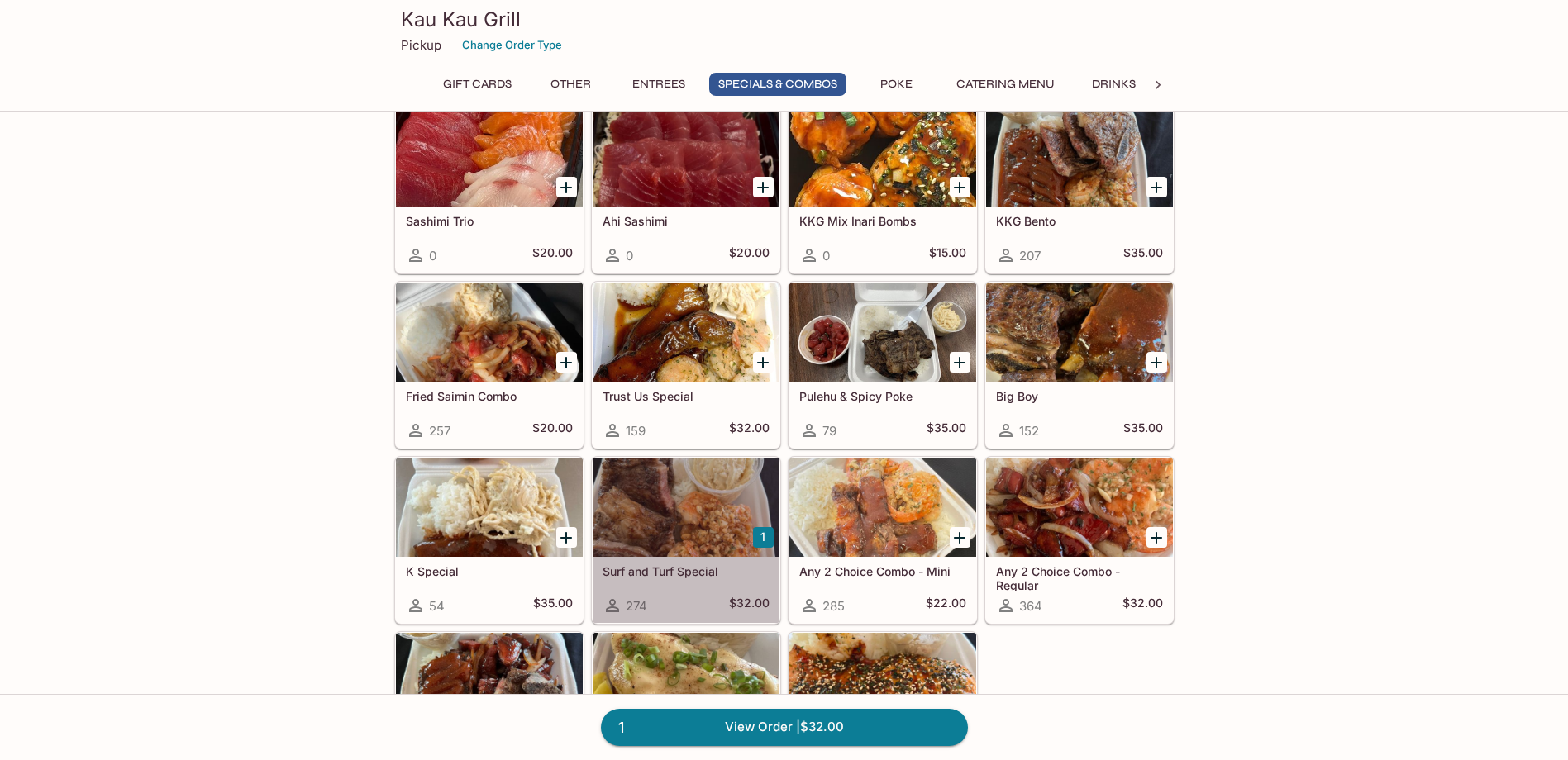 click on "Surf and Turf Special" at bounding box center [686, 571] 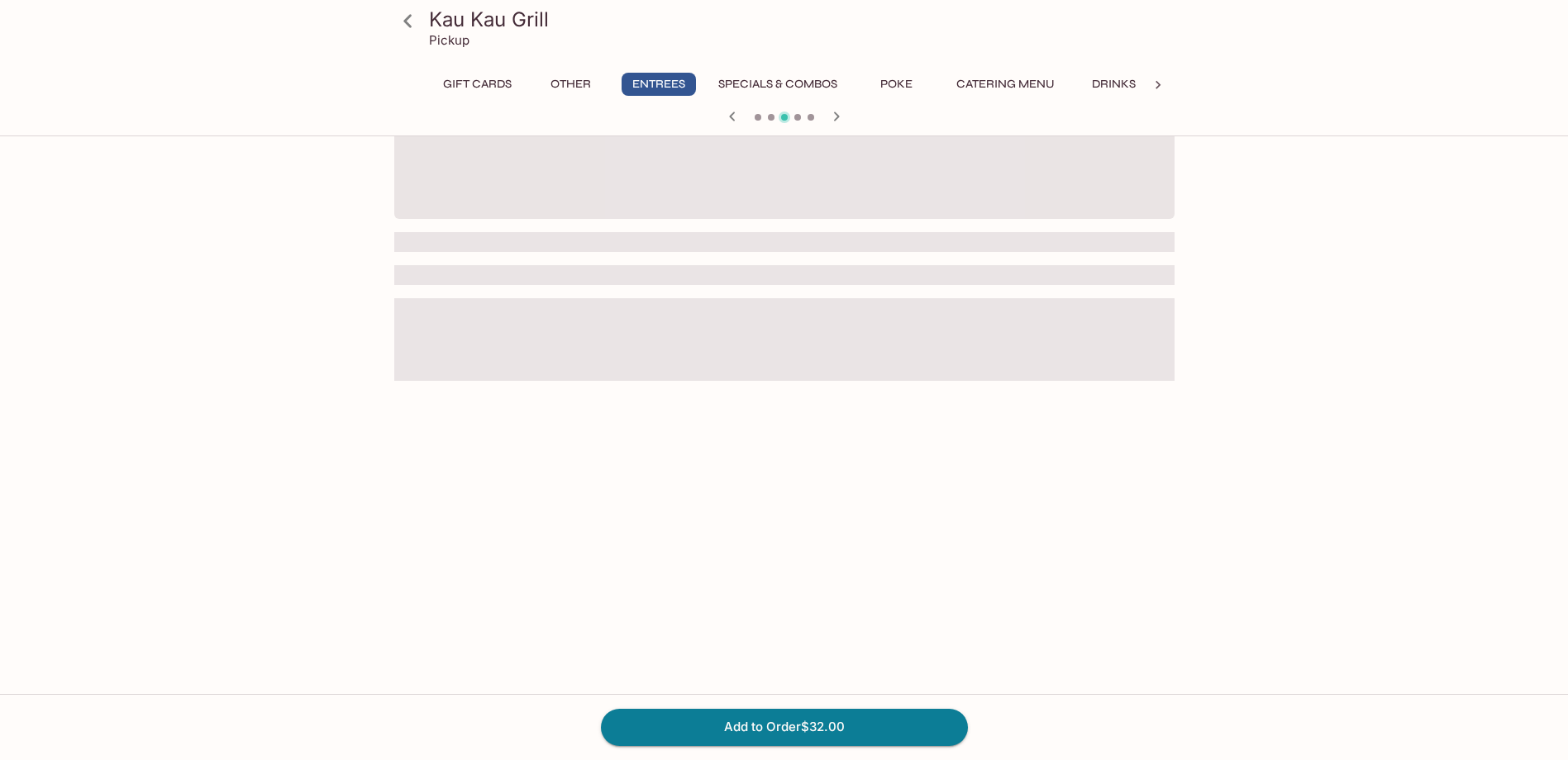 scroll, scrollTop: 0, scrollLeft: 0, axis: both 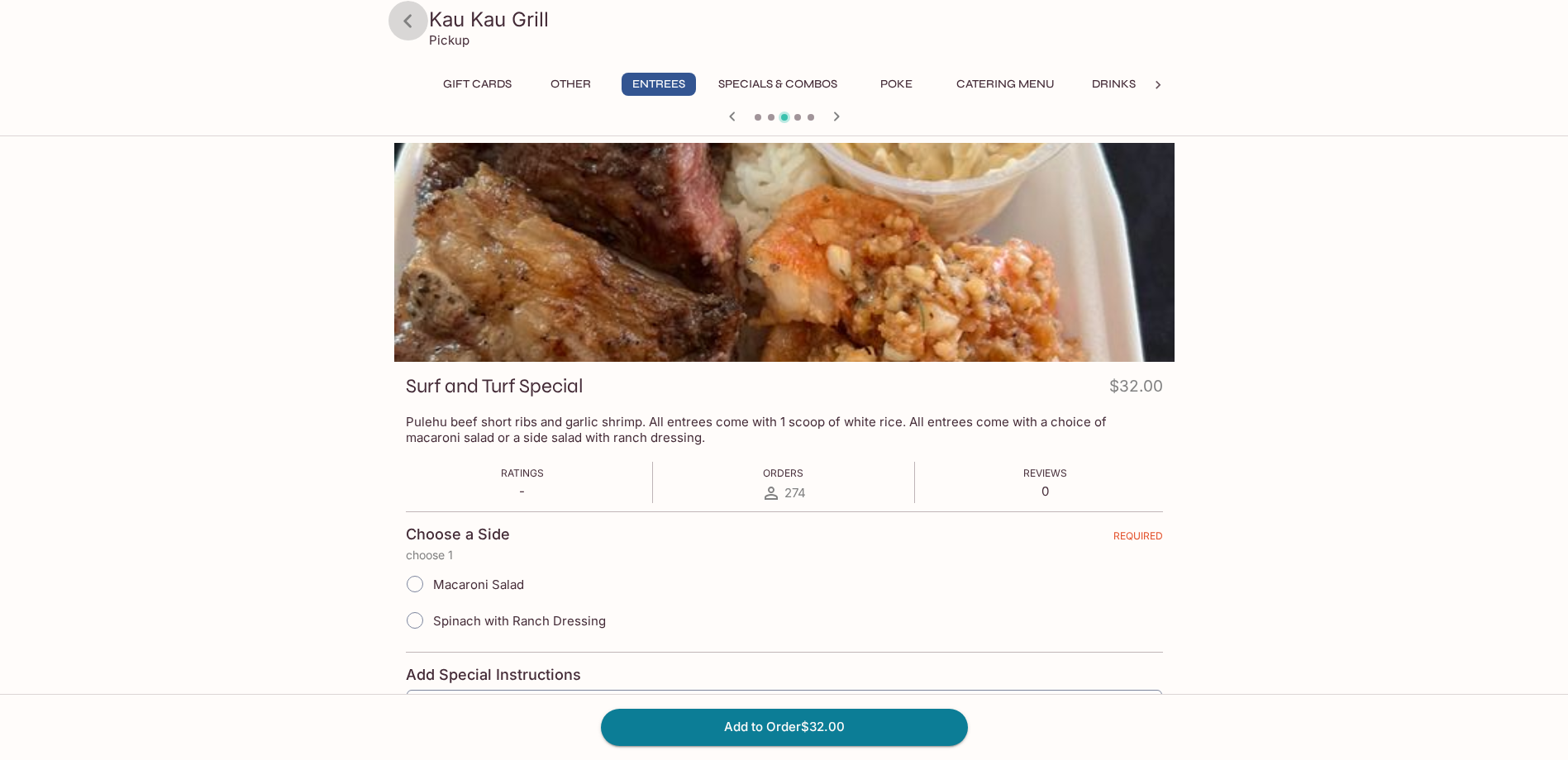 click 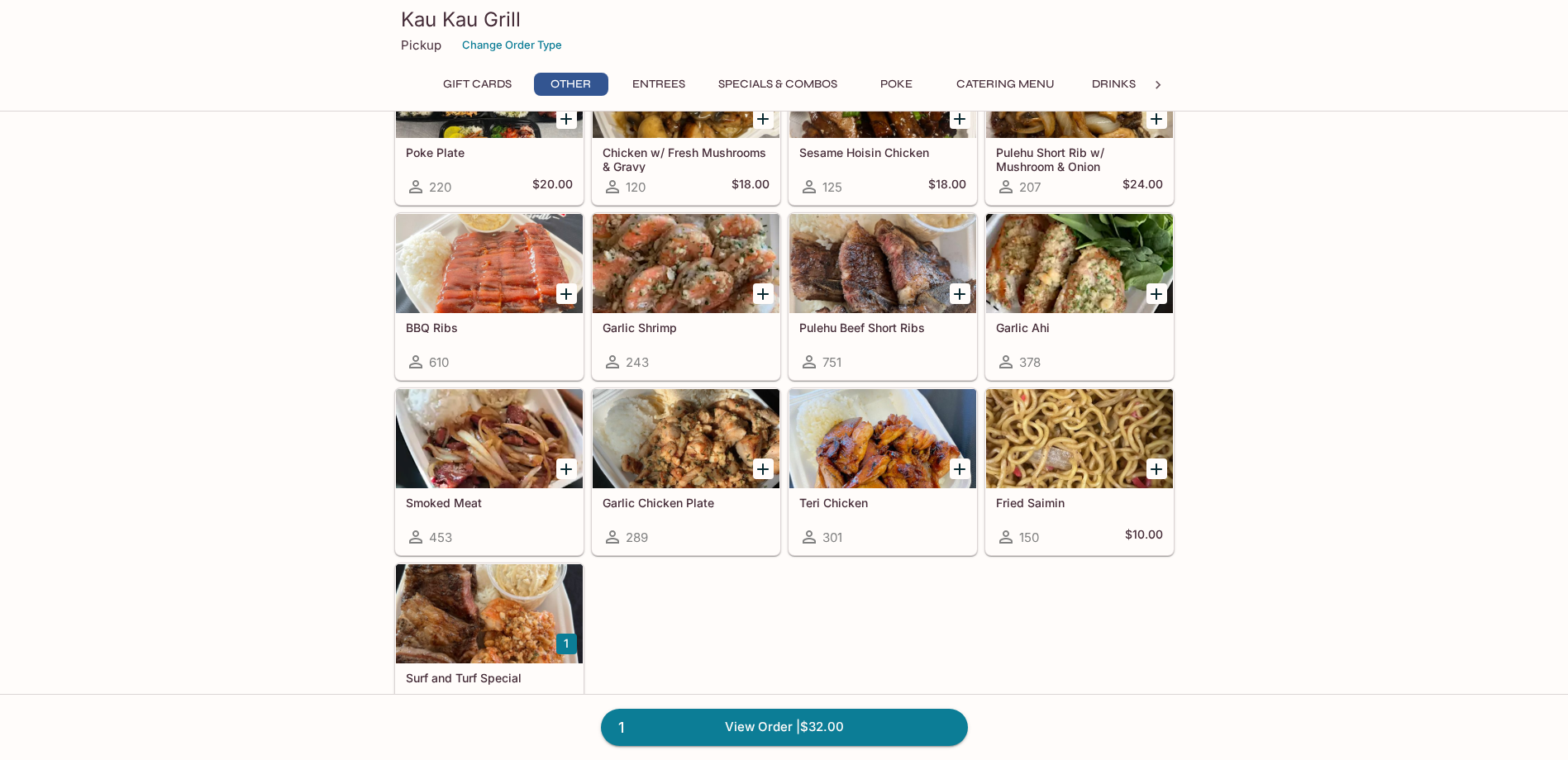 scroll, scrollTop: 661, scrollLeft: 0, axis: vertical 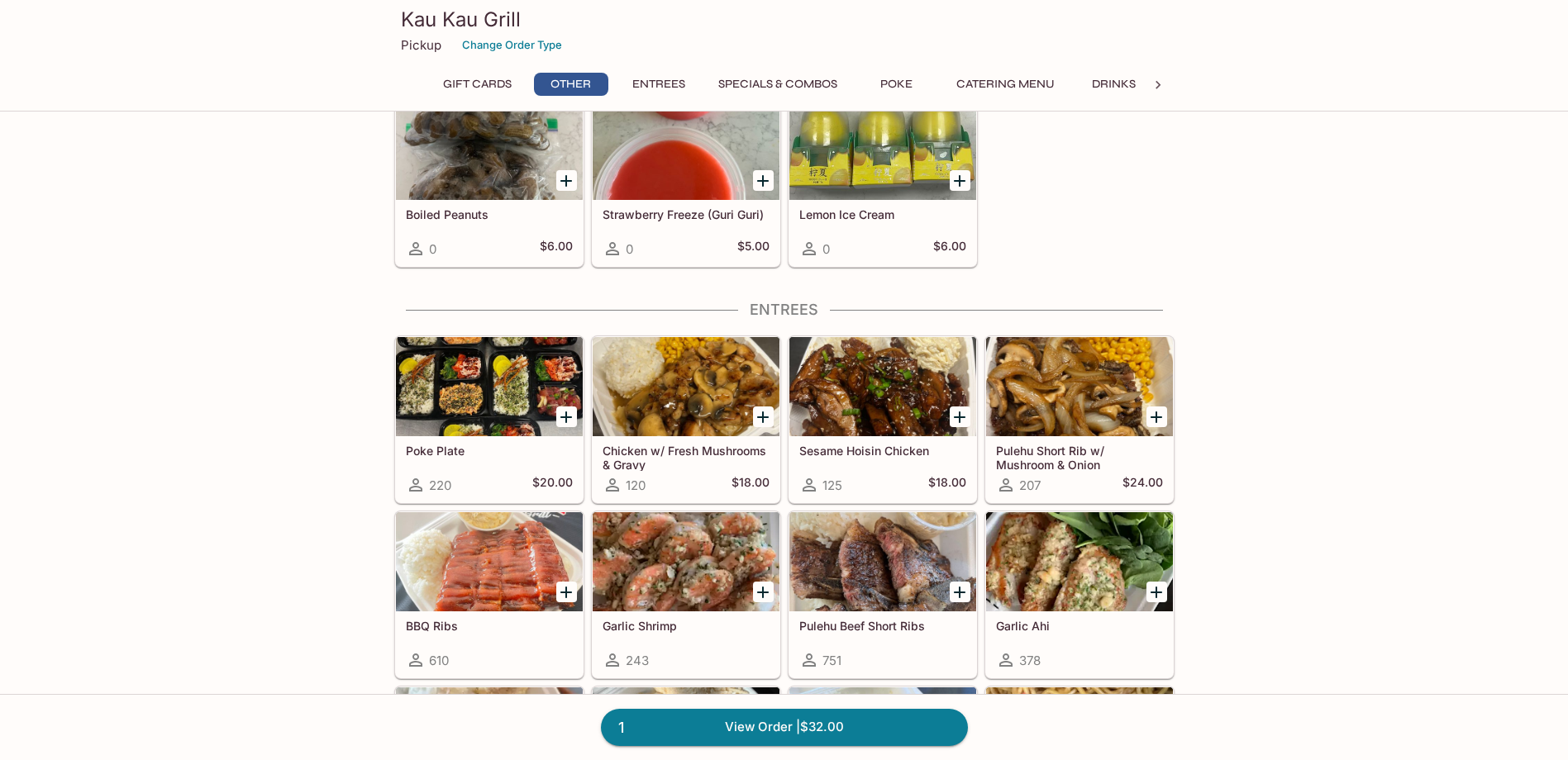 click on "Poke Plate" at bounding box center (489, 450) 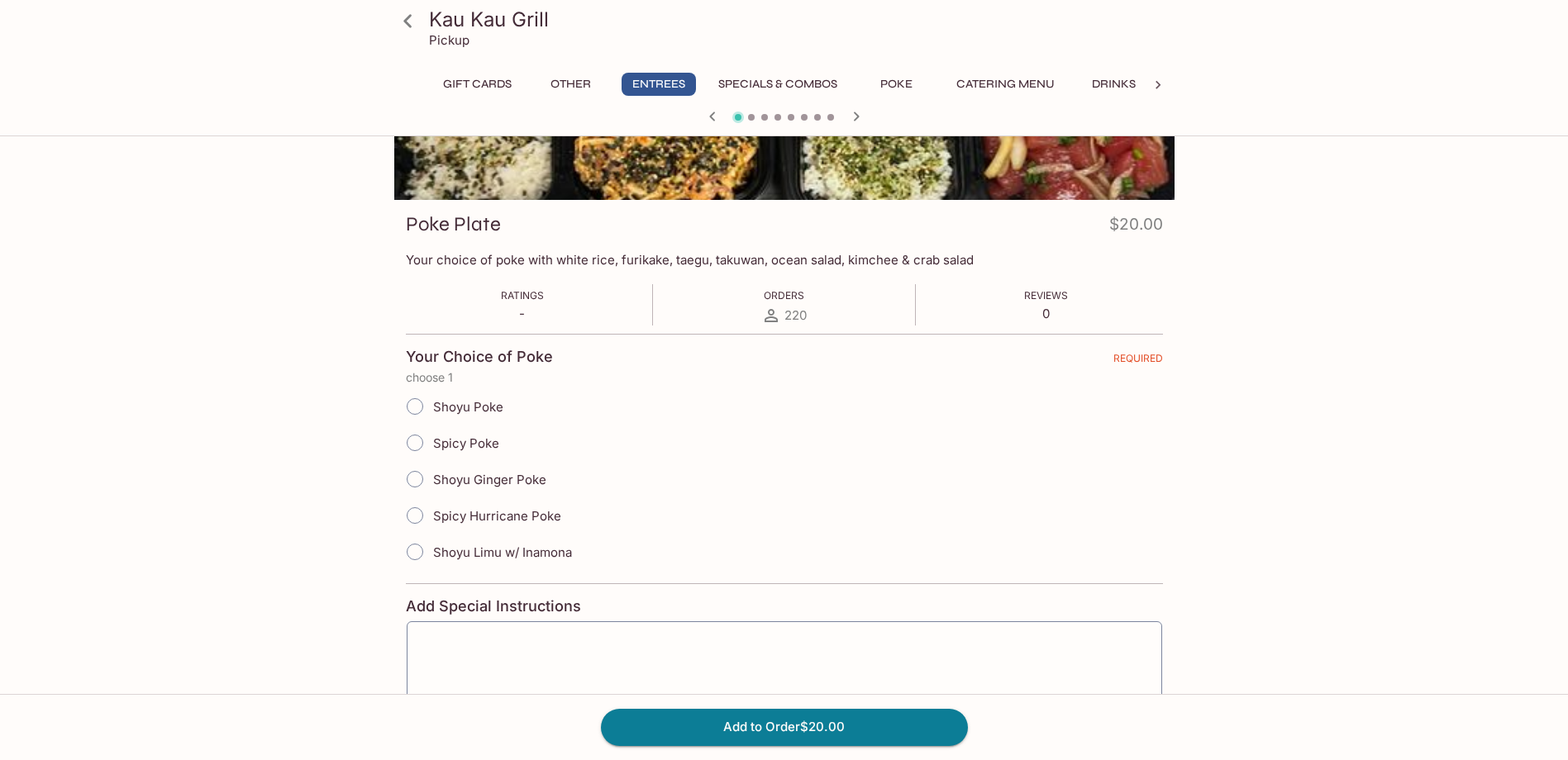 scroll, scrollTop: 165, scrollLeft: 0, axis: vertical 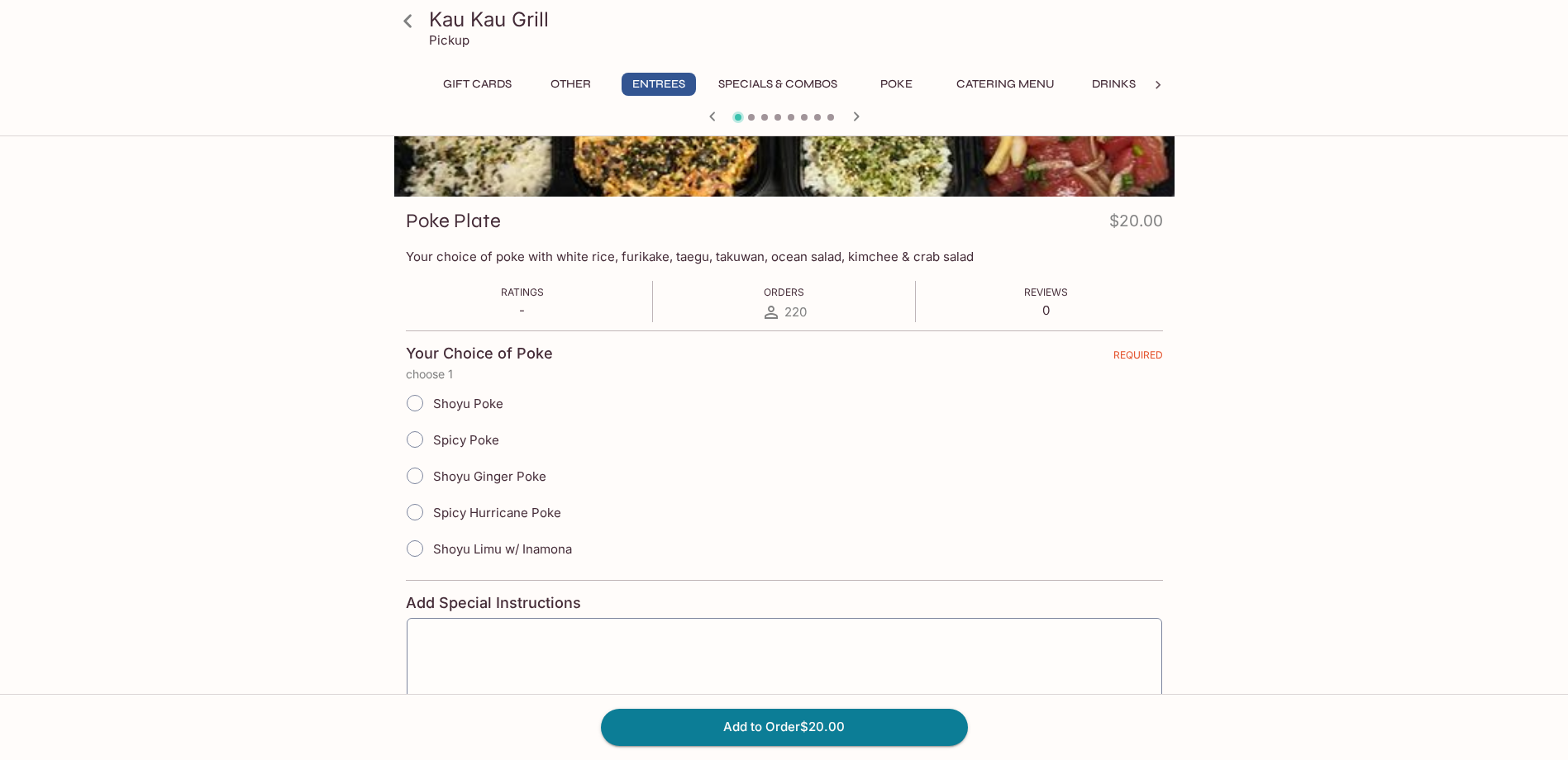 click on "Shoyu Limu w/ Inamona" at bounding box center (503, 549) 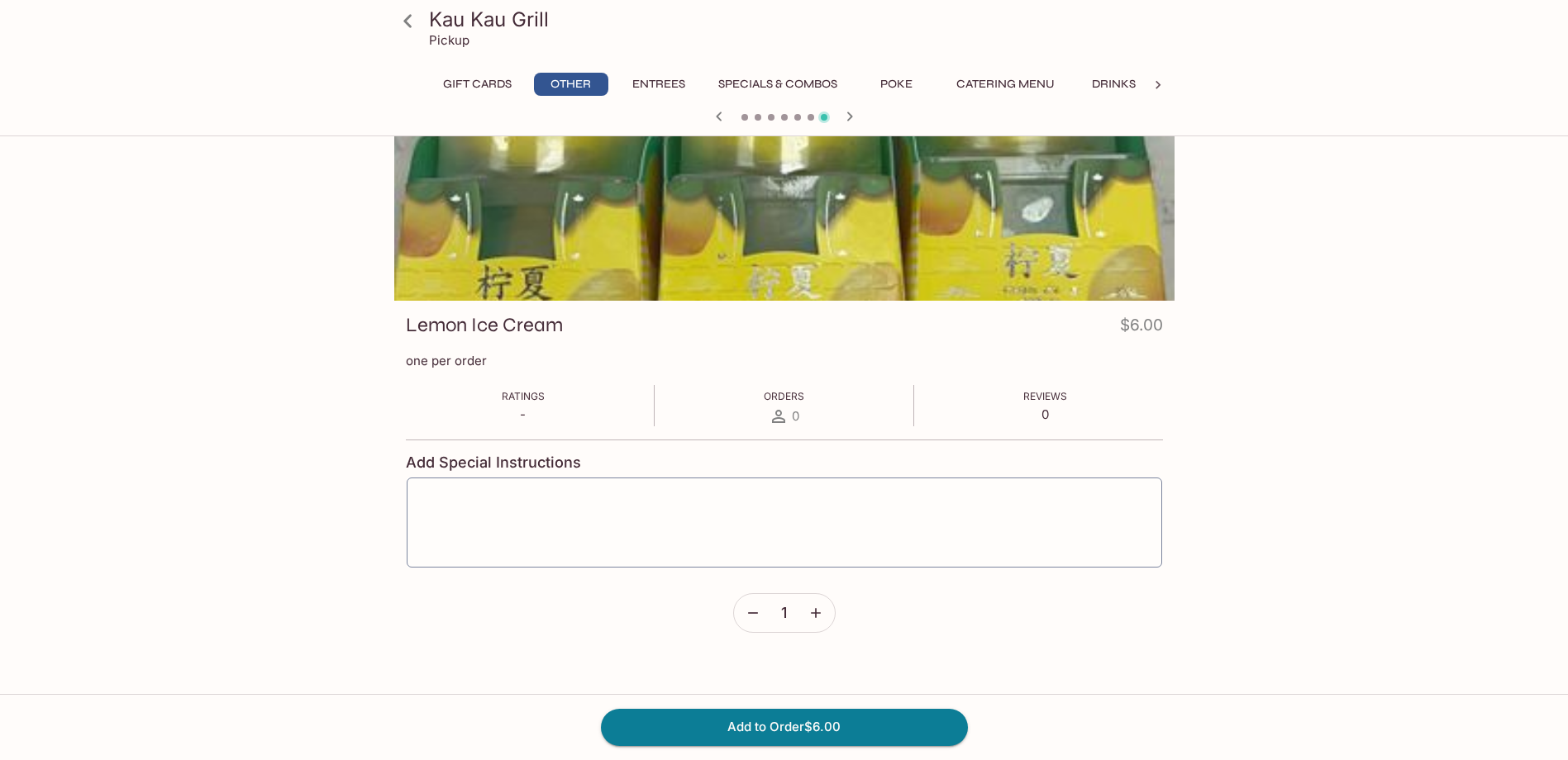 scroll, scrollTop: 0, scrollLeft: 0, axis: both 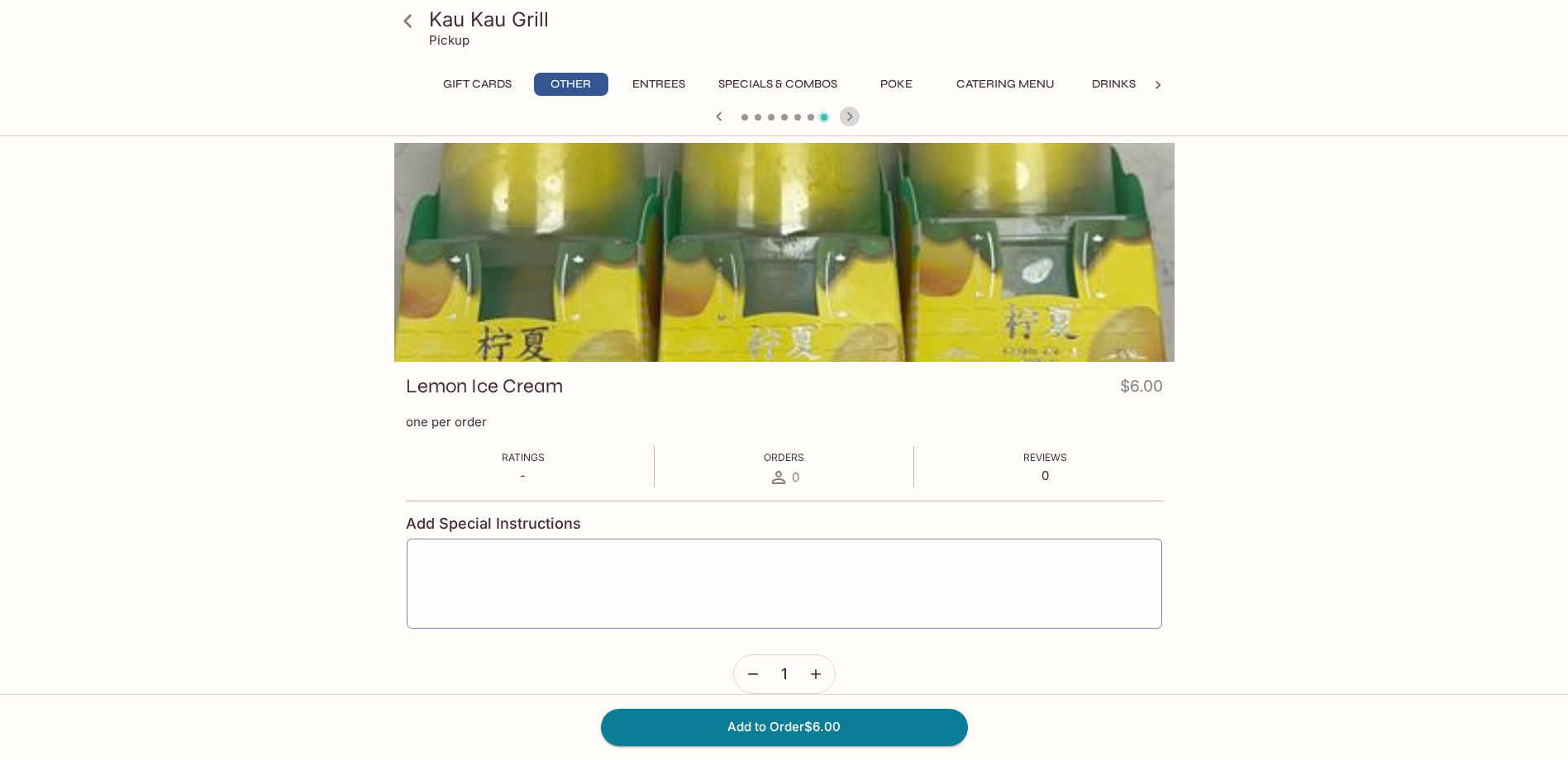 click 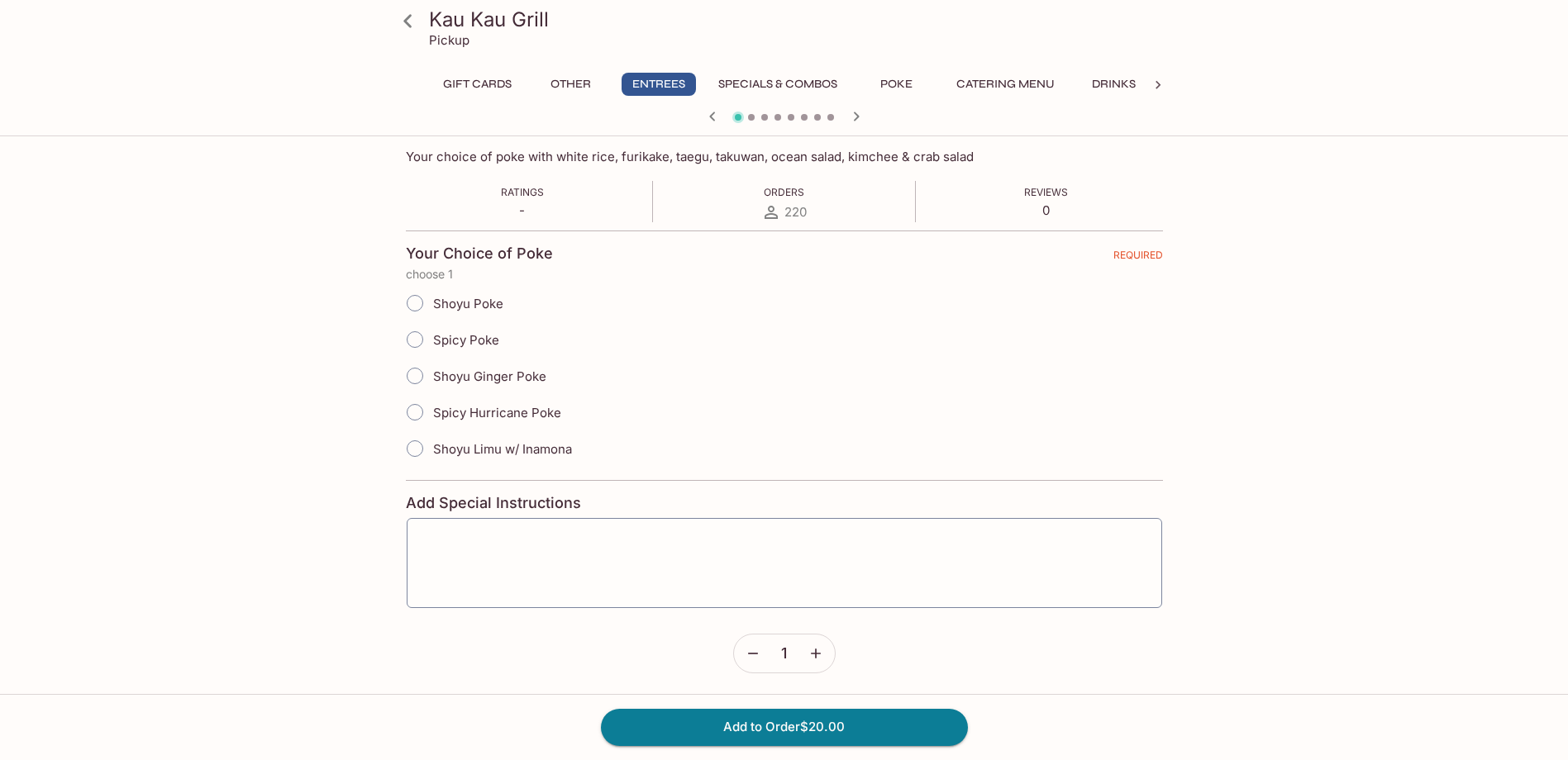 scroll, scrollTop: 268, scrollLeft: 0, axis: vertical 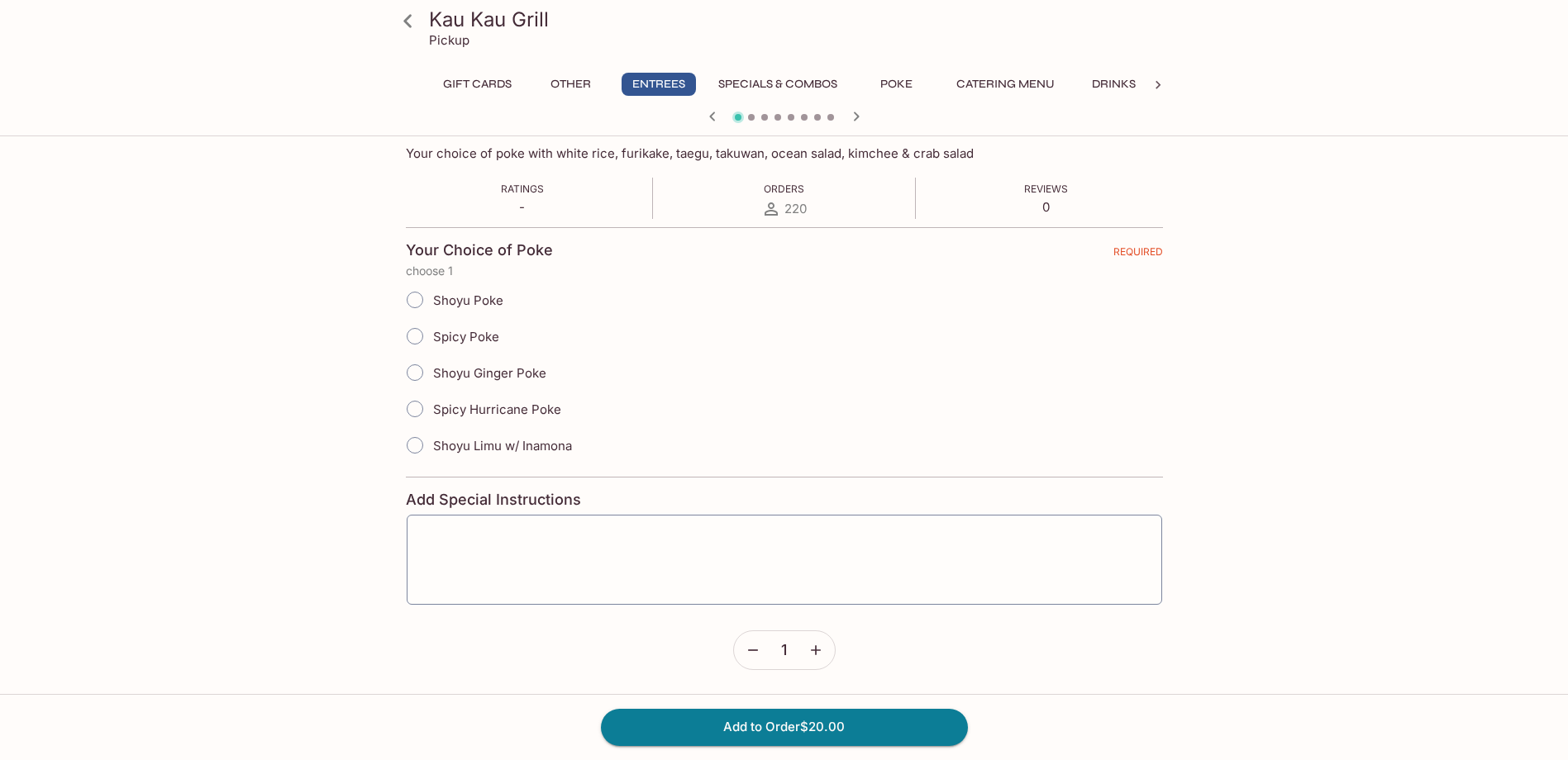 click on "Shoyu Limu w/ Inamona" at bounding box center [503, 445] 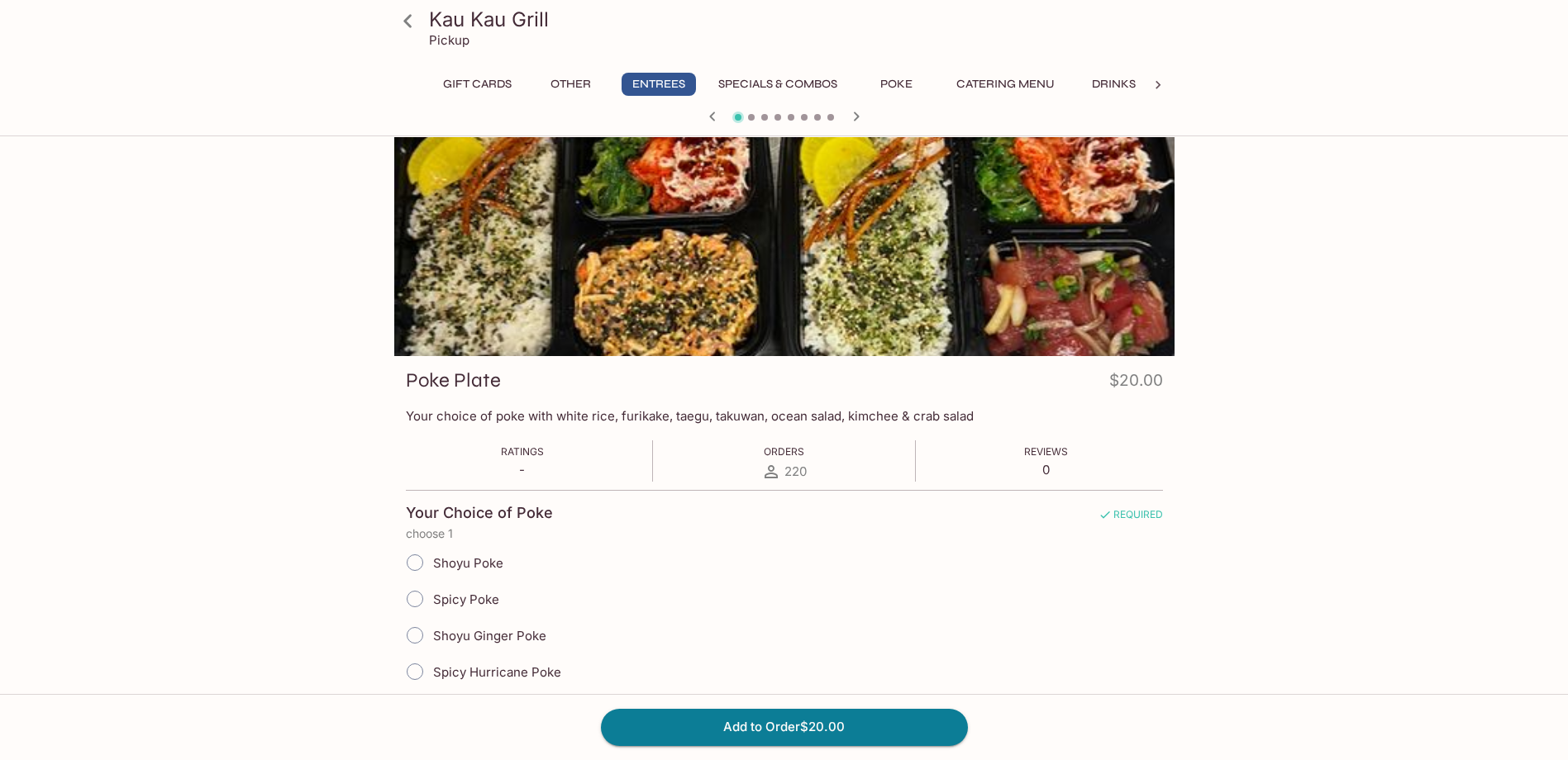 scroll, scrollTop: 0, scrollLeft: 0, axis: both 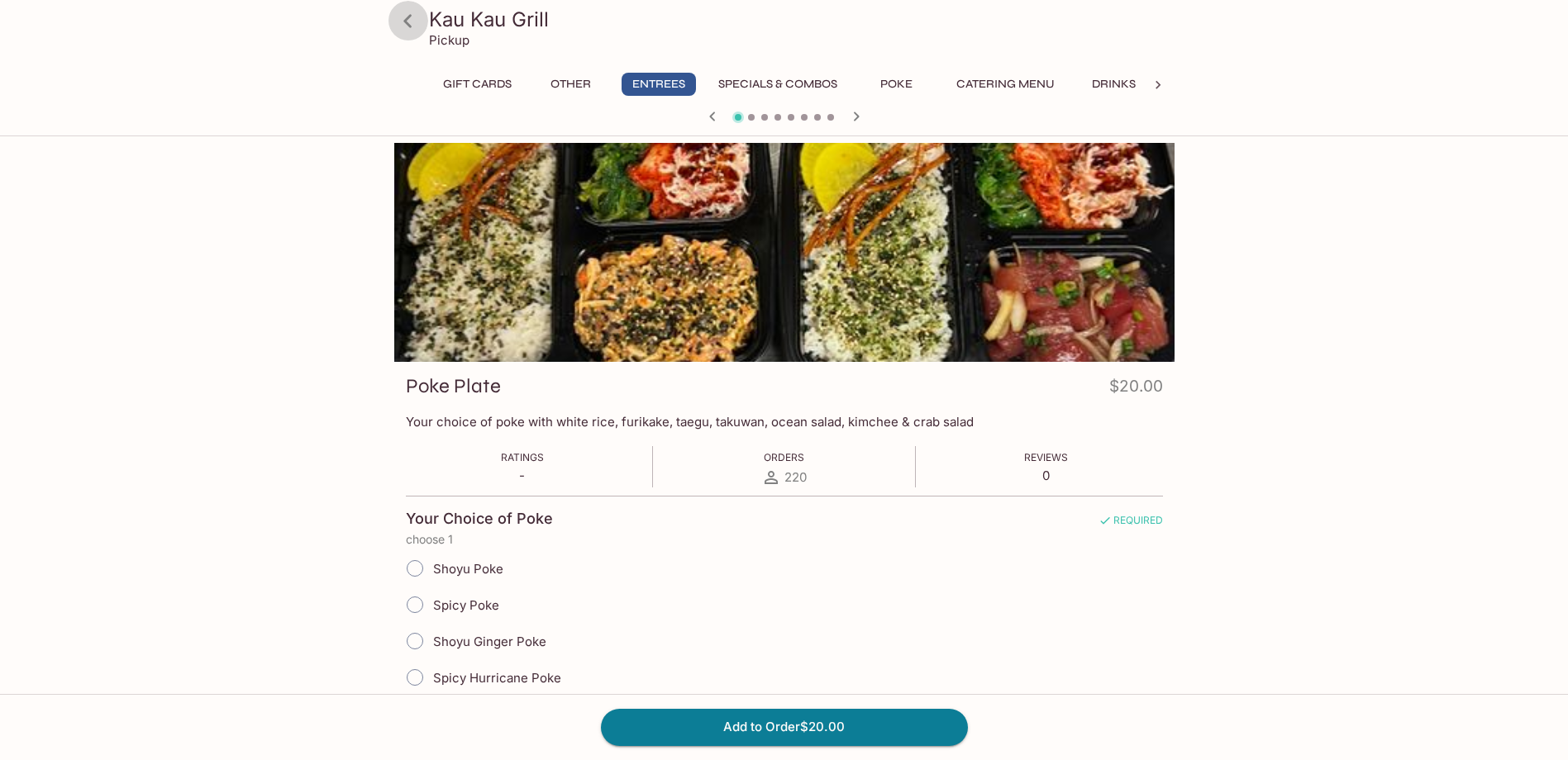click 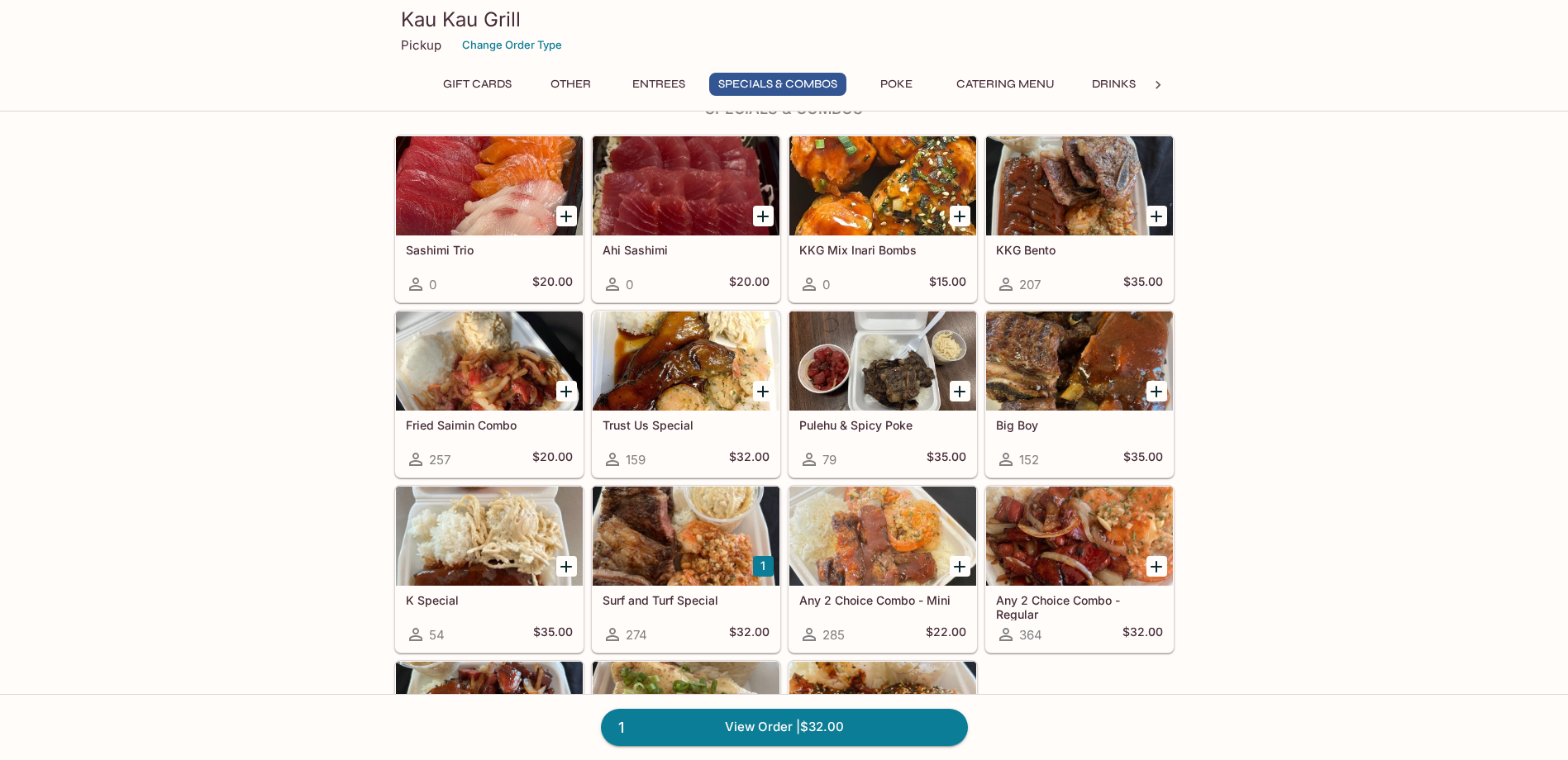 scroll, scrollTop: 1652, scrollLeft: 0, axis: vertical 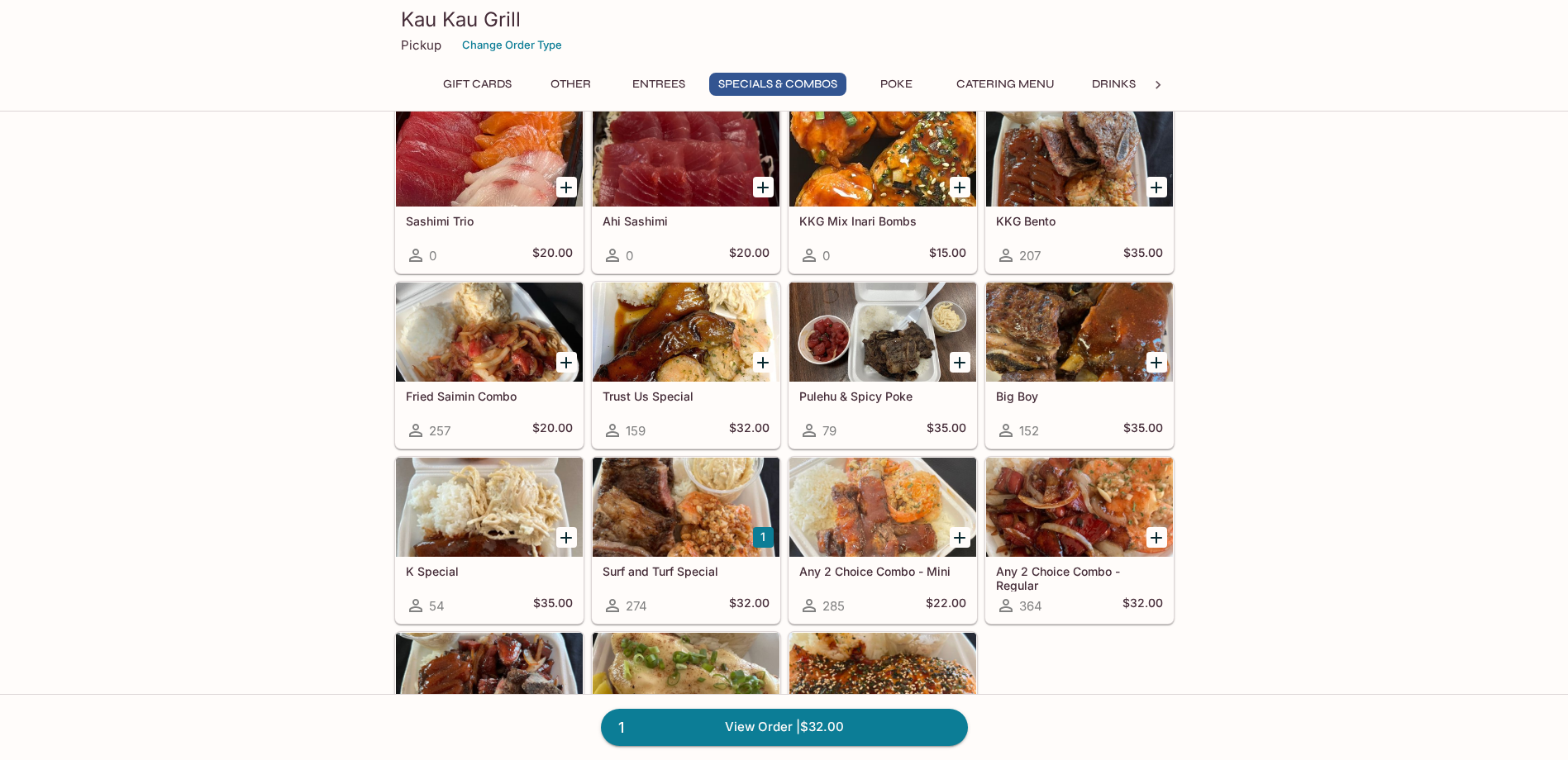 click on "Fried Saimin Combo" at bounding box center [489, 396] 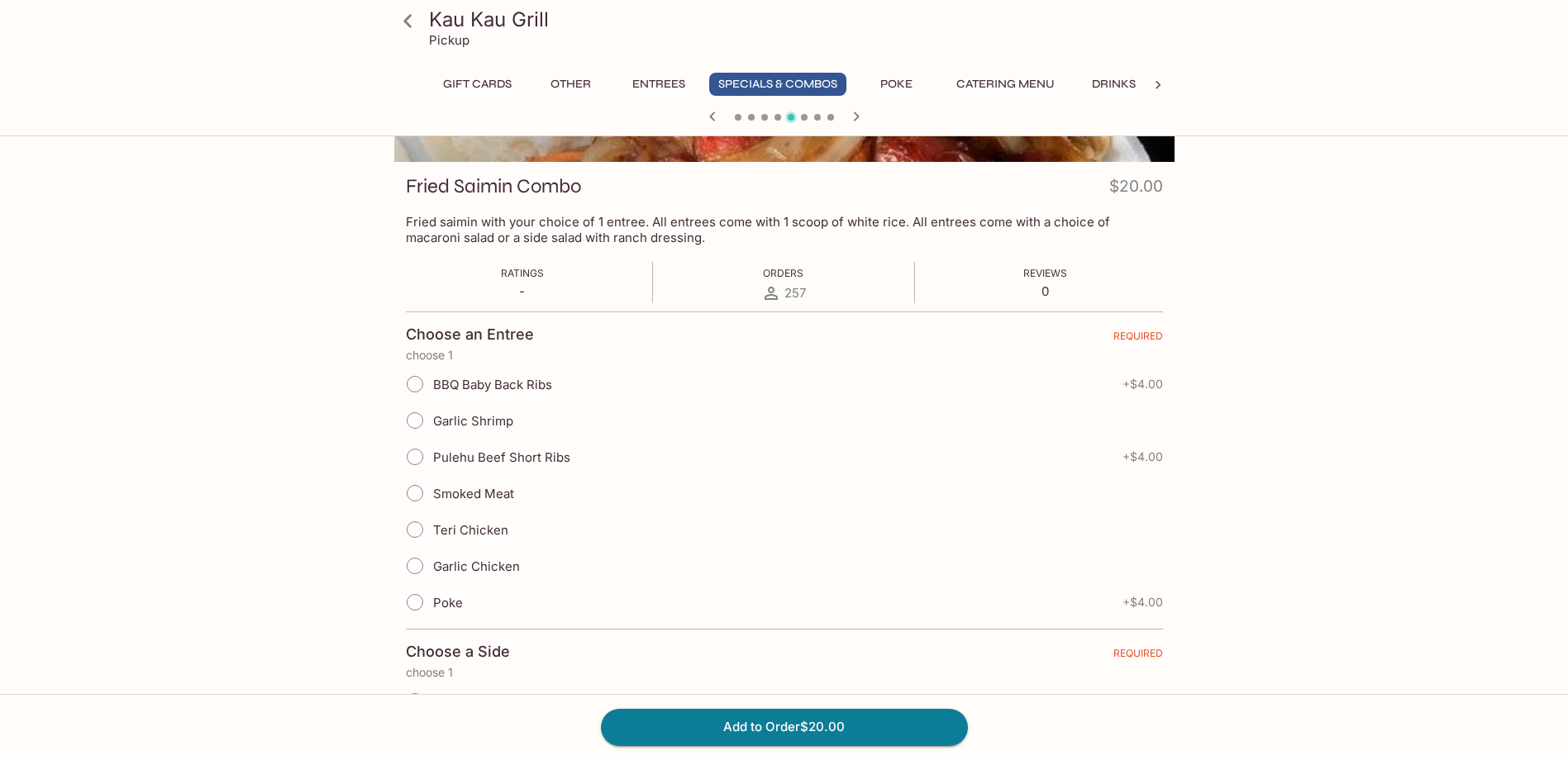 scroll, scrollTop: 248, scrollLeft: 0, axis: vertical 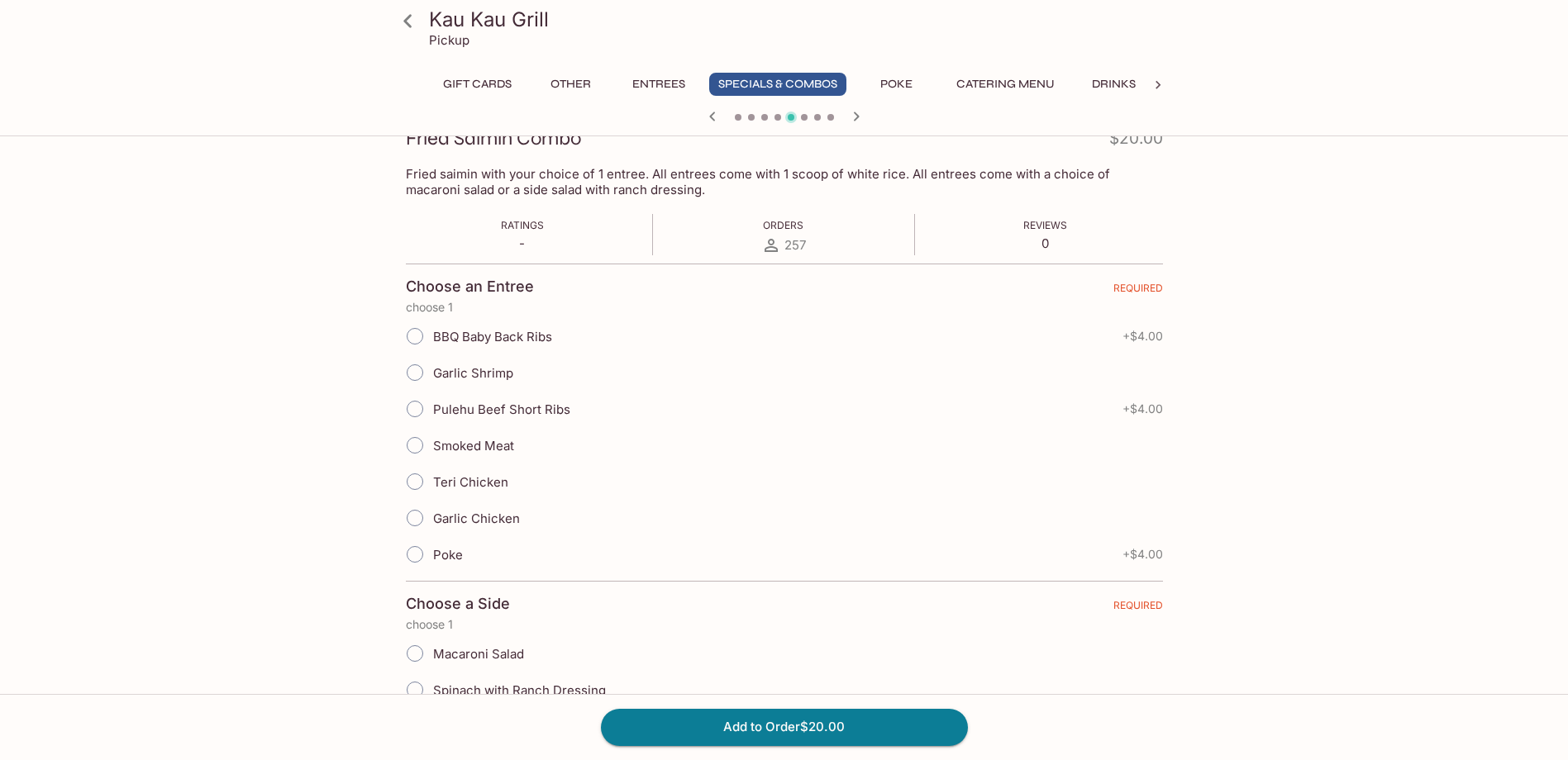 click on "Pulehu Beef Short Ribs" at bounding box center (484, 409) 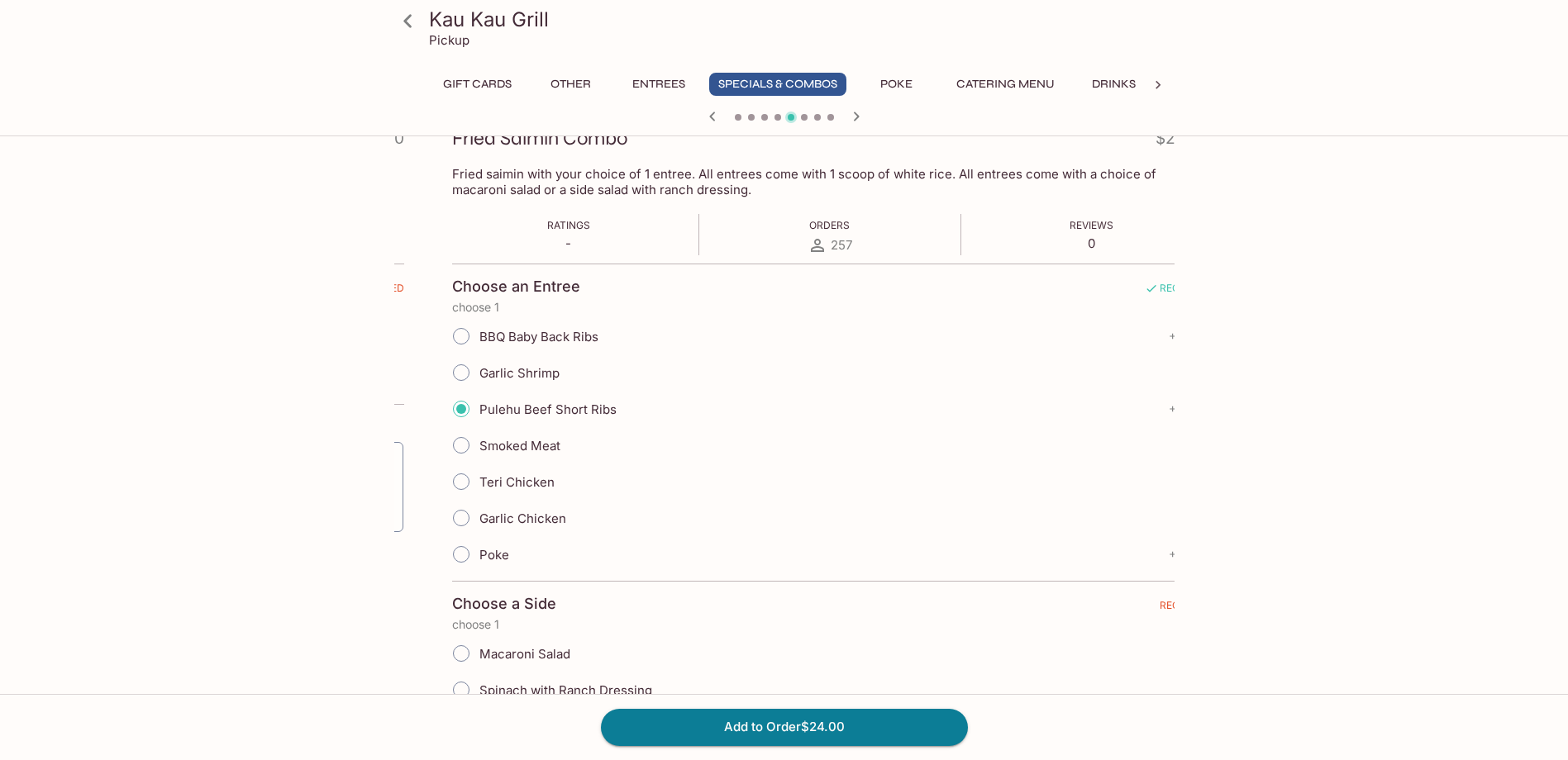 click on "Kau Kau Grill Pickup Gift Cards Other Entrees Specials & Combos Poke Catering Menu Drinks KKG Bento $35.00 BBQ ribs, pulehu beef short ribs and garlic shrimp. All entrees come with 1 scoop of white rice. All entrees come with a choice of macaroni salad or a side salad with ranch dressing. Ratings - Orders 207 Reviews 0 Choose a Side REQUIRED choose 1 Macaroni Salad Spinach with Ranch Dressing Add Special Instructions x 1 Fried Saimin Combo $20.00 Fried saimin with your choice of 1 entree. All entrees come with 1 scoop of white rice. All entrees come with a choice of macaroni salad or a side salad with ranch dressing. Ratings - Orders 257 Reviews 0 Choose an Entree REQUIRED choose 1 BBQ Baby Back Ribs + $4.00 Garlic Shrimp Pulehu Beef Short Ribs + $4.00 Smoked Meat Teri Chicken Garlic Chicken Poke + $4.00 Choose a Side REQUIRED choose 1 Macaroni Salad Spinach with Ranch Dressing Add Special Instructions x 1 Trust Us Special $32.00 Ratings - Orders 159 Reviews 0 Choose a Side REQUIRED choose 1 x 1" at bounding box center (784, 450) 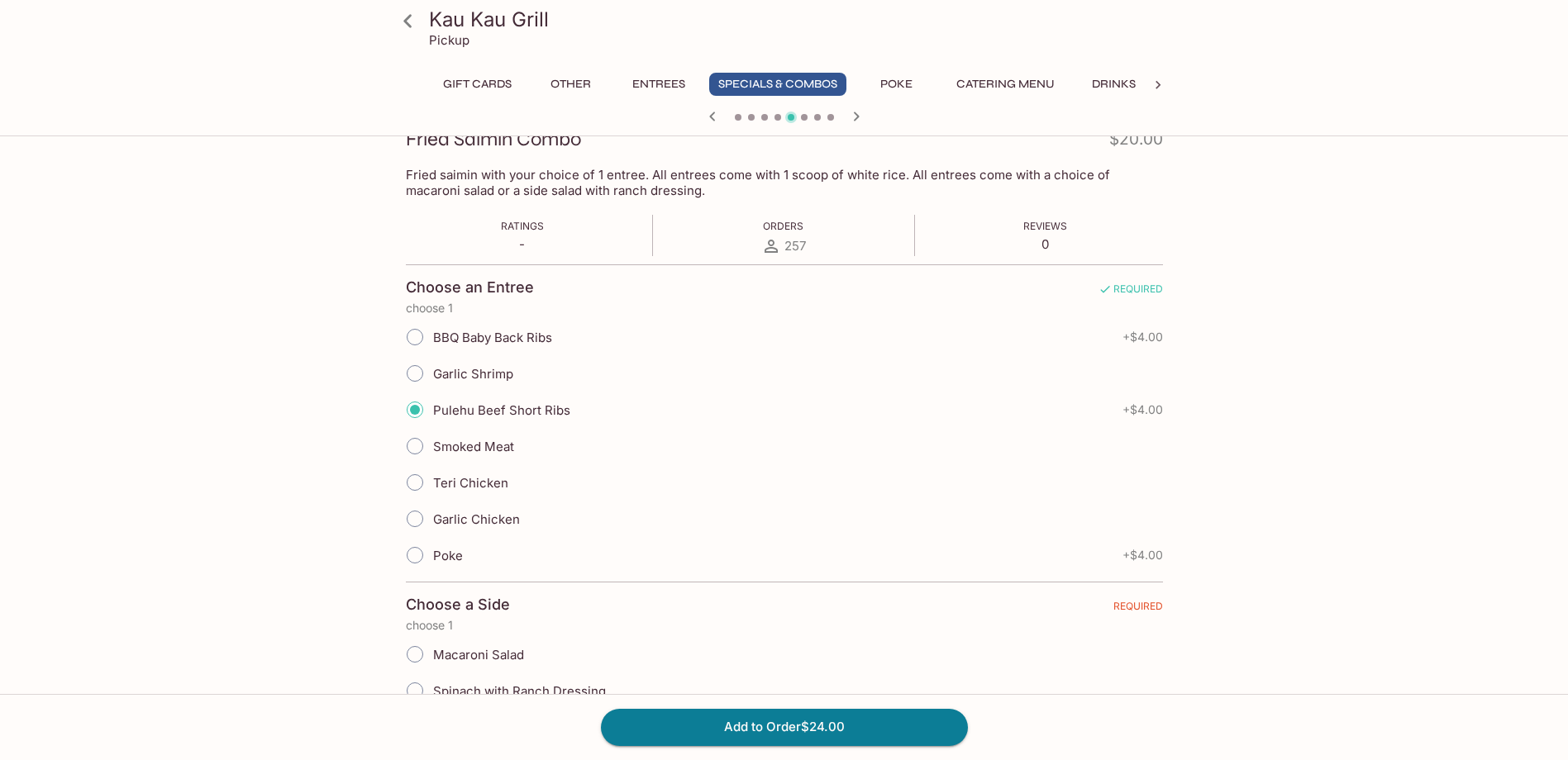 scroll, scrollTop: 248, scrollLeft: 0, axis: vertical 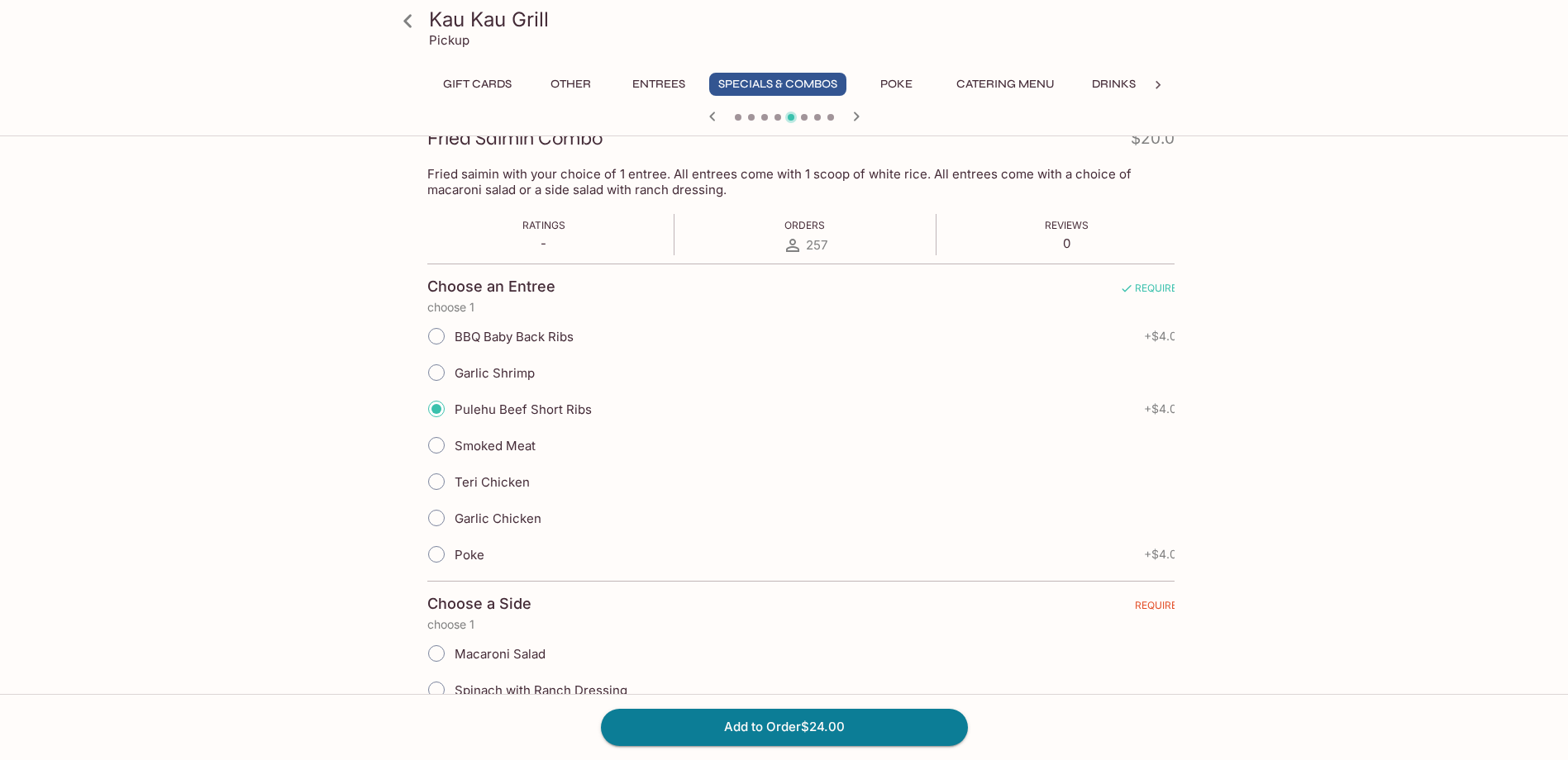 click on "[FIRST] [LAST] +  $4.00" at bounding box center (806, 409) 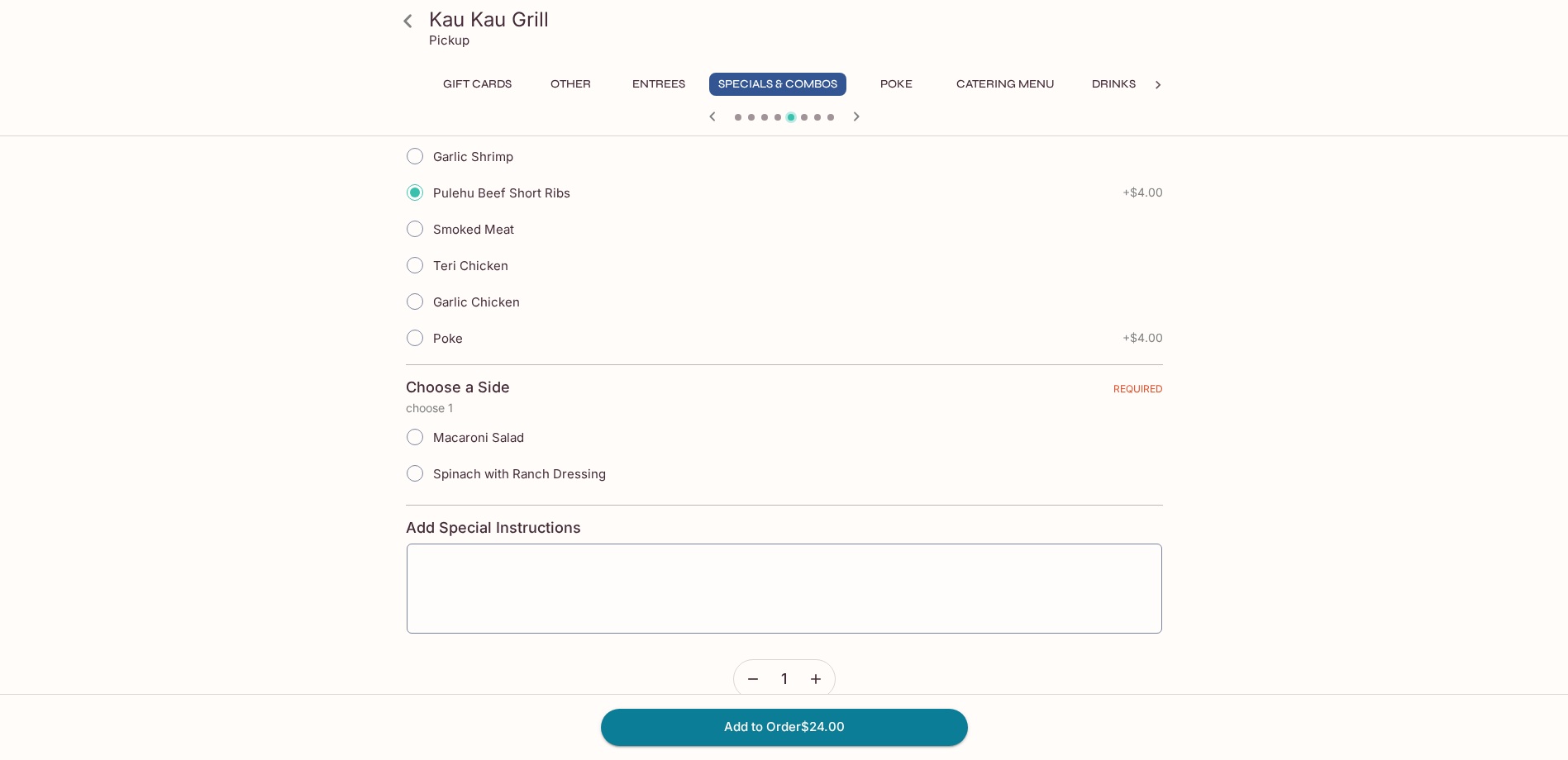 scroll, scrollTop: 493, scrollLeft: 0, axis: vertical 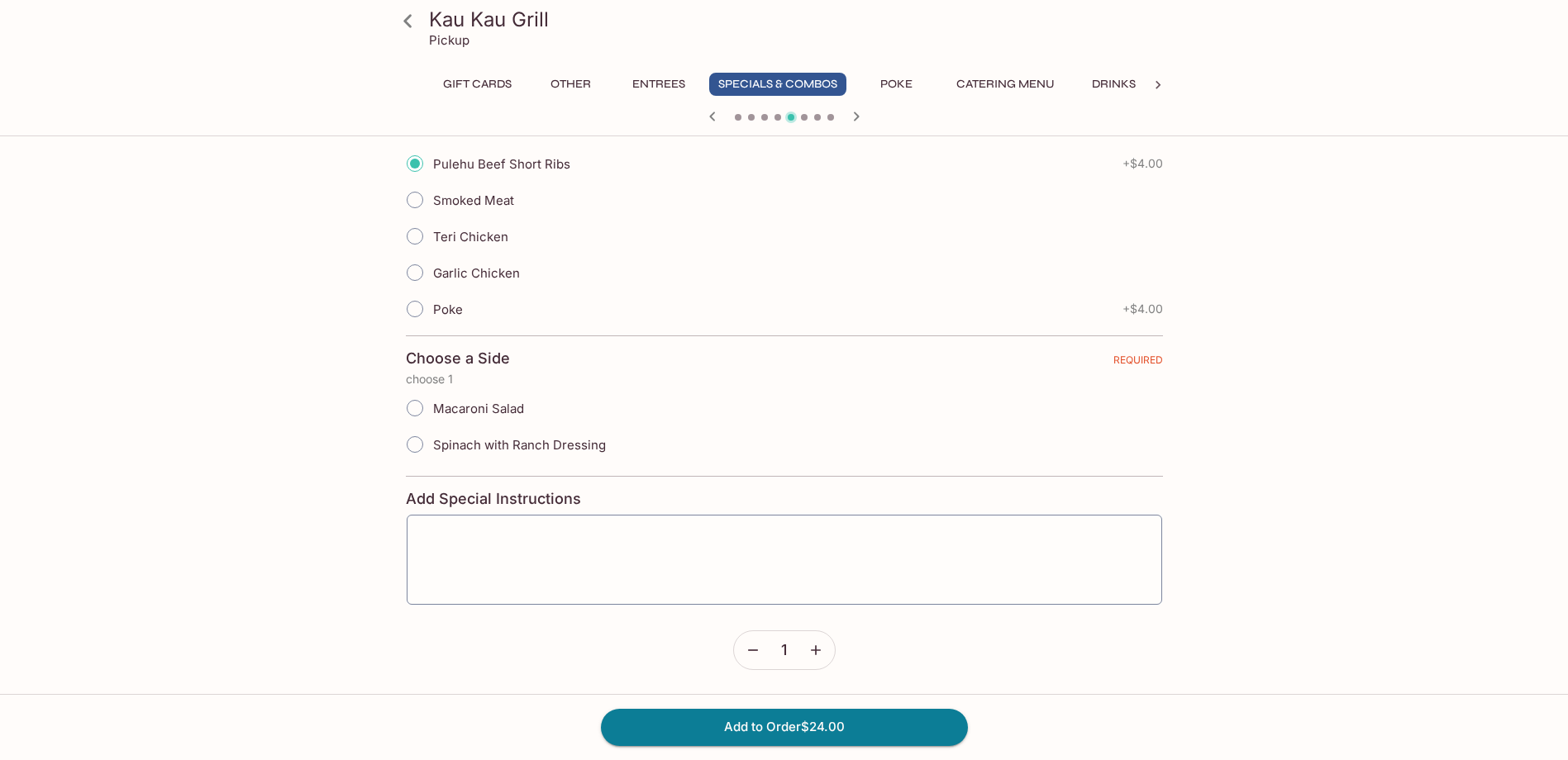 click on "Spinach with Ranch Dressing" at bounding box center [519, 444] 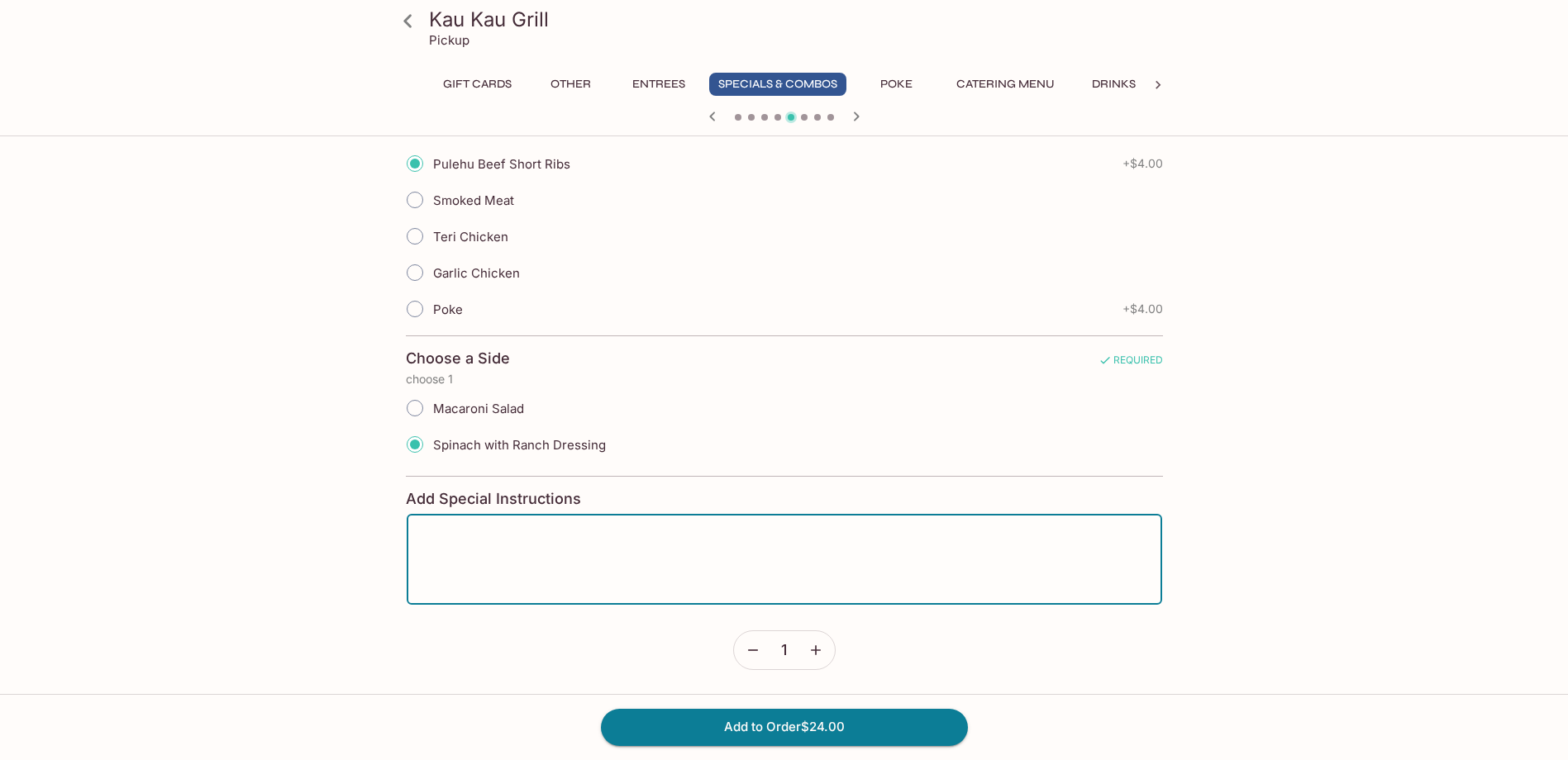 click at bounding box center [784, 559] 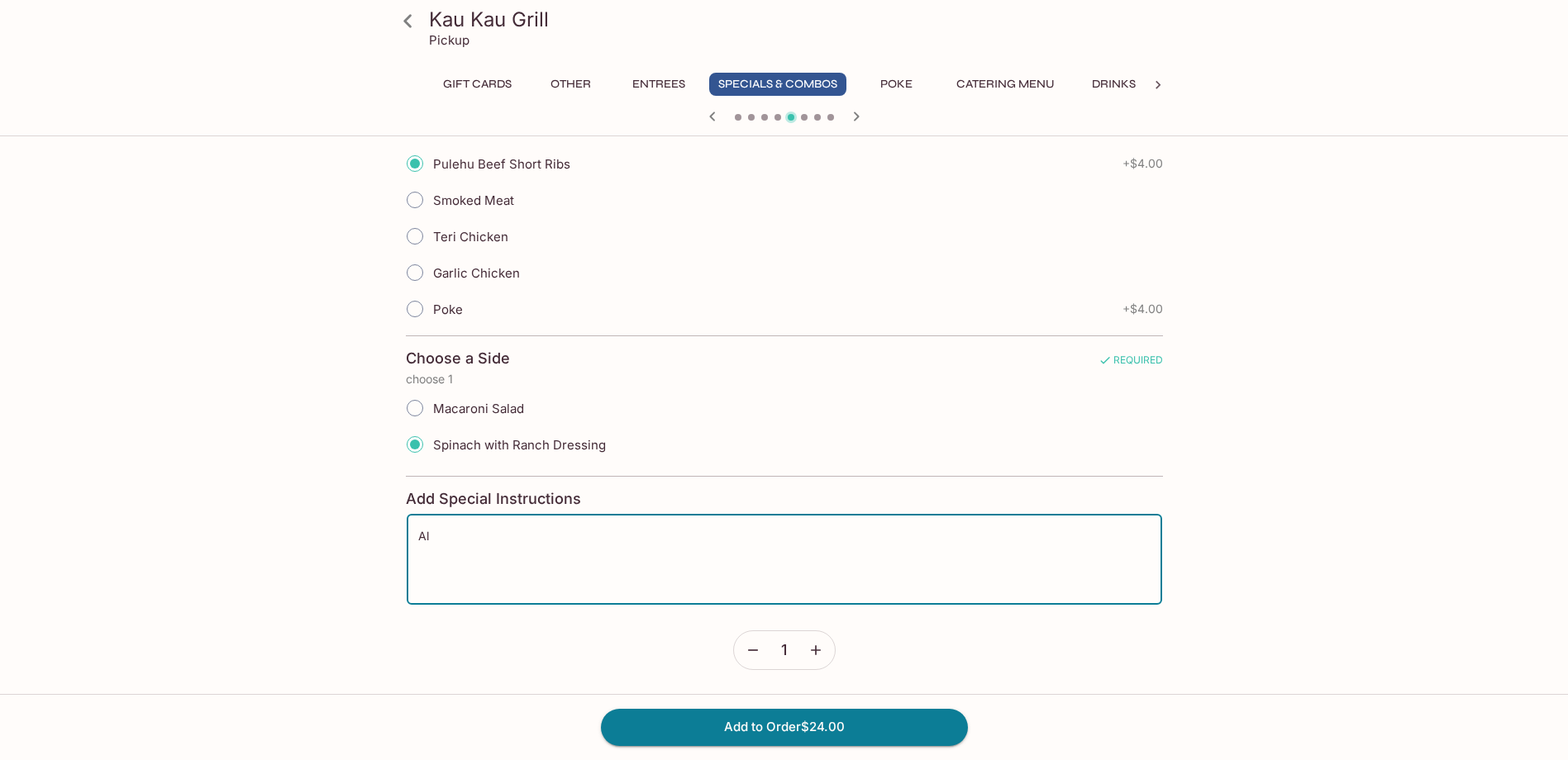 type on "A" 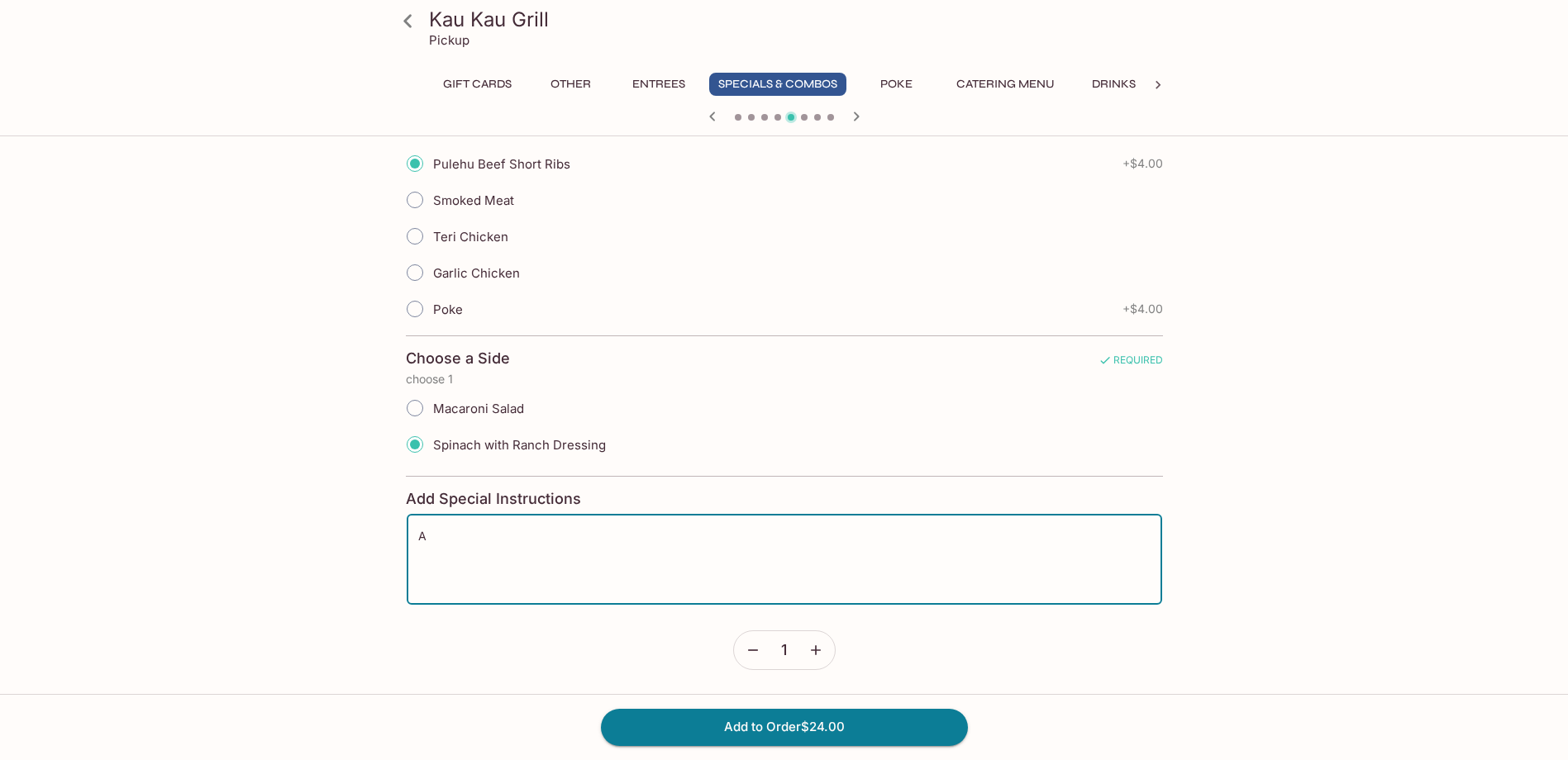 type 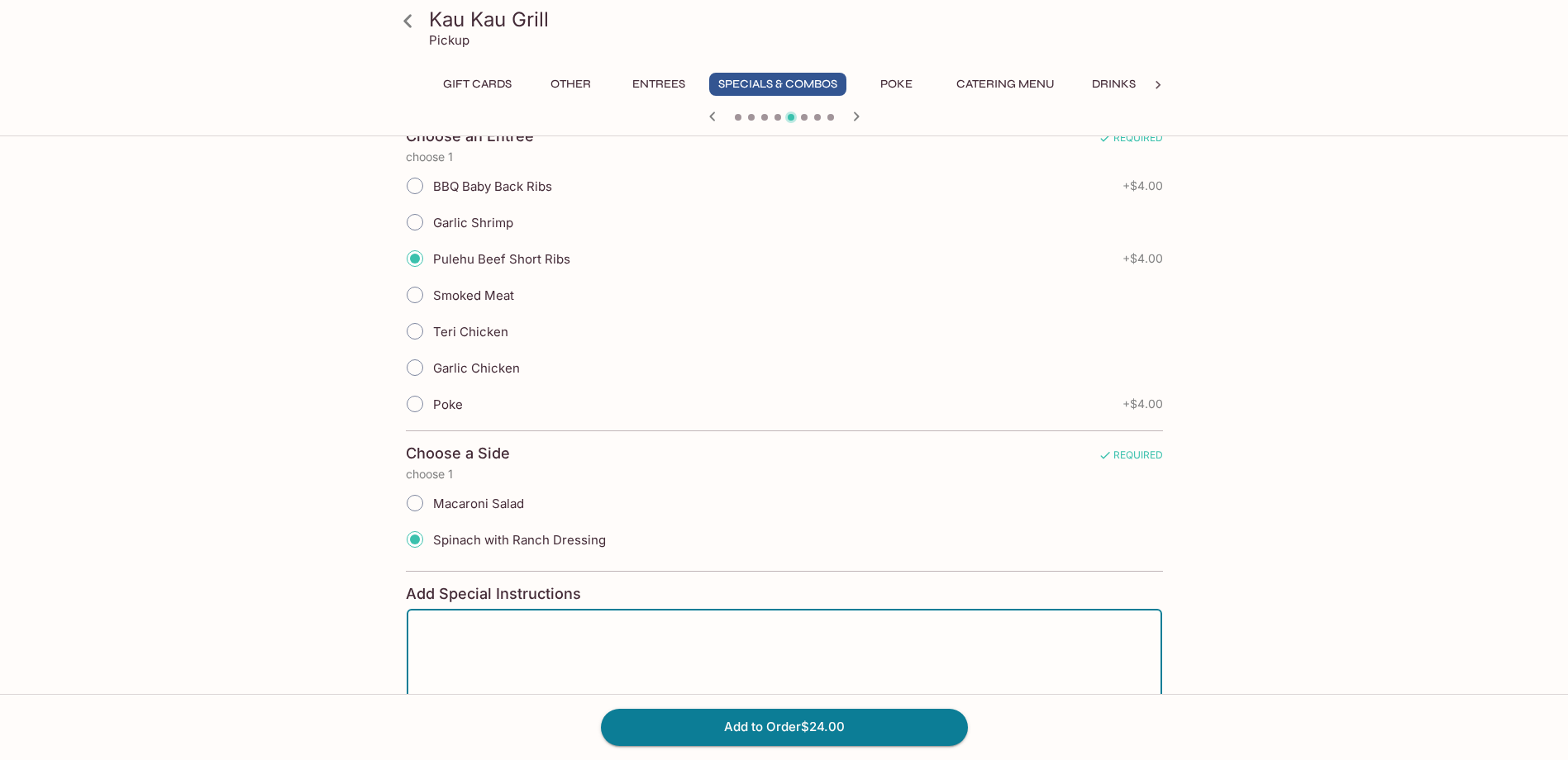 scroll, scrollTop: 0, scrollLeft: 0, axis: both 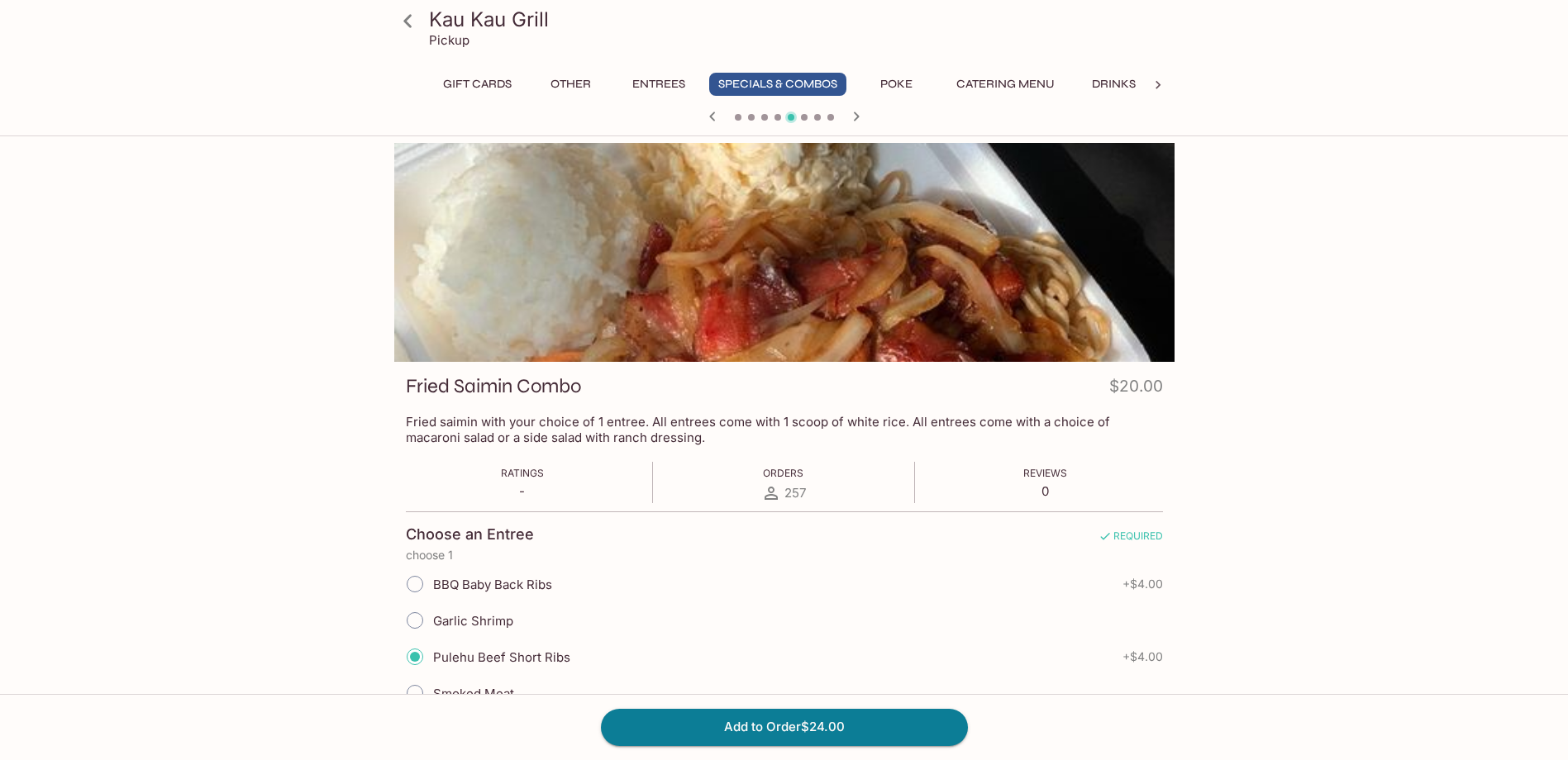 click on "Poke" at bounding box center [897, 84] 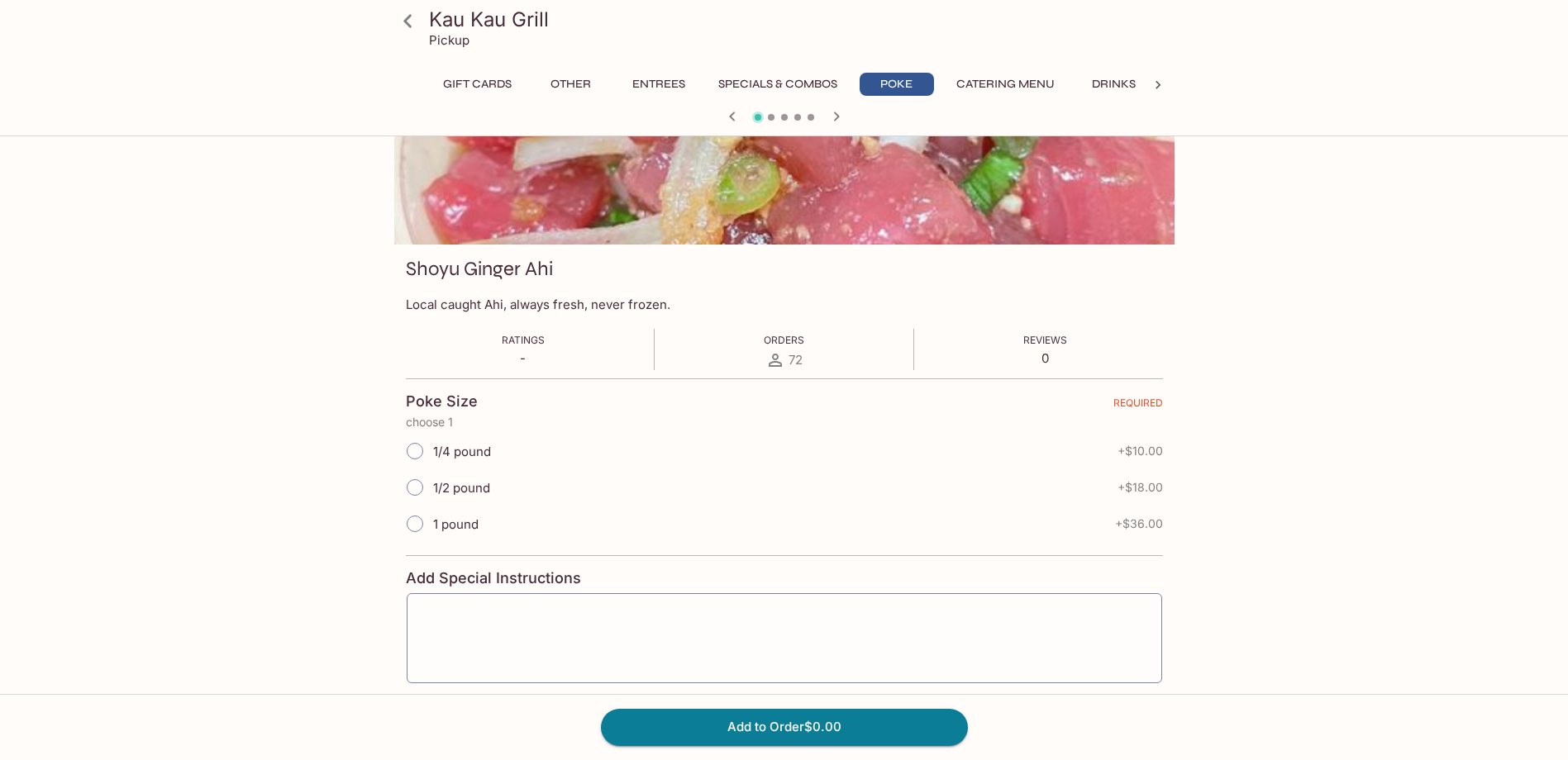 scroll, scrollTop: 0, scrollLeft: 0, axis: both 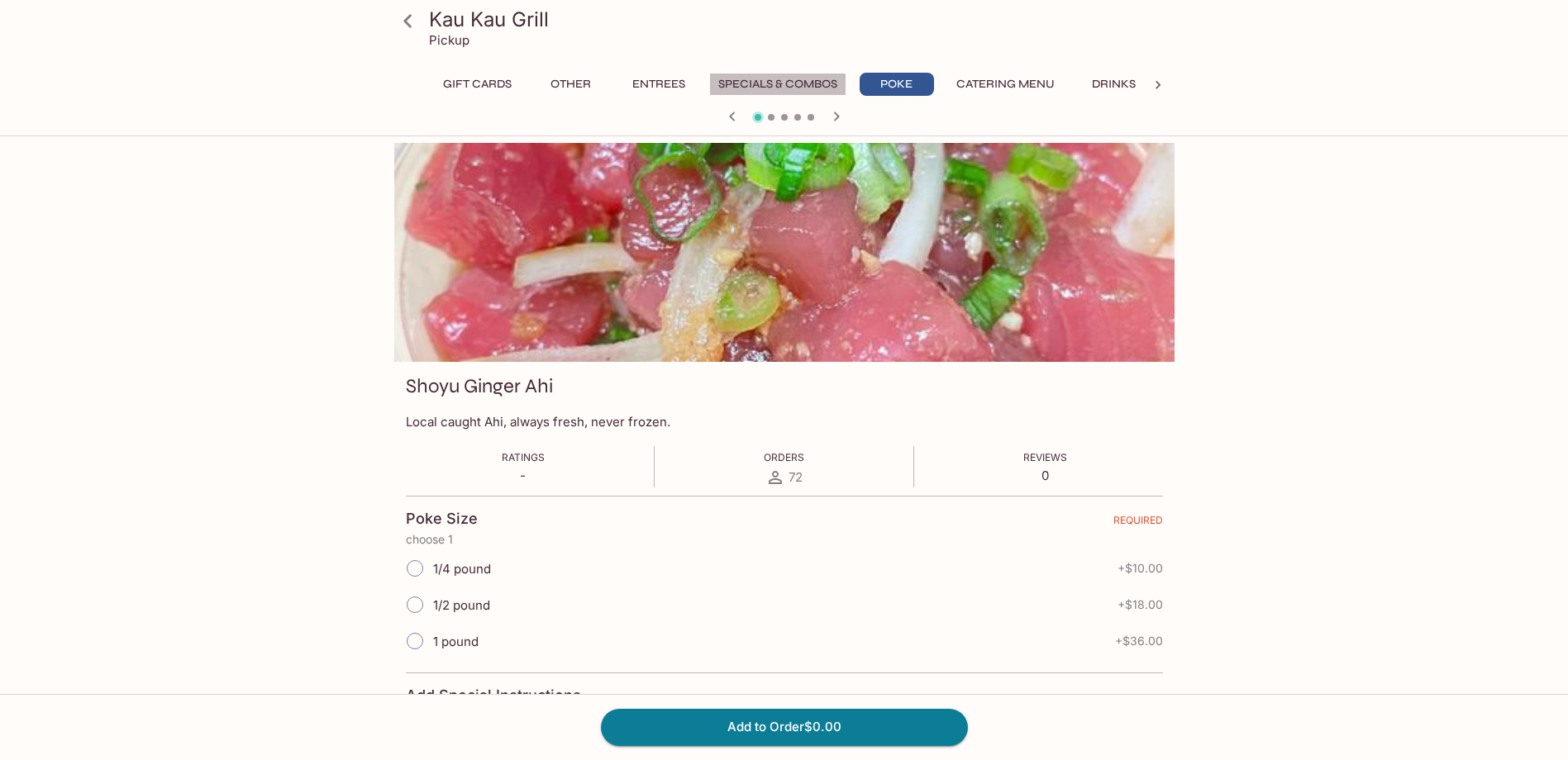 click on "Specials & Combos" at bounding box center (778, 84) 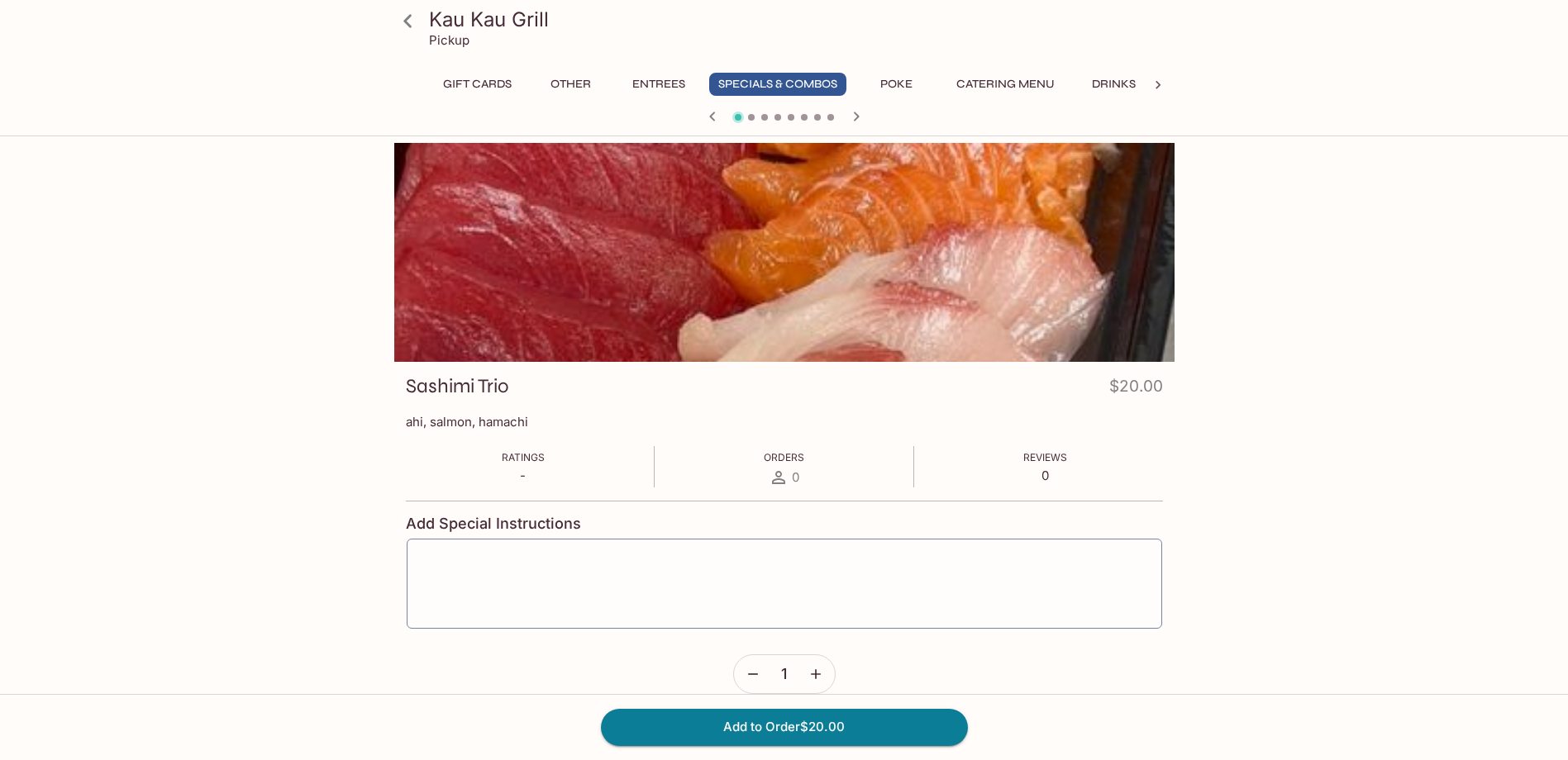 click on "Entrees" at bounding box center [659, 84] 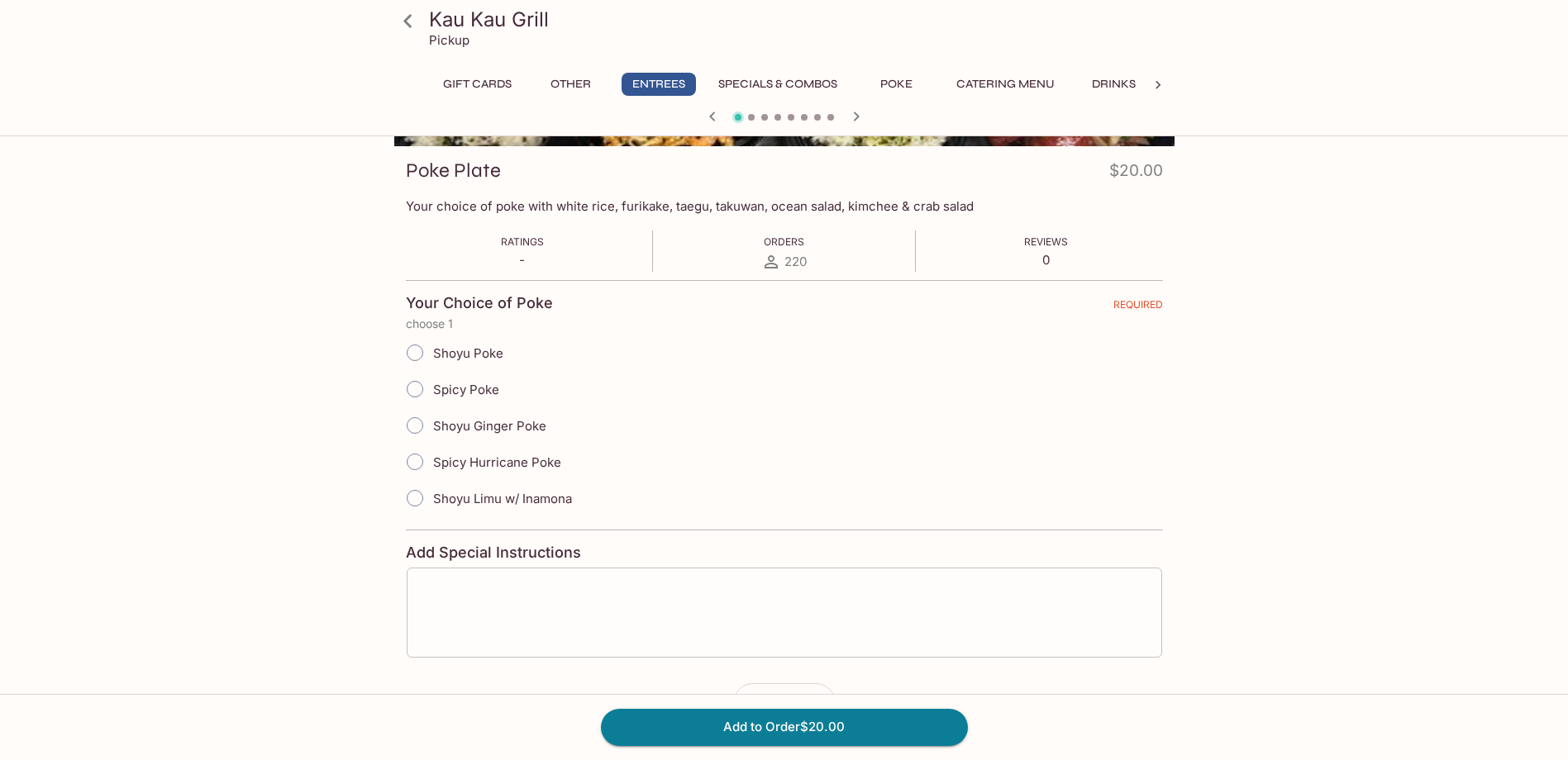 scroll, scrollTop: 268, scrollLeft: 0, axis: vertical 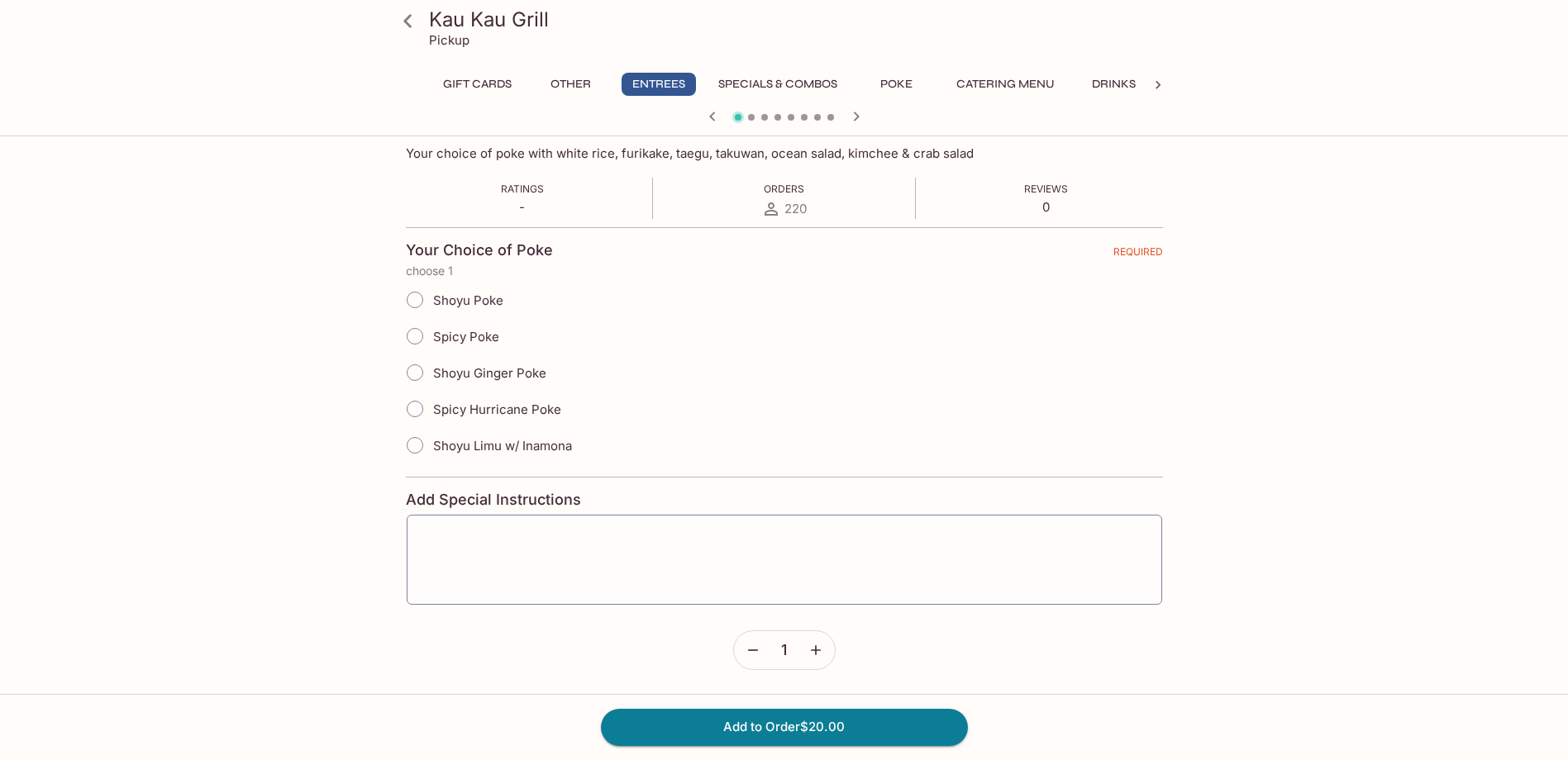 click on "Other" at bounding box center (571, 84) 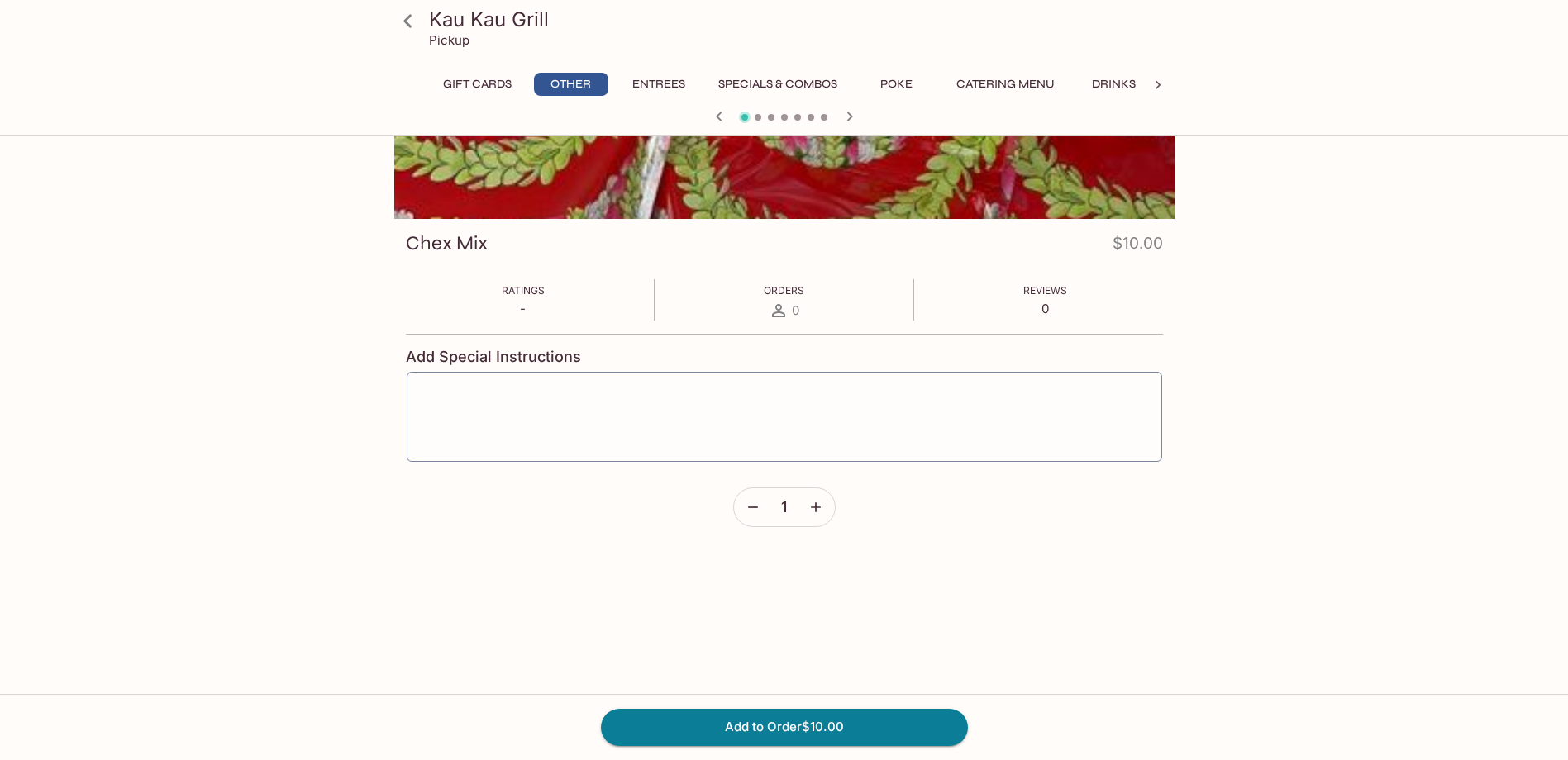 click on "Specials & Combos" at bounding box center [778, 84] 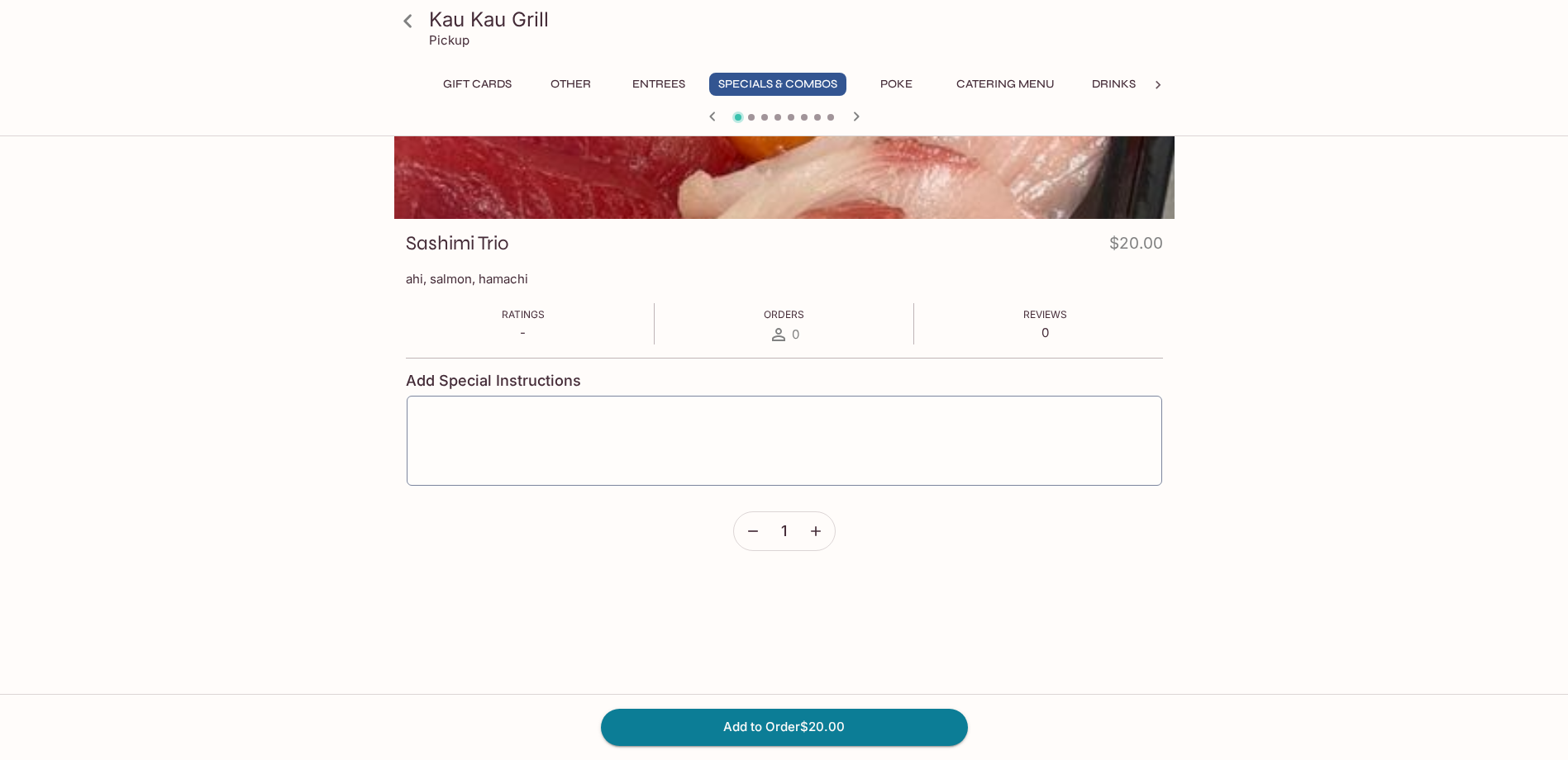 click 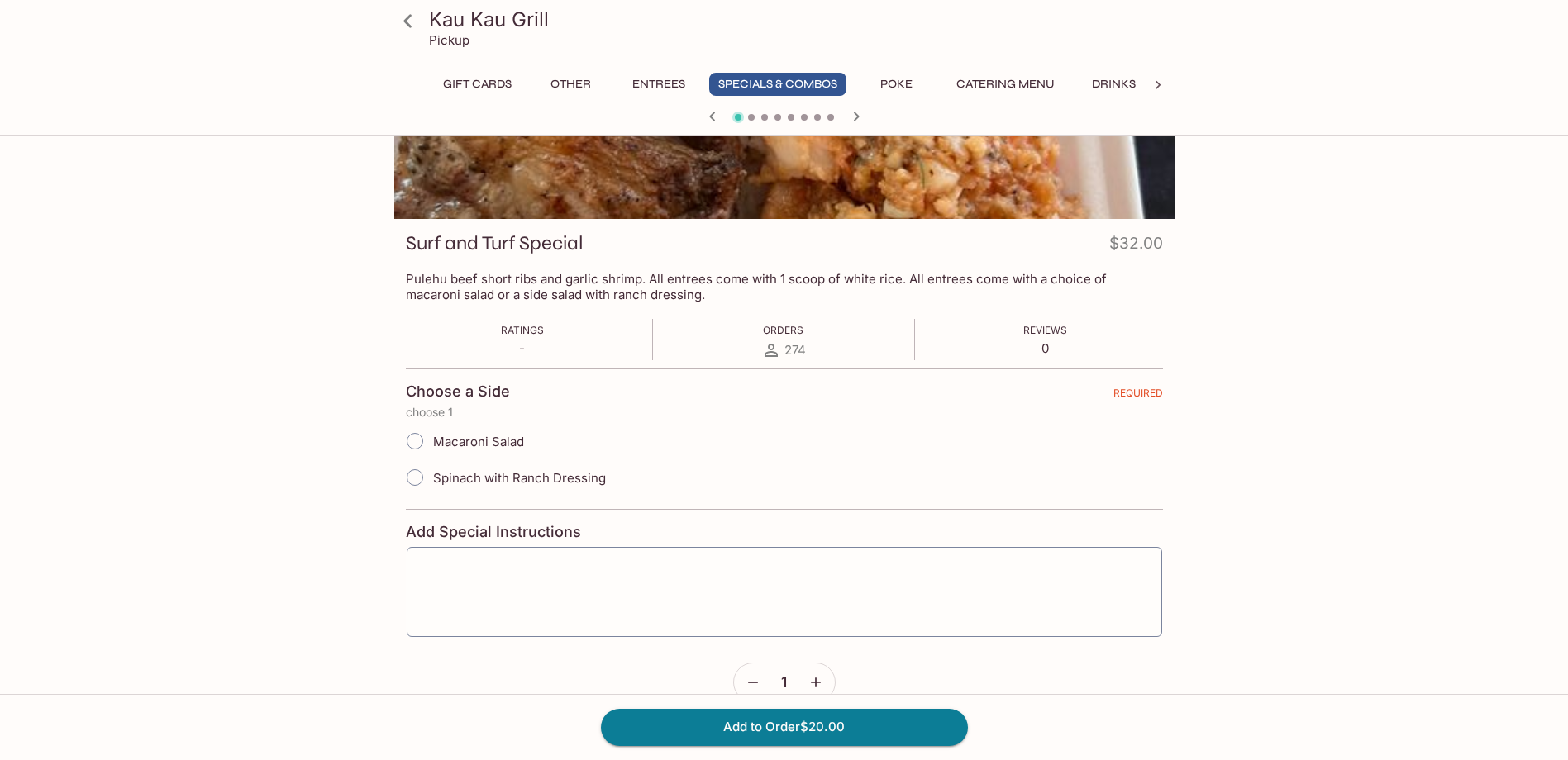 click 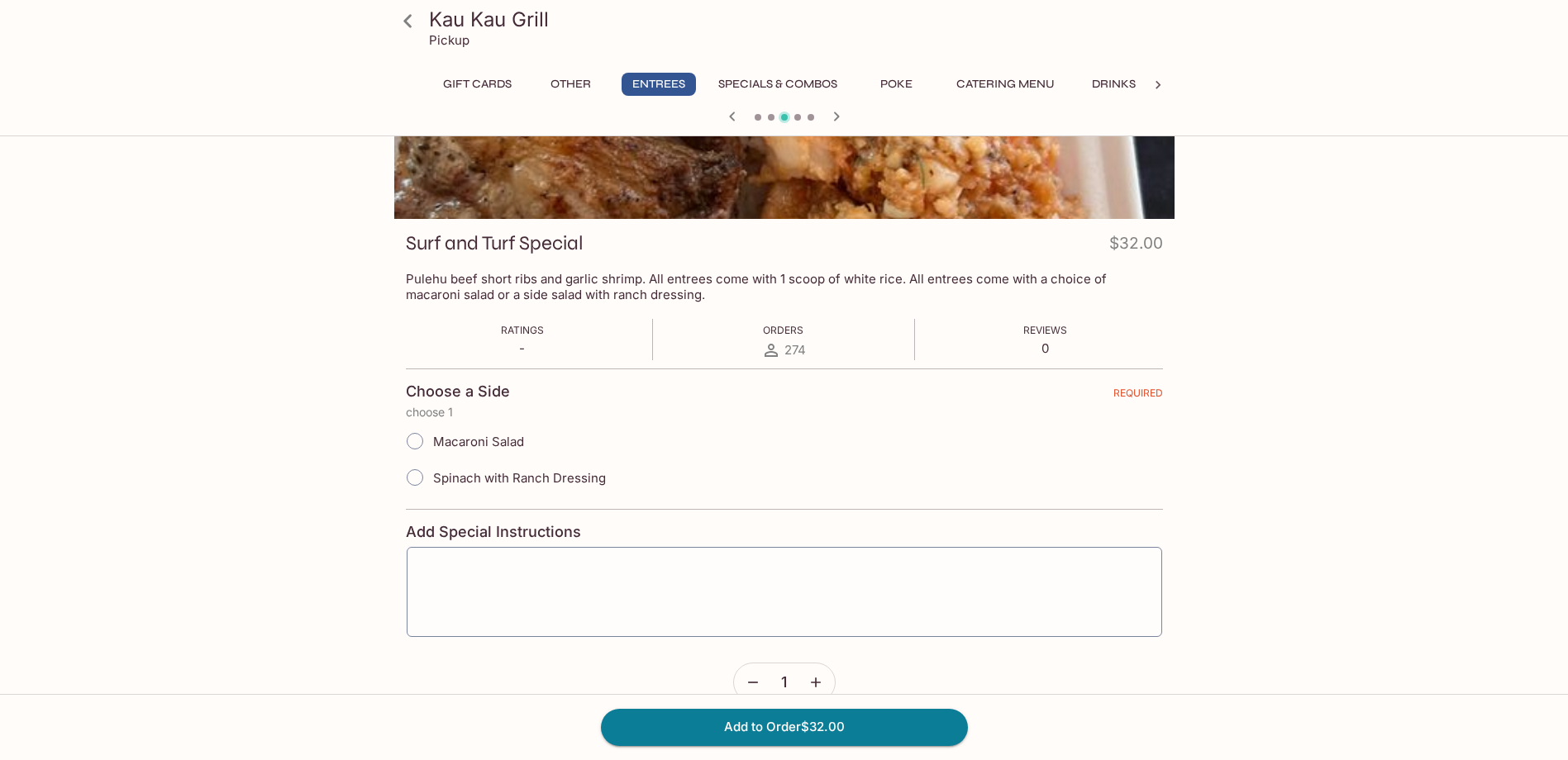 click at bounding box center (784, 118) 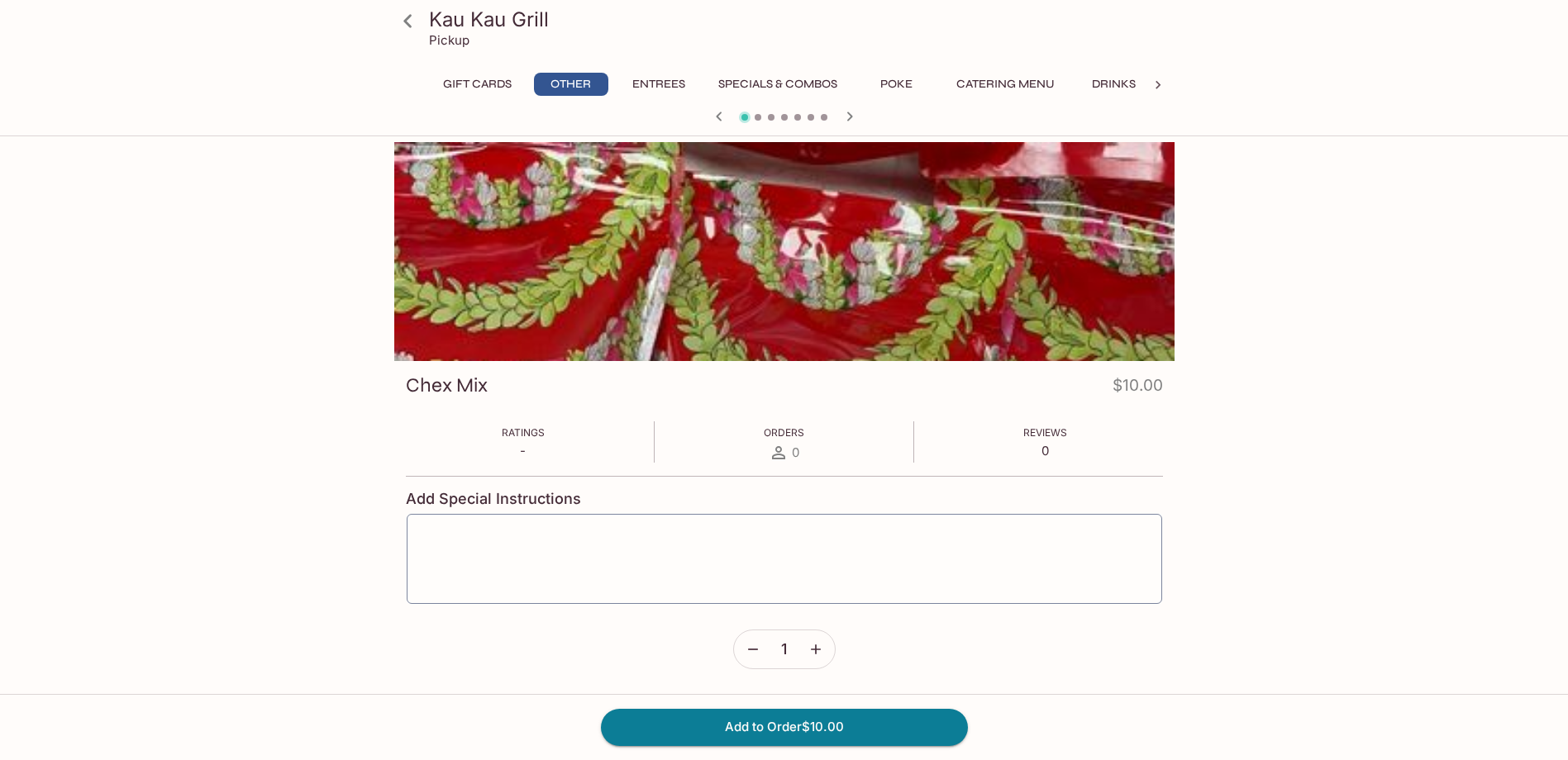 scroll, scrollTop: 0, scrollLeft: 0, axis: both 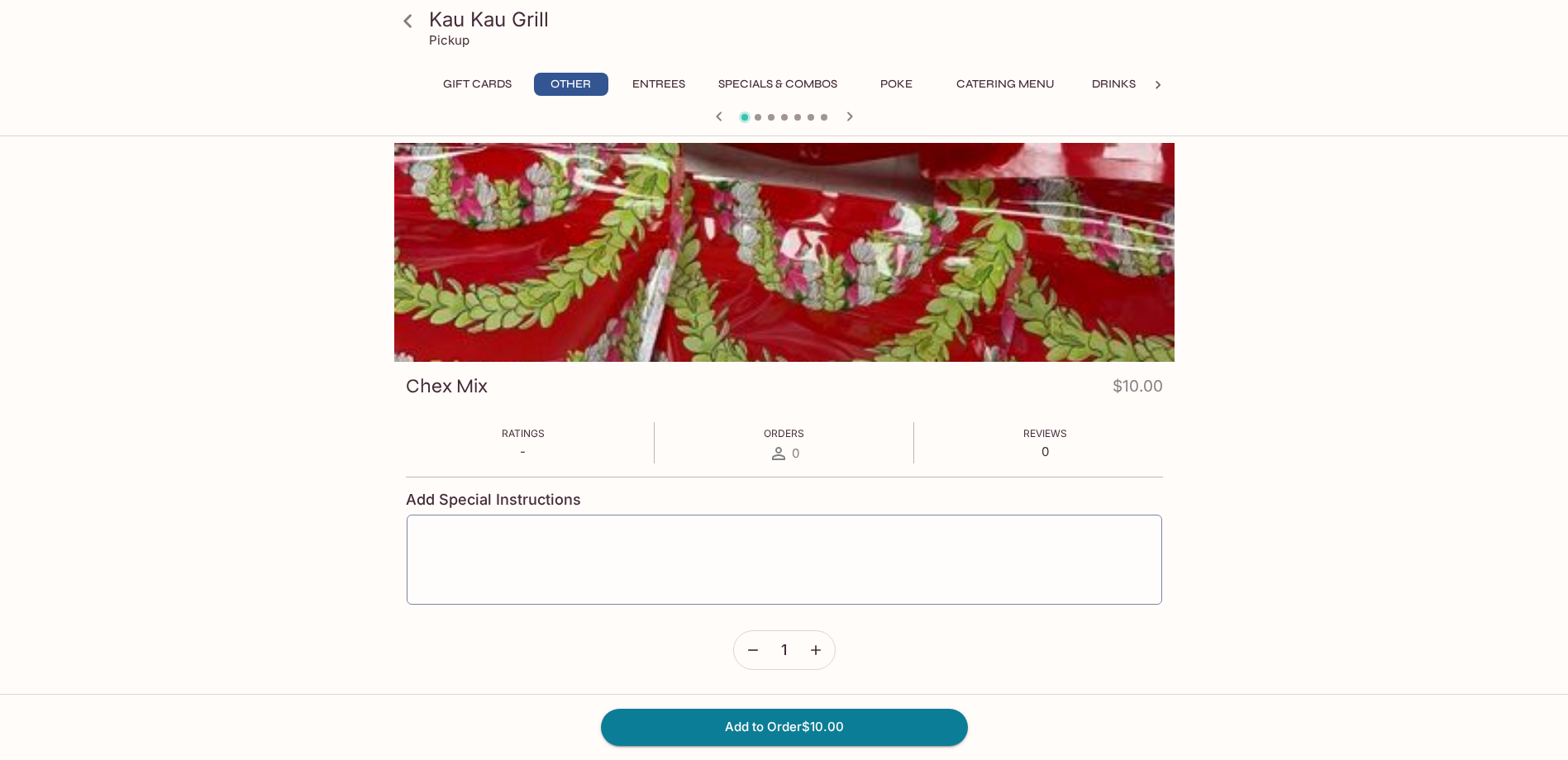 click on "Specials & Combos" at bounding box center [778, 84] 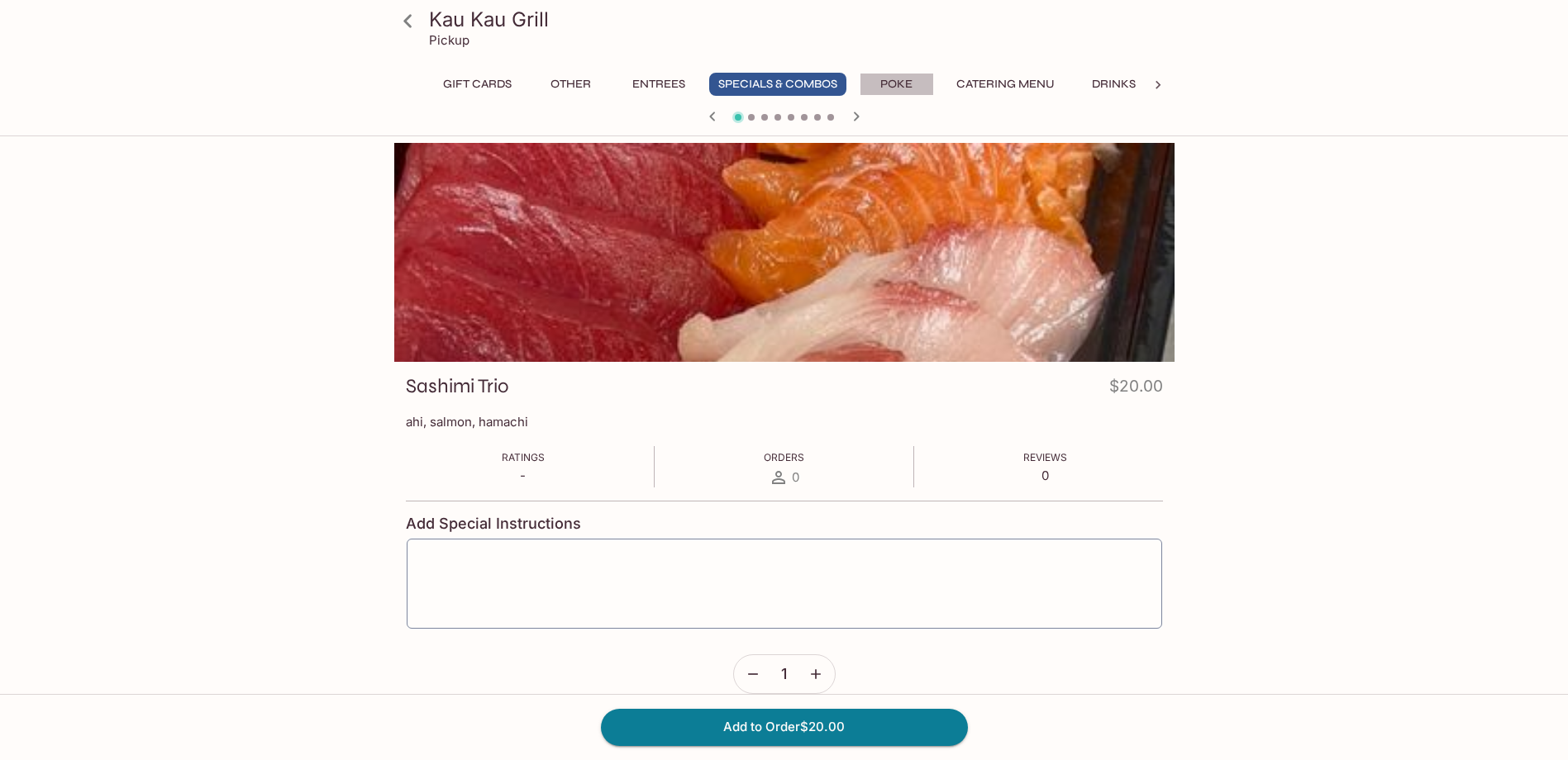 click on "Poke" at bounding box center [897, 84] 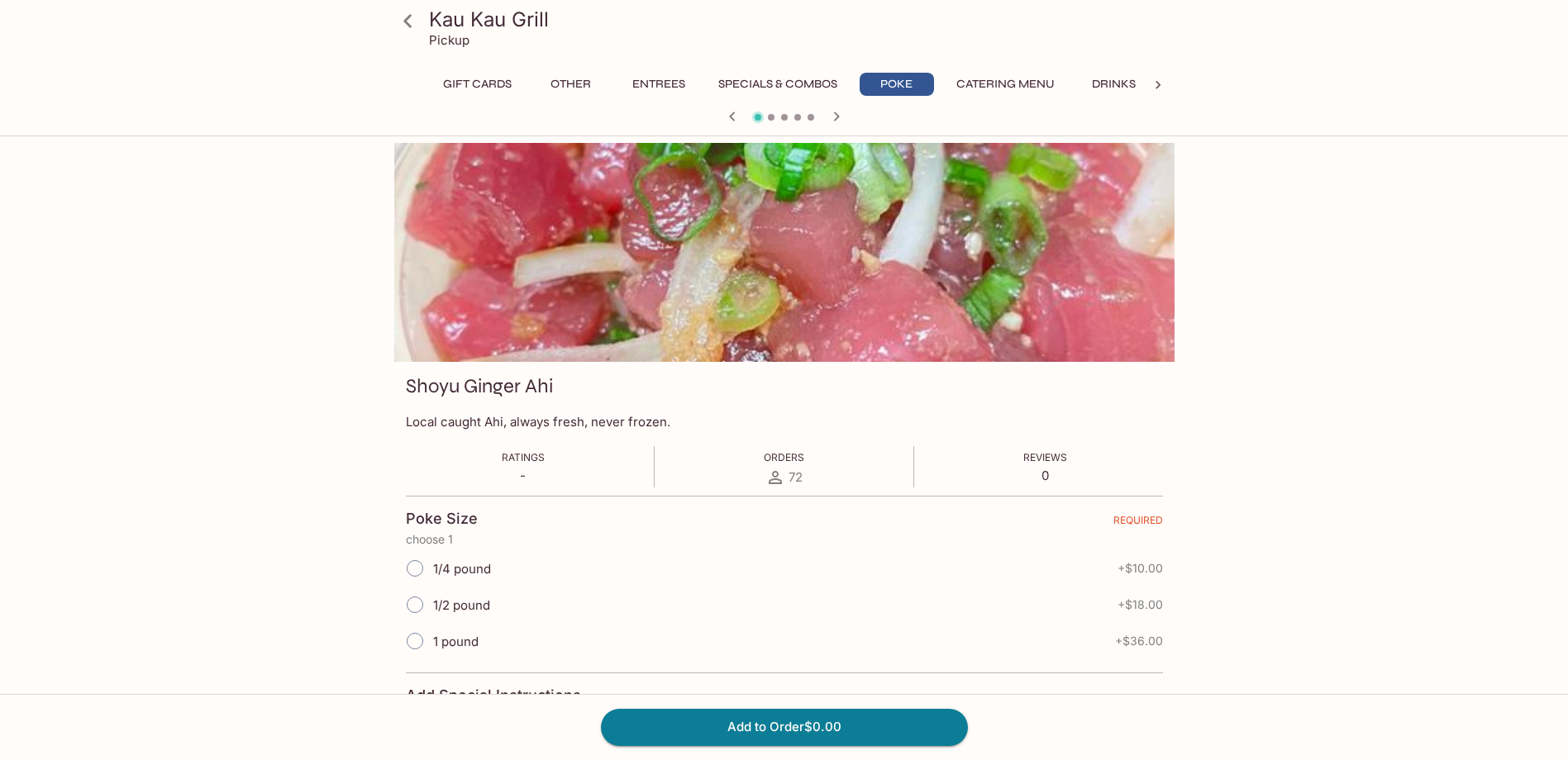 click 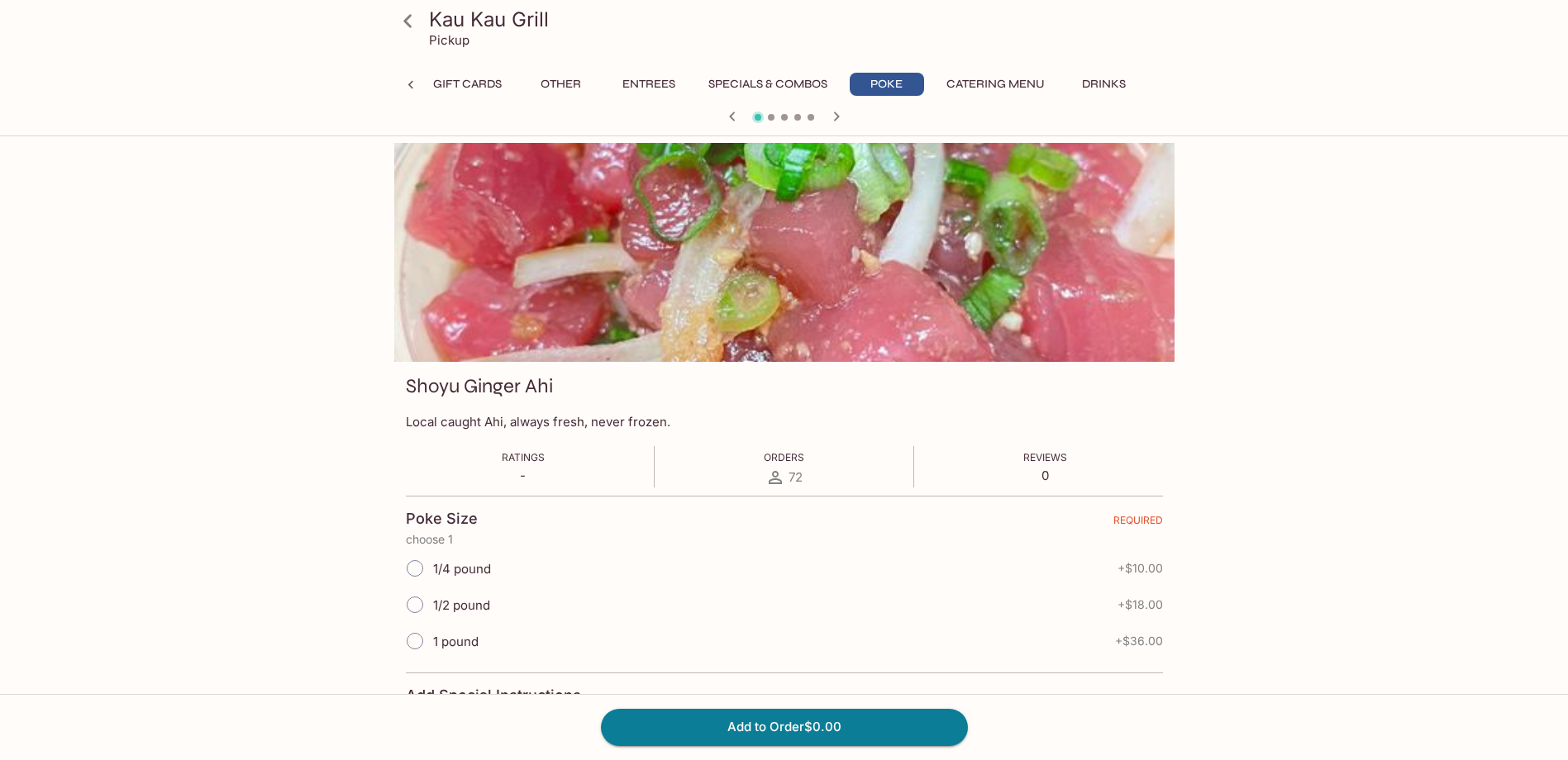 click on "Specials & Combos" at bounding box center (768, 84) 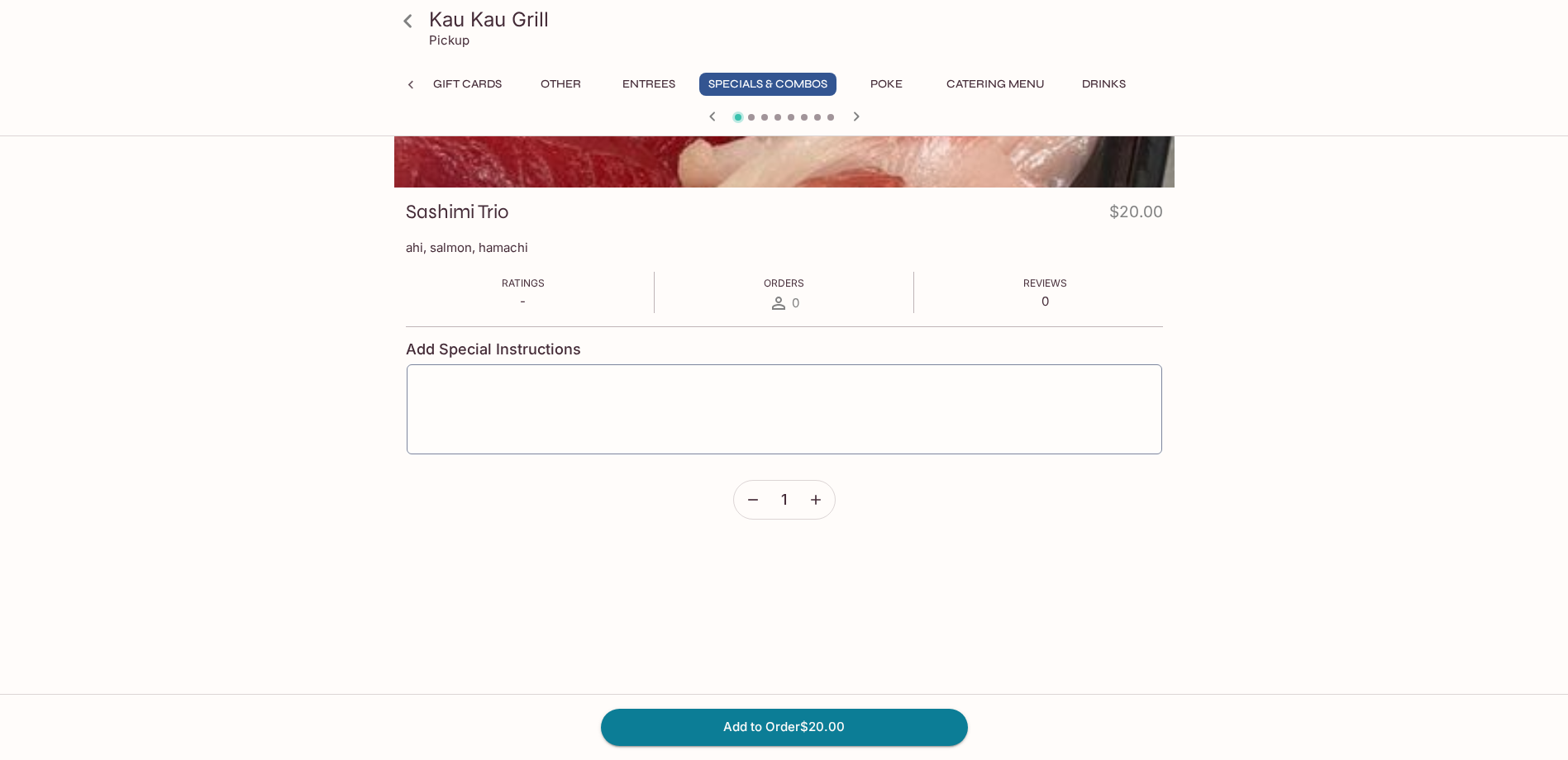 scroll, scrollTop: 175, scrollLeft: 0, axis: vertical 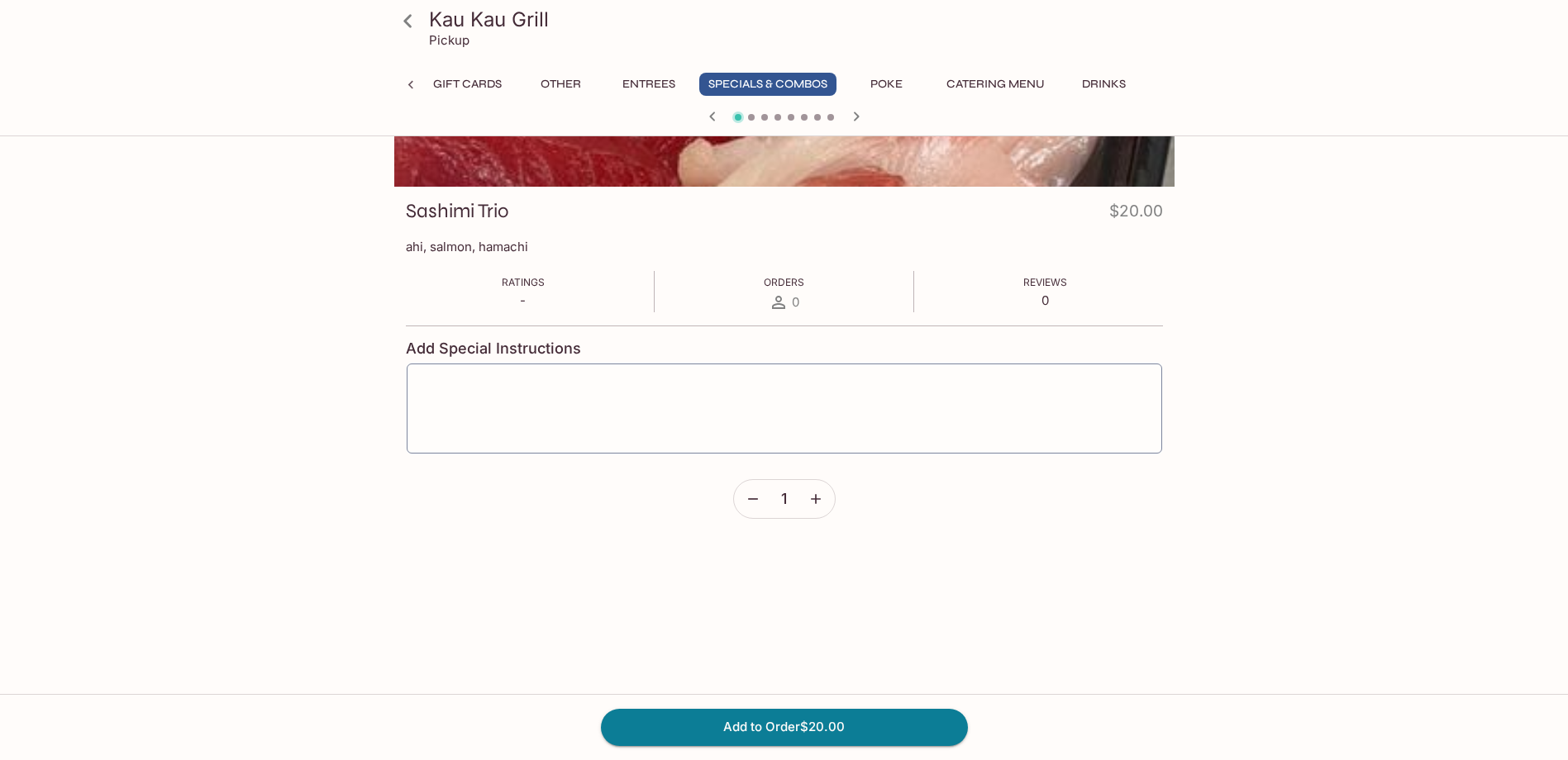 click 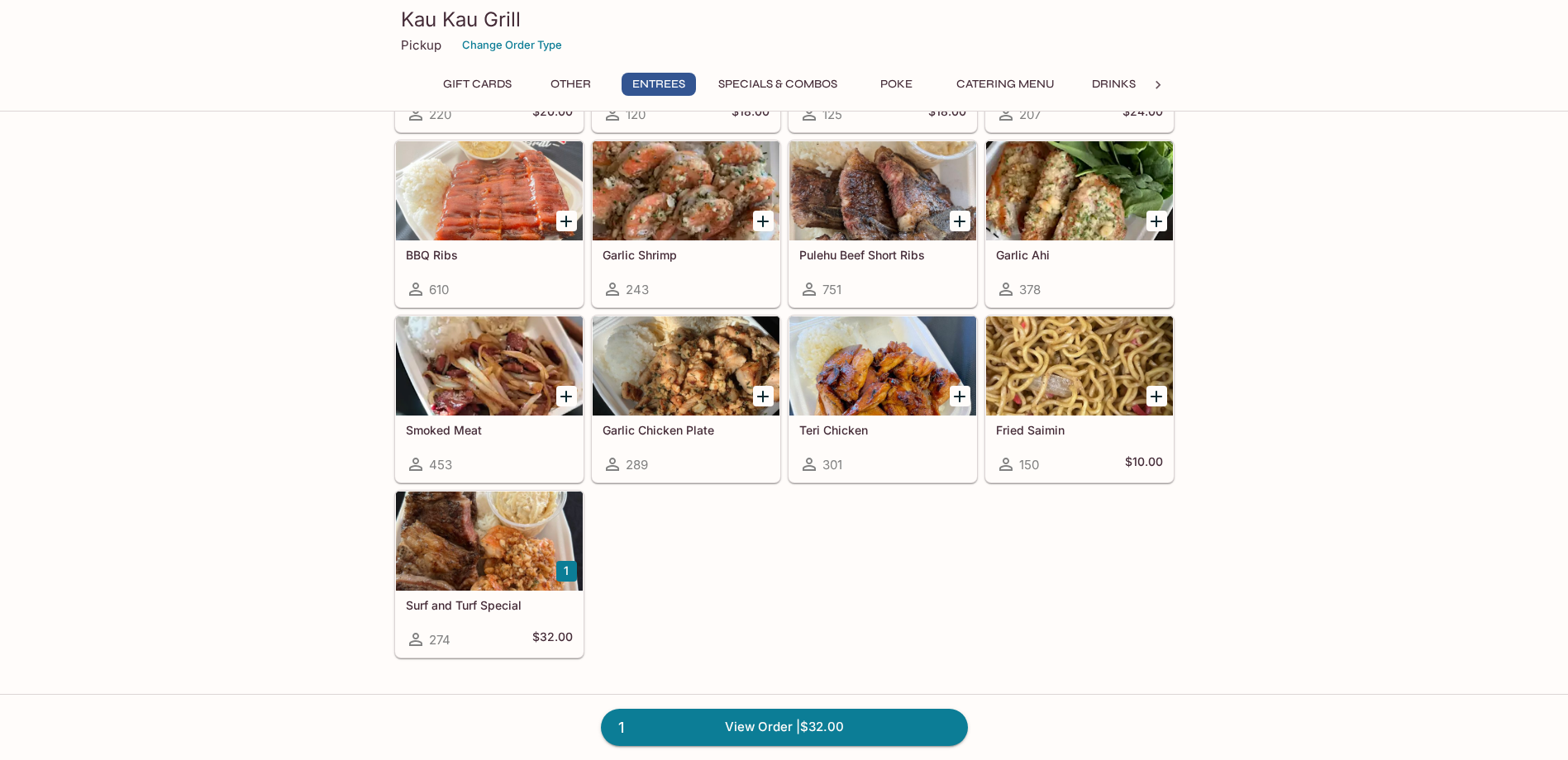 scroll, scrollTop: 991, scrollLeft: 0, axis: vertical 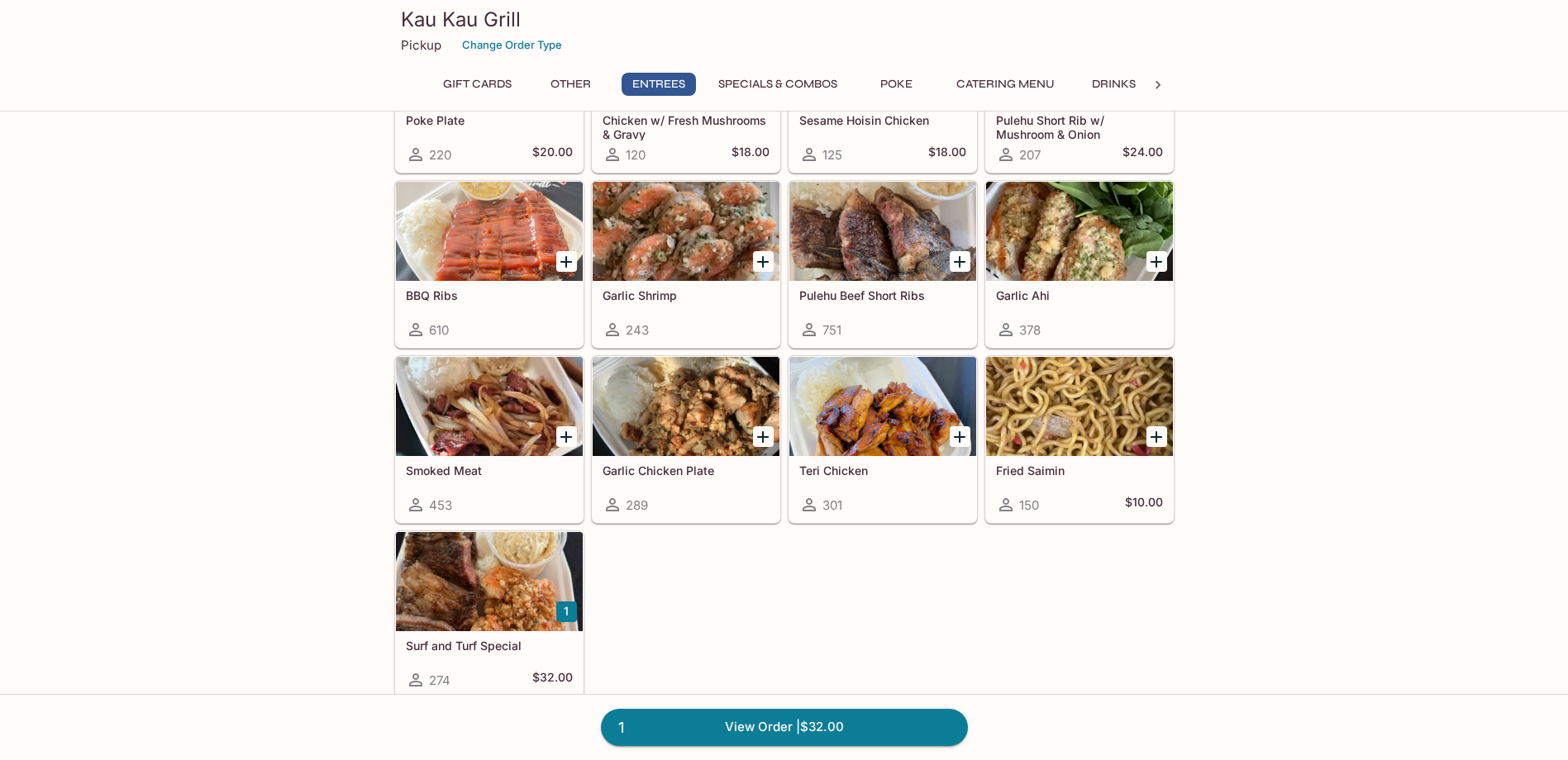 click at bounding box center (1079, 406) 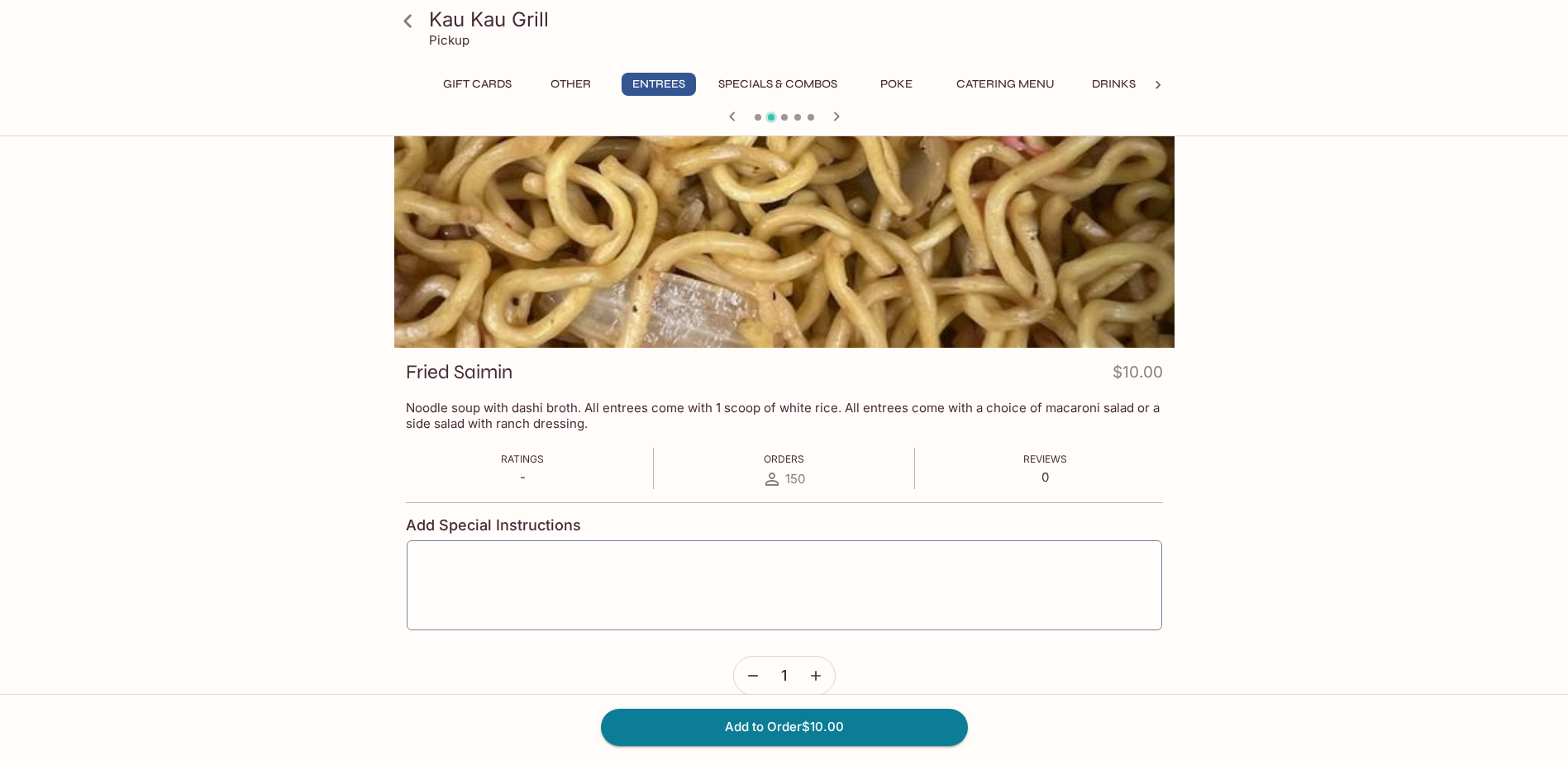 scroll, scrollTop: 0, scrollLeft: 0, axis: both 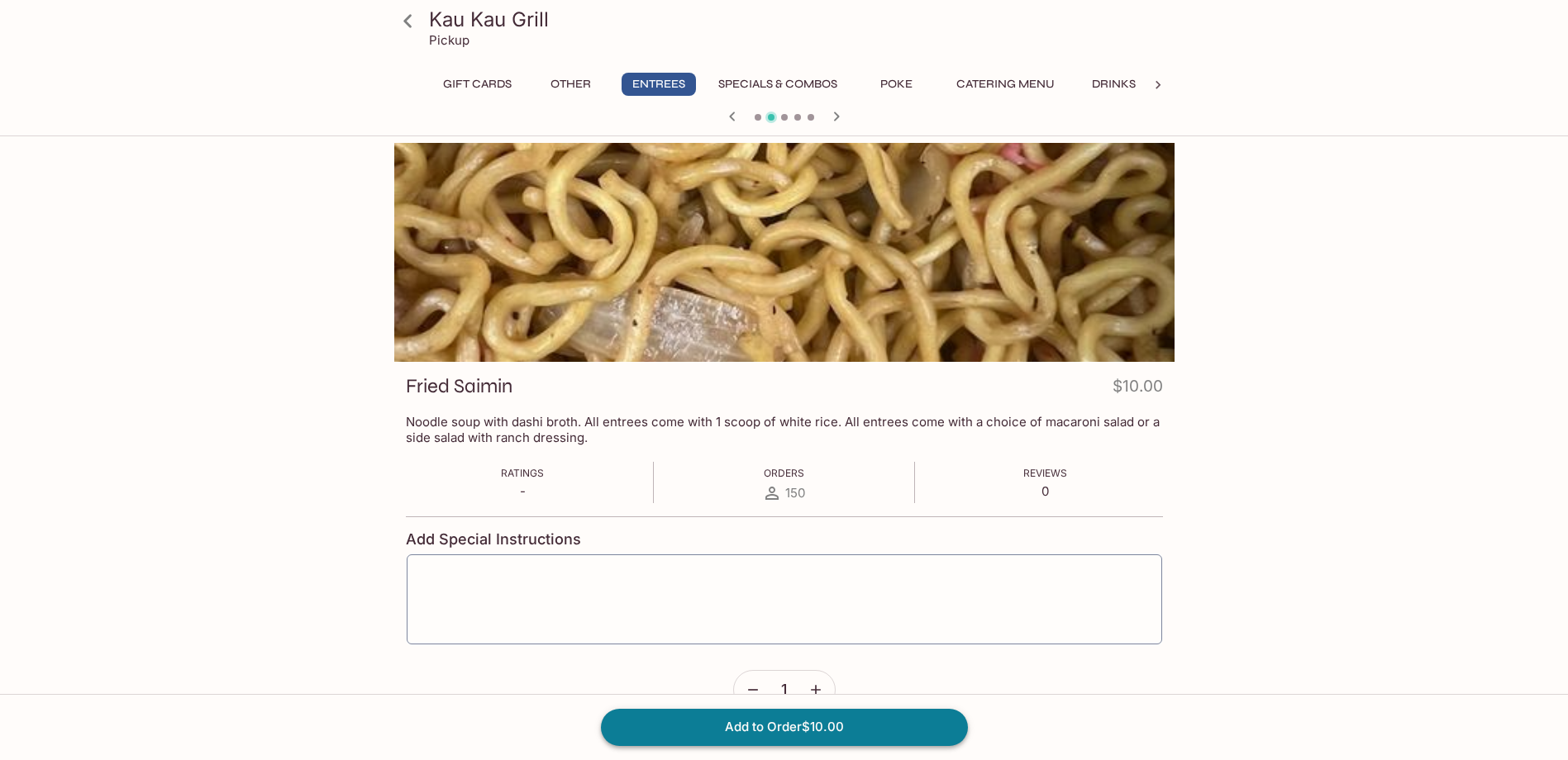 click on "Add to Order  $10.00" at bounding box center [784, 727] 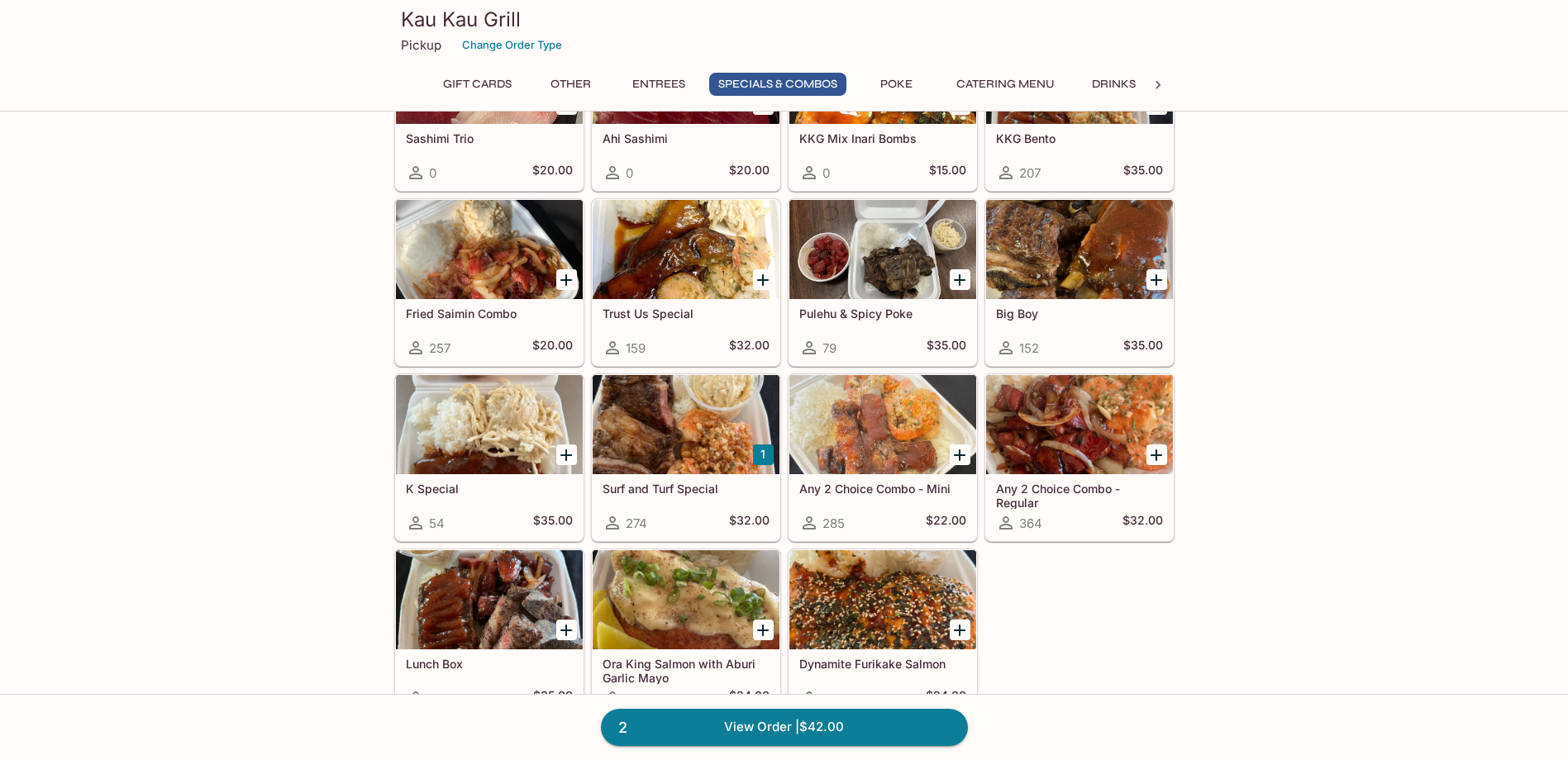 scroll, scrollTop: 1817, scrollLeft: 0, axis: vertical 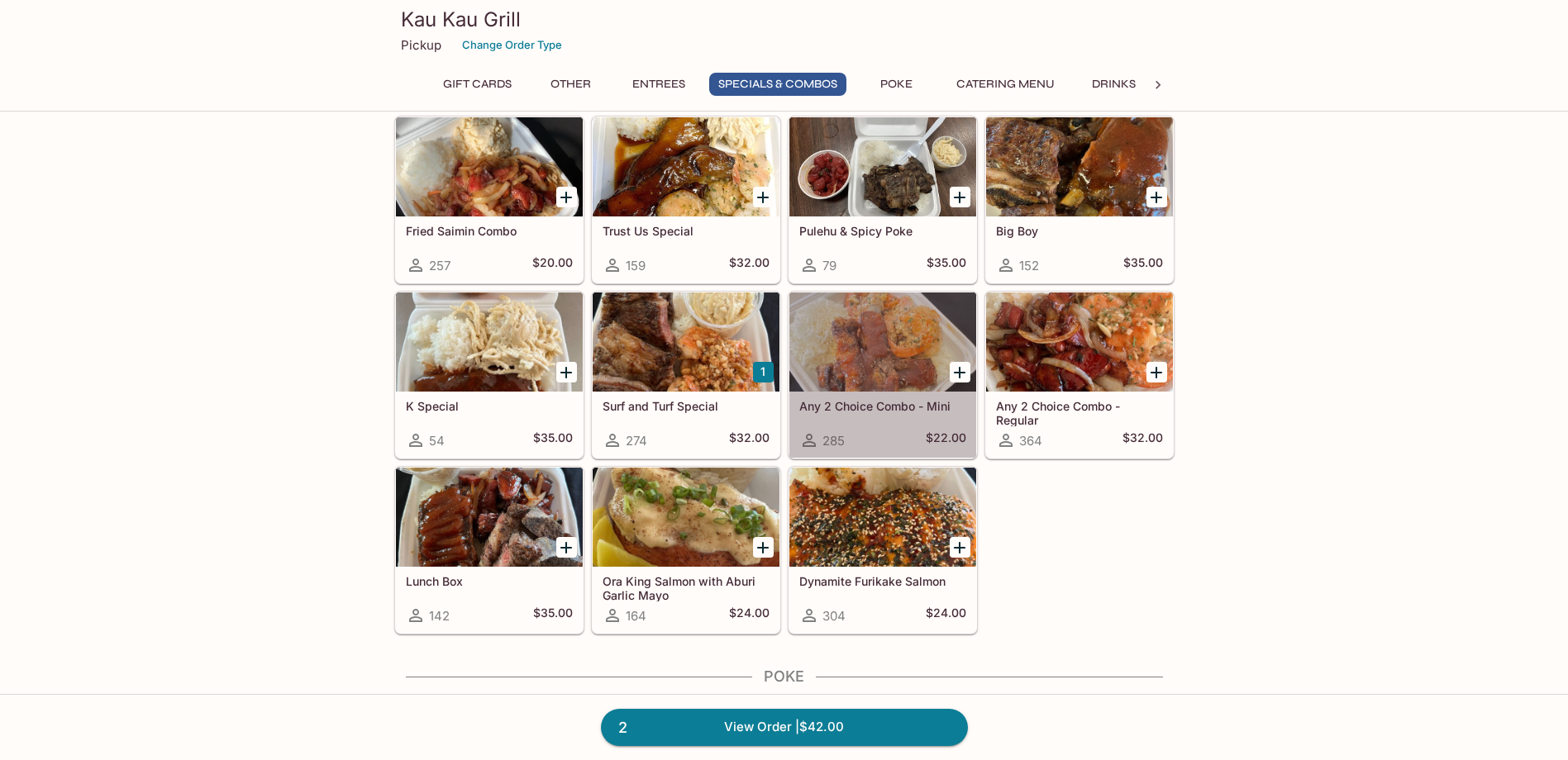 click on "Any 2 Choice Combo - Mini" at bounding box center [883, 406] 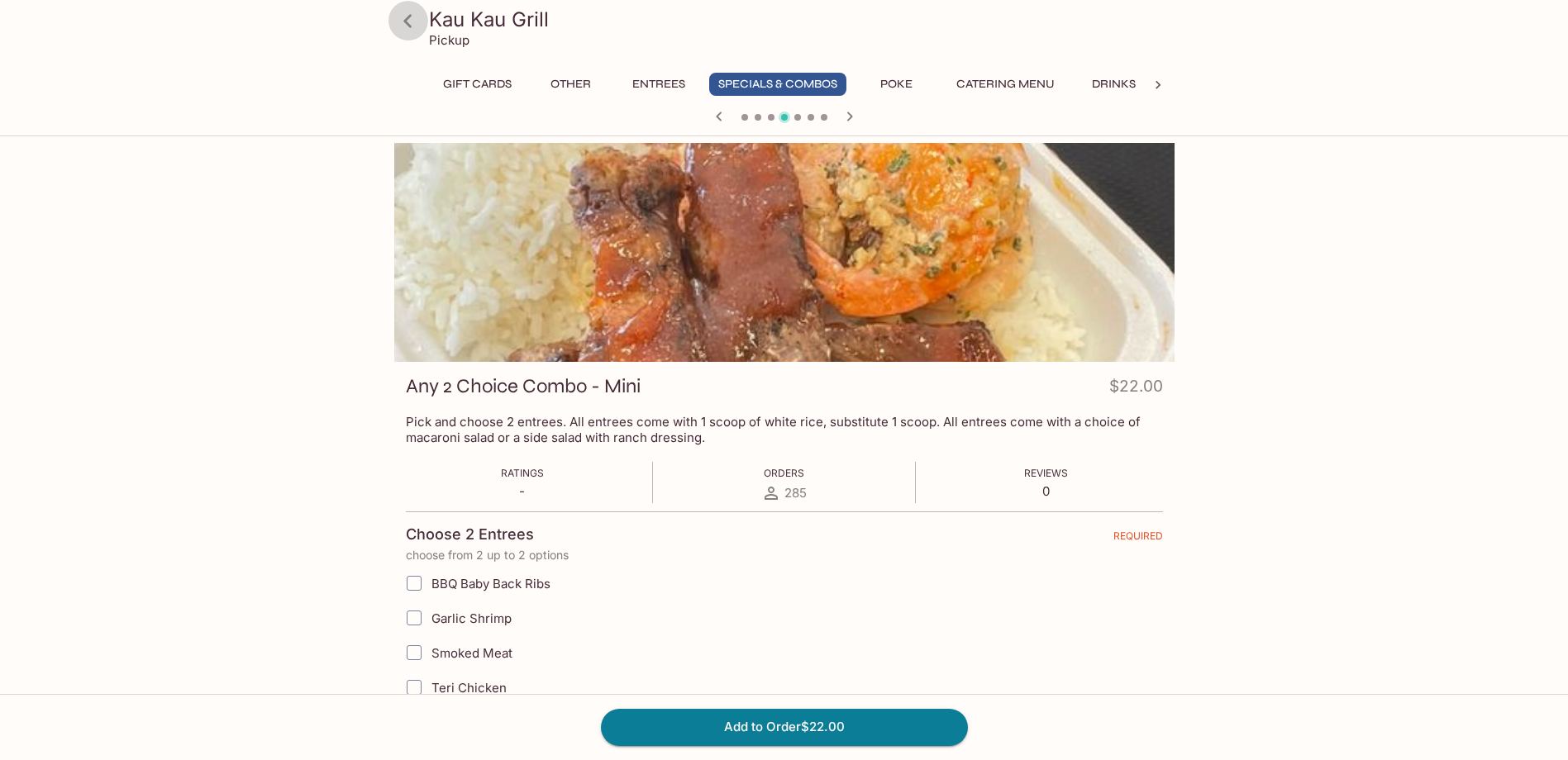 click 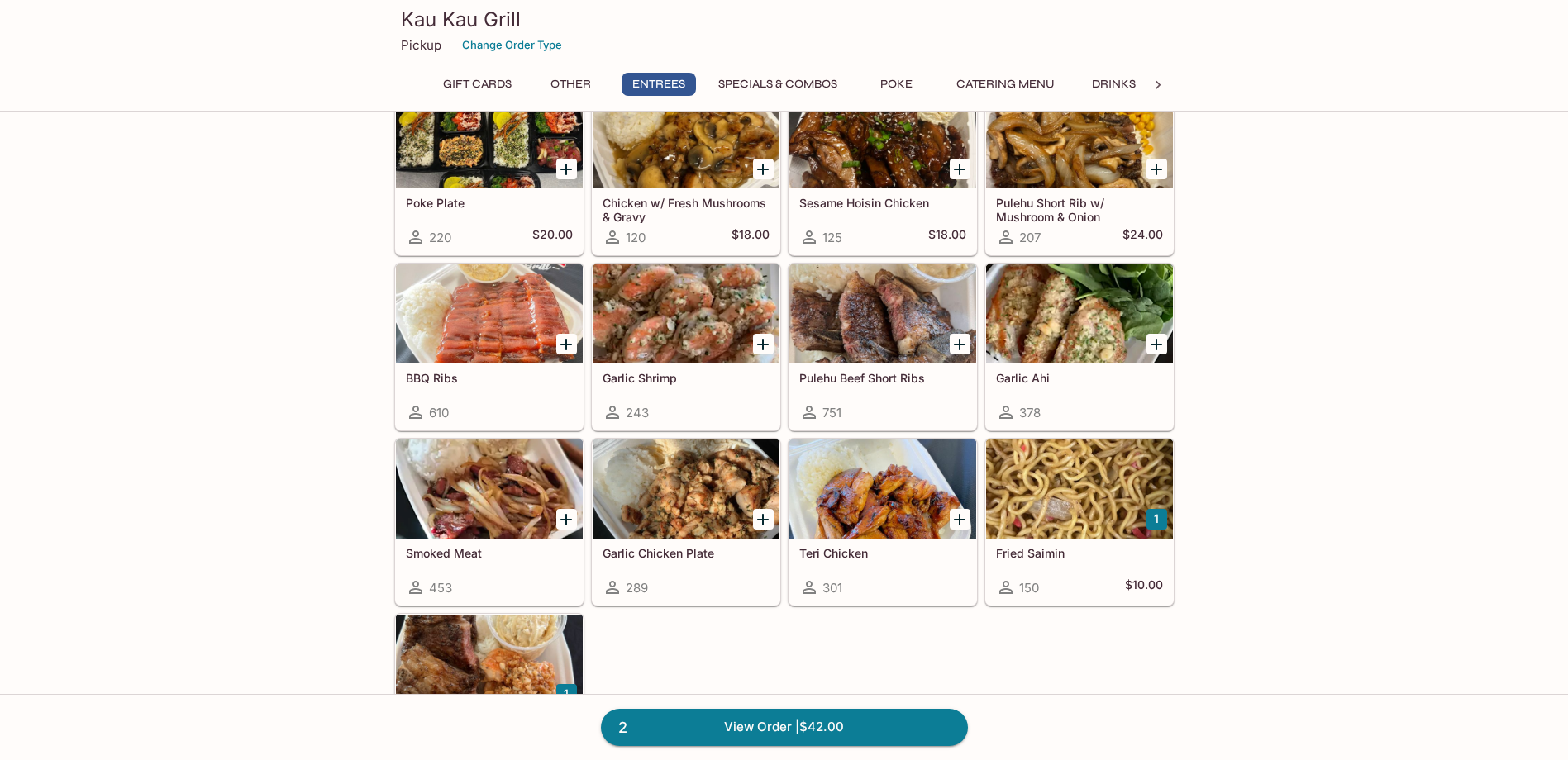 scroll, scrollTop: 991, scrollLeft: 0, axis: vertical 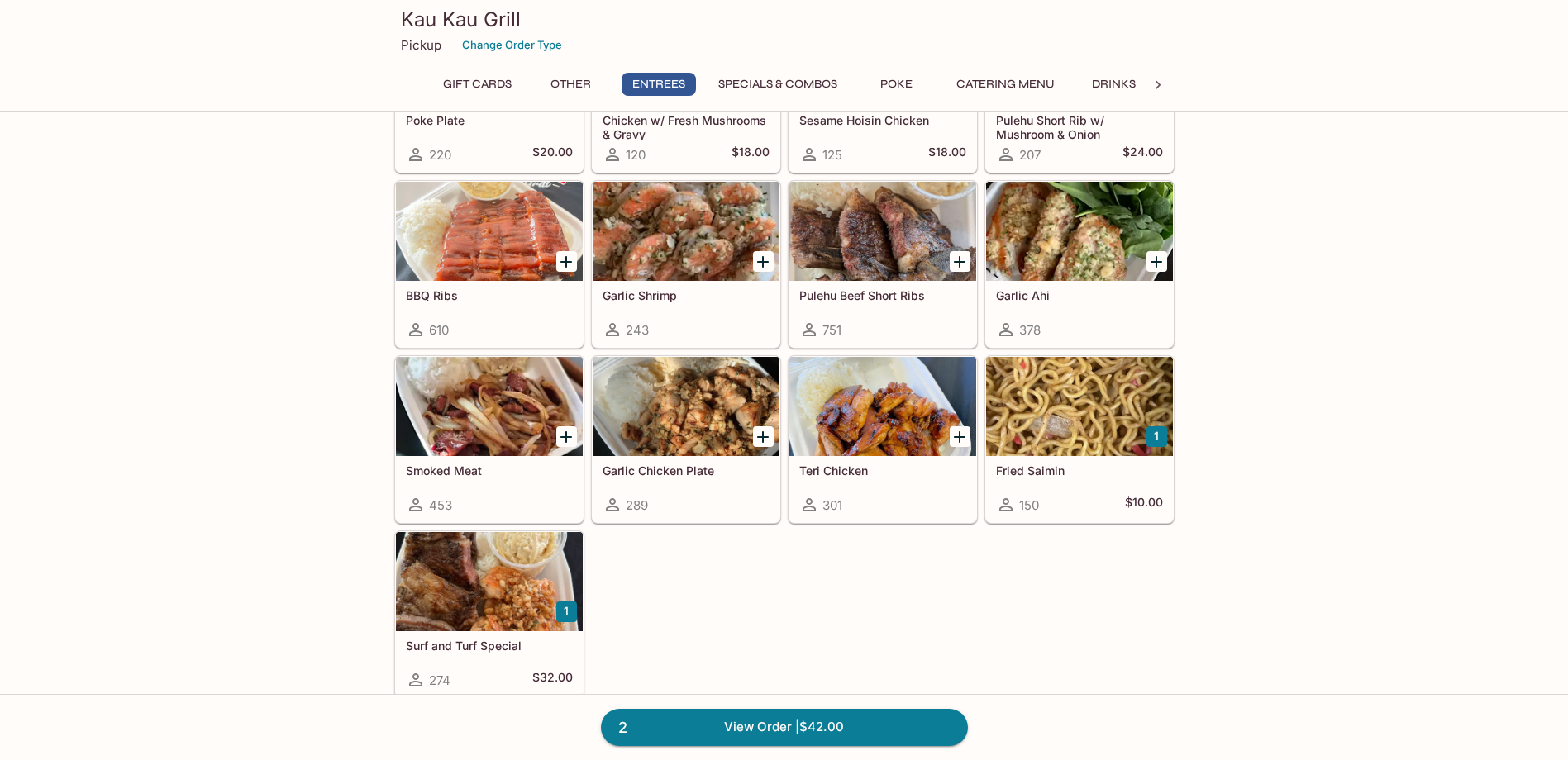 click on "Pulehu Beef Short Ribs" at bounding box center [883, 295] 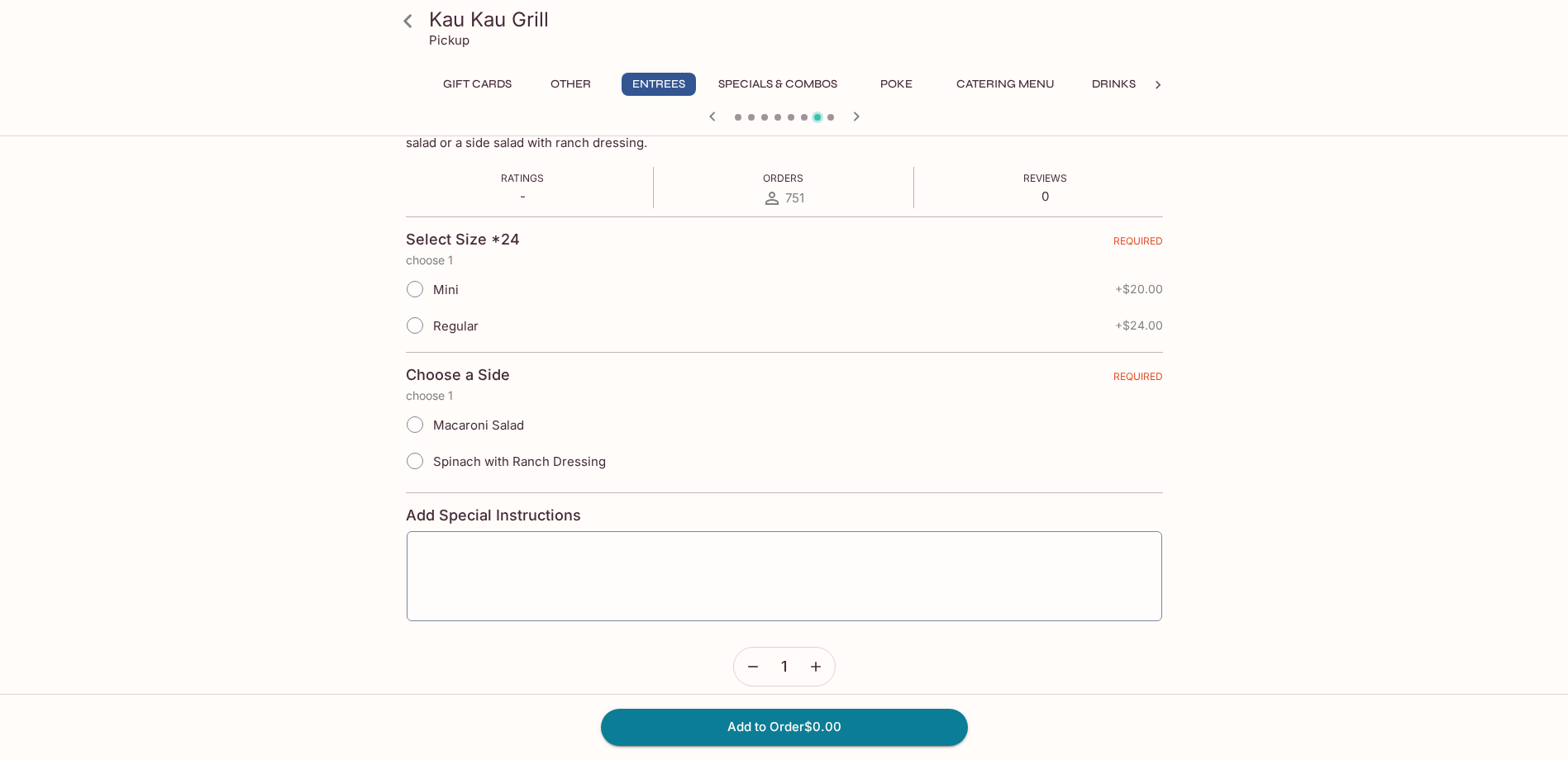 scroll, scrollTop: 311, scrollLeft: 0, axis: vertical 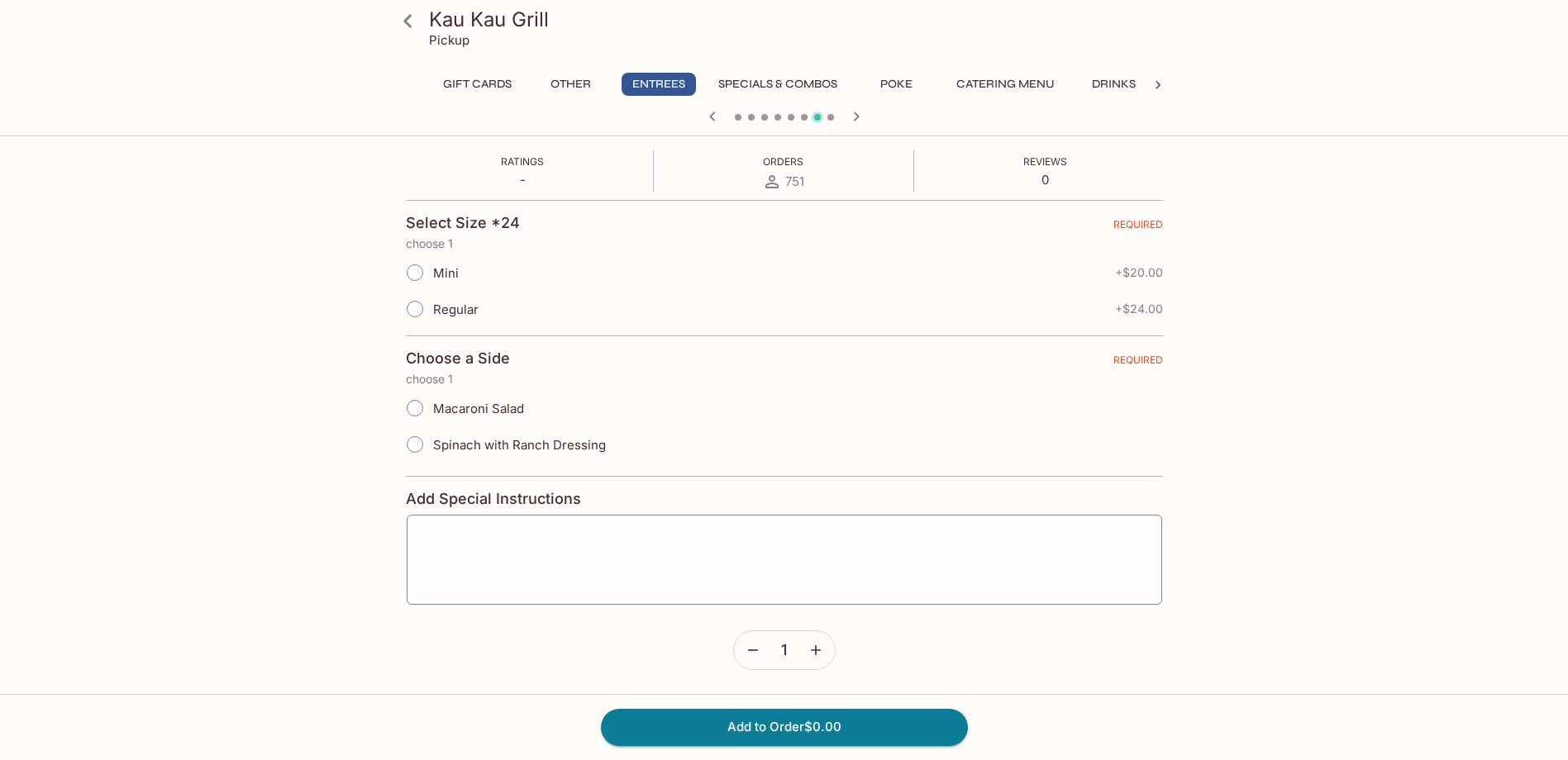 click on "Regular" at bounding box center (437, 309) 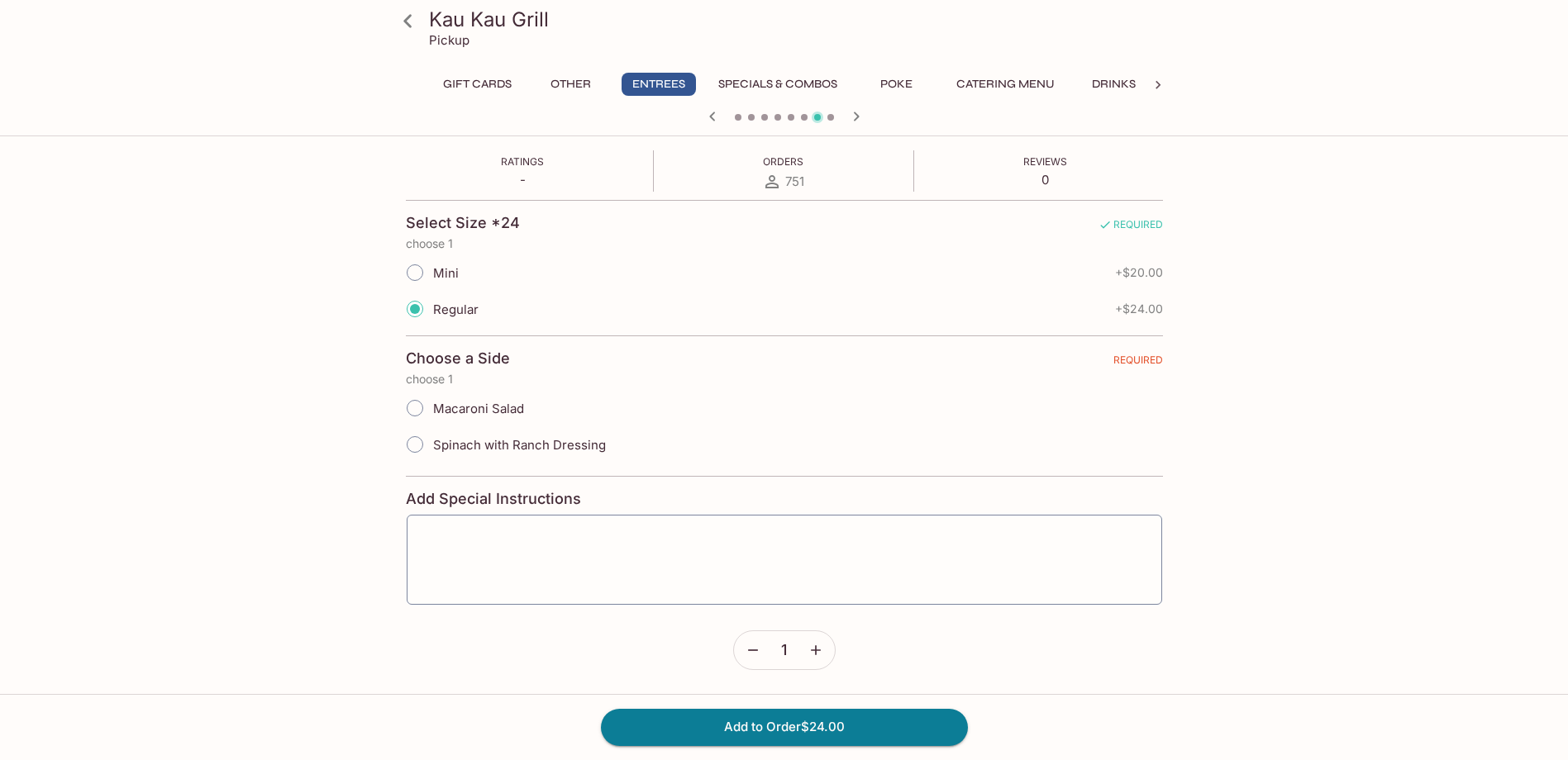 click on "Spinach with Ranch Dressing" at bounding box center (519, 444) 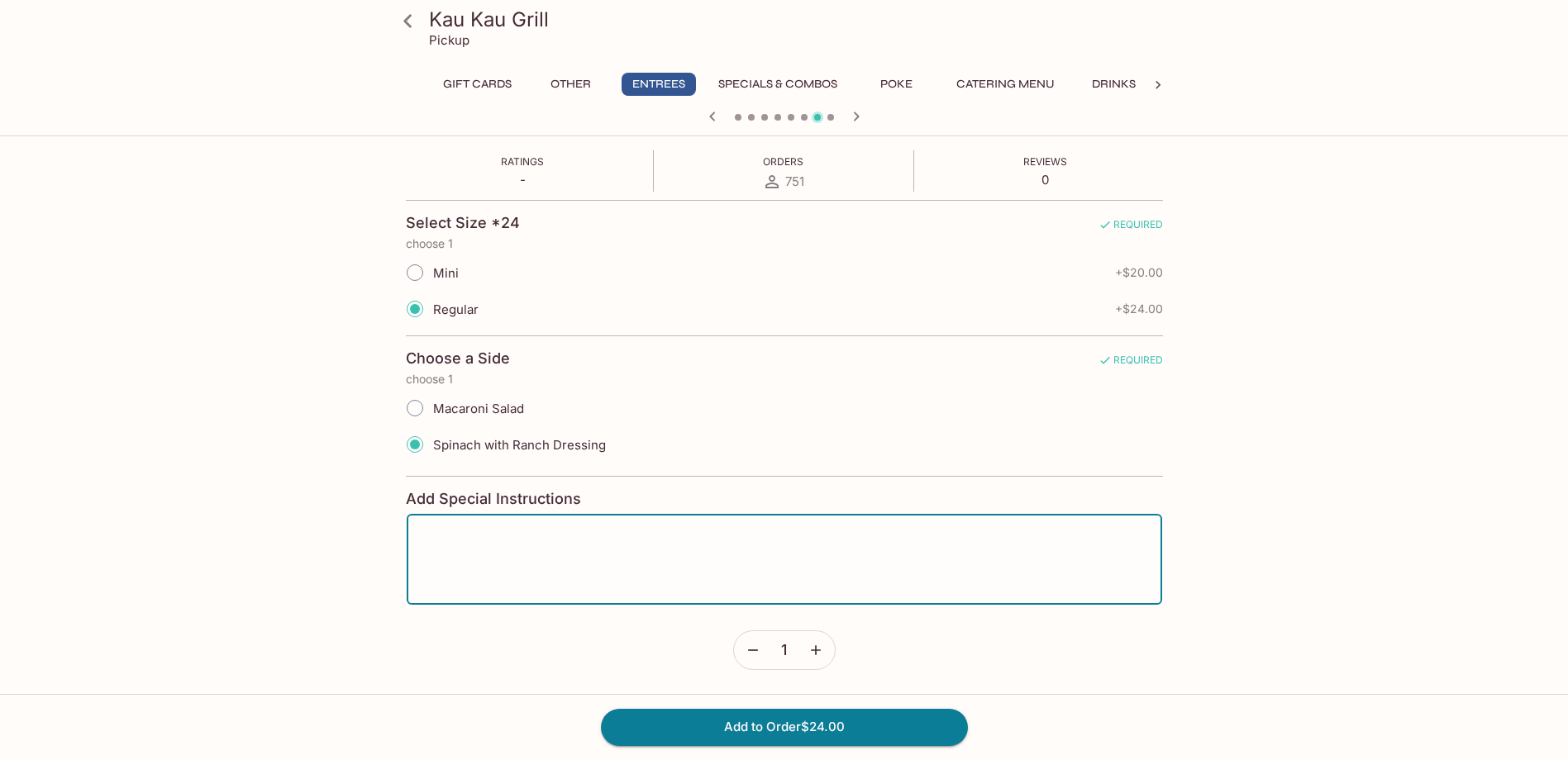 click at bounding box center [784, 559] 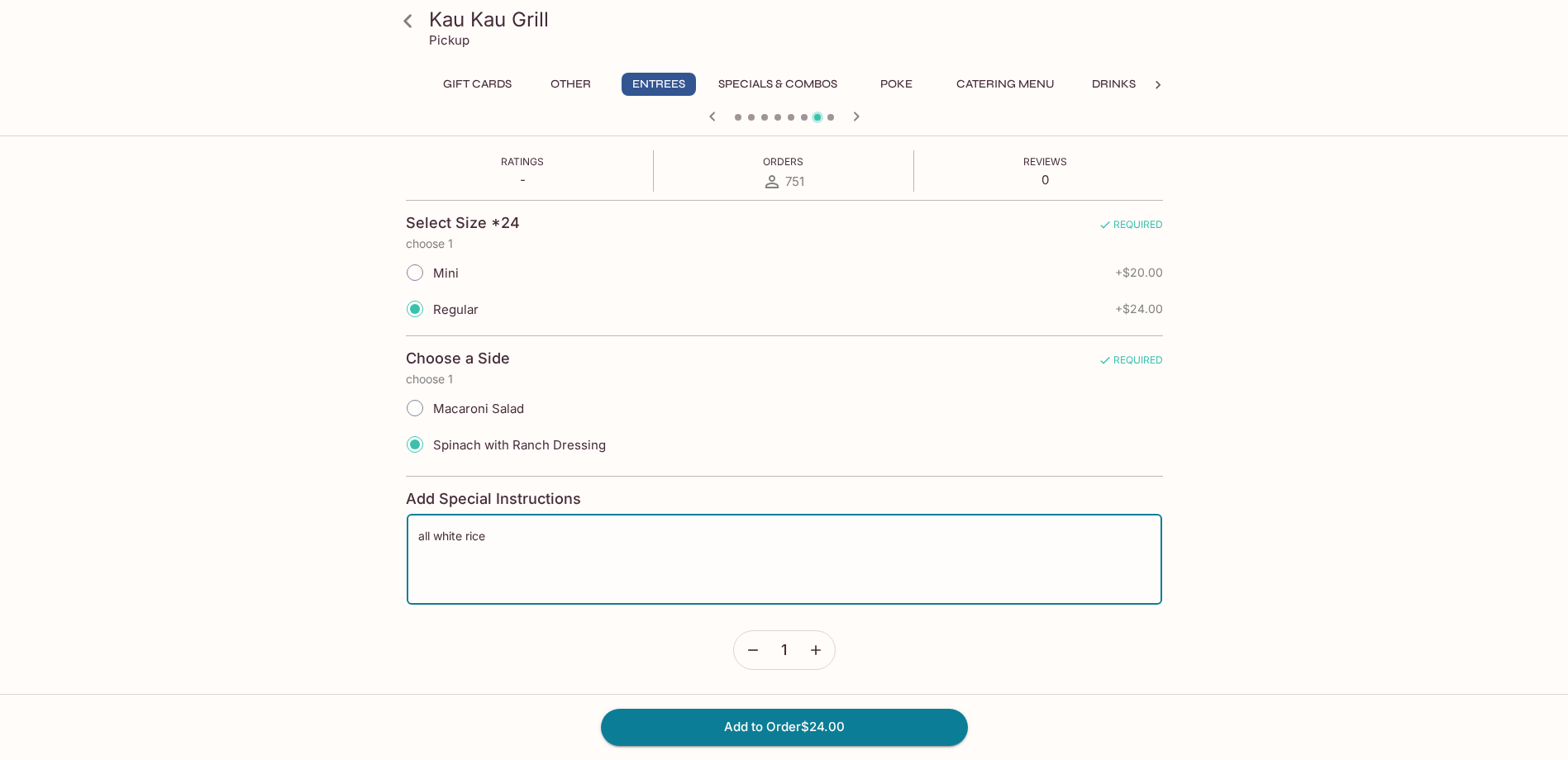 type on "all white rice" 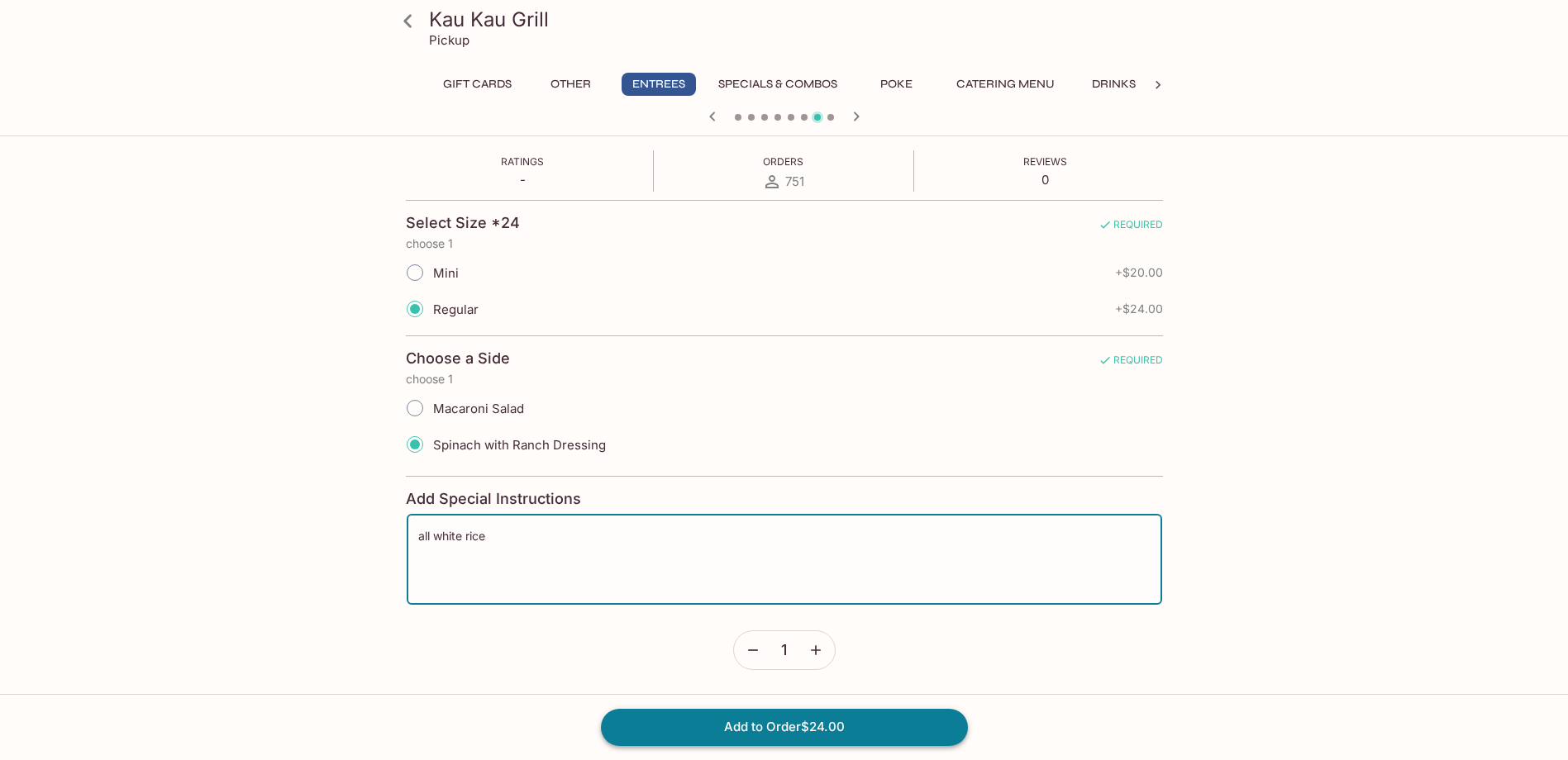 drag, startPoint x: 800, startPoint y: 754, endPoint x: 807, endPoint y: 741, distance: 14.764823 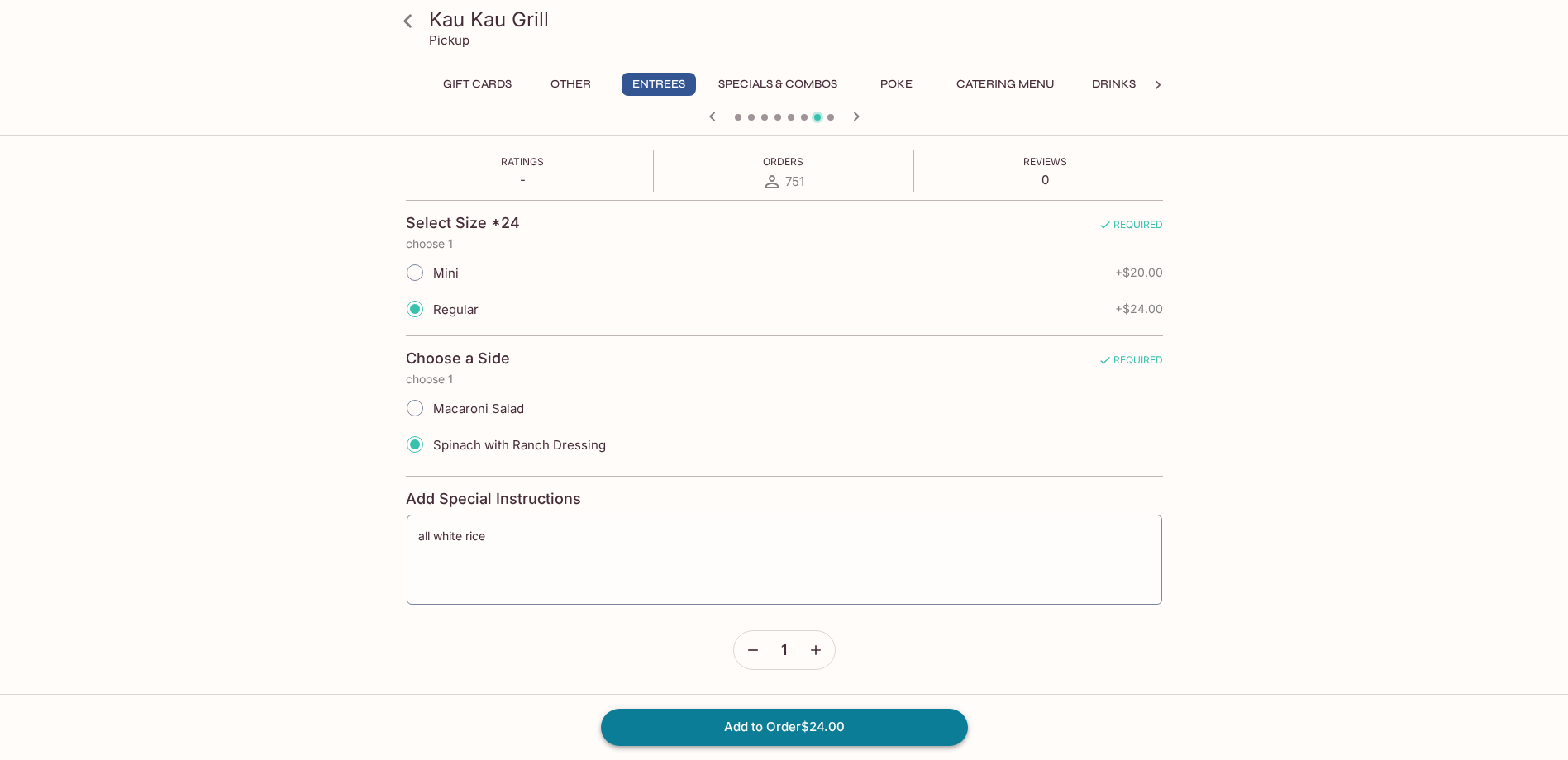 click on "Add to Order  $24.00" at bounding box center (784, 727) 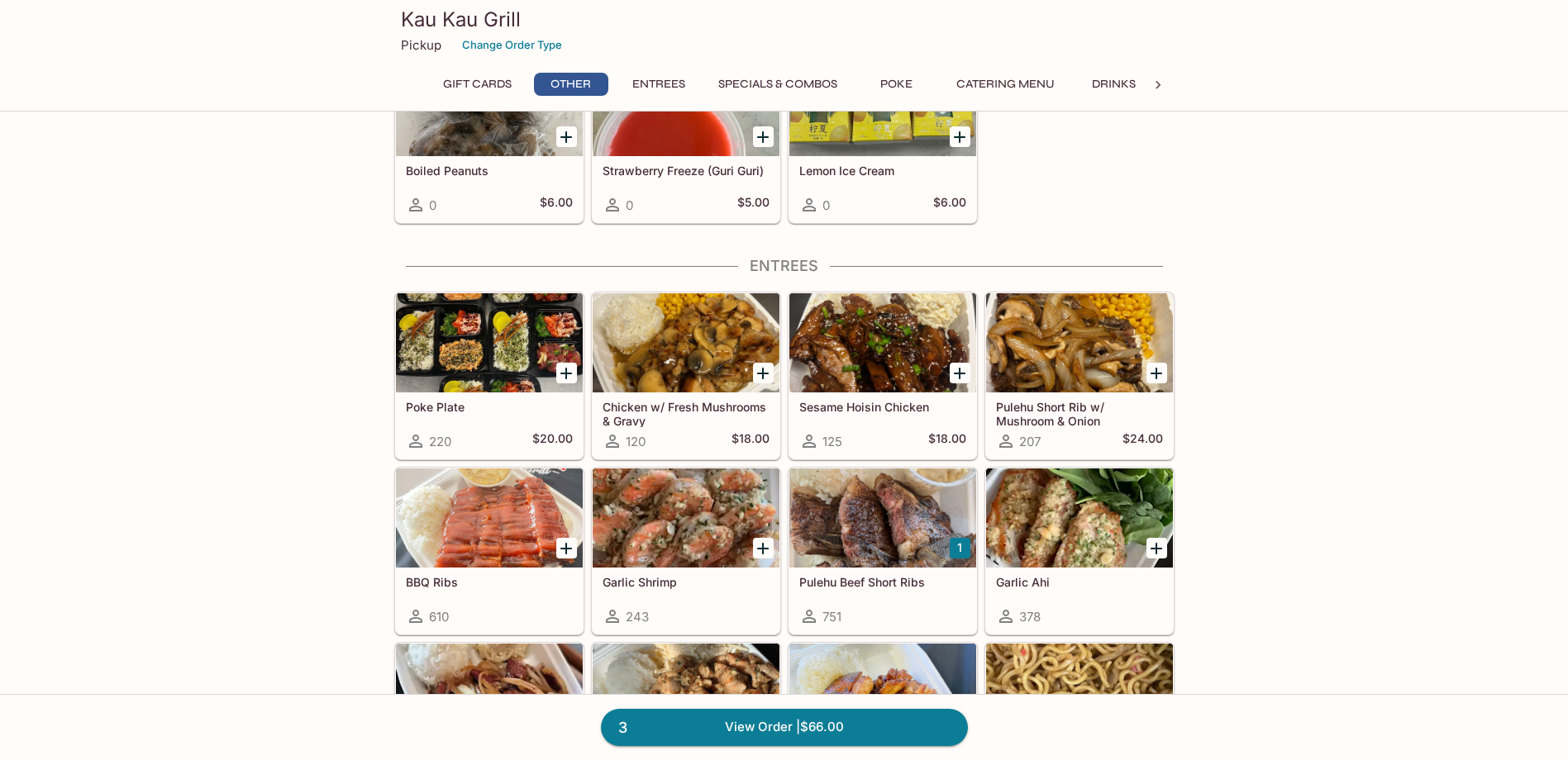 scroll, scrollTop: 991, scrollLeft: 0, axis: vertical 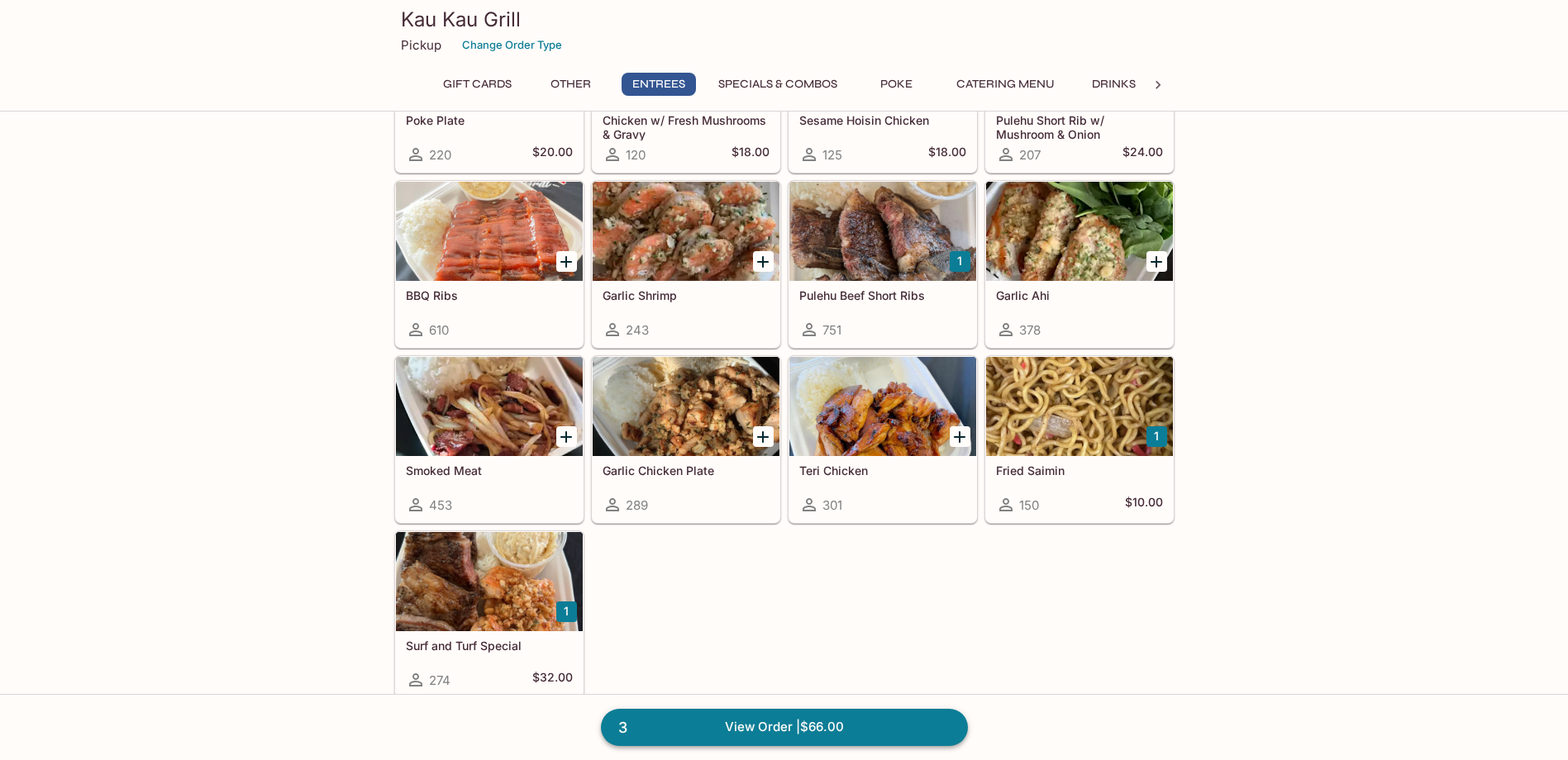 click on "3 View Order |  $66.00" at bounding box center (784, 727) 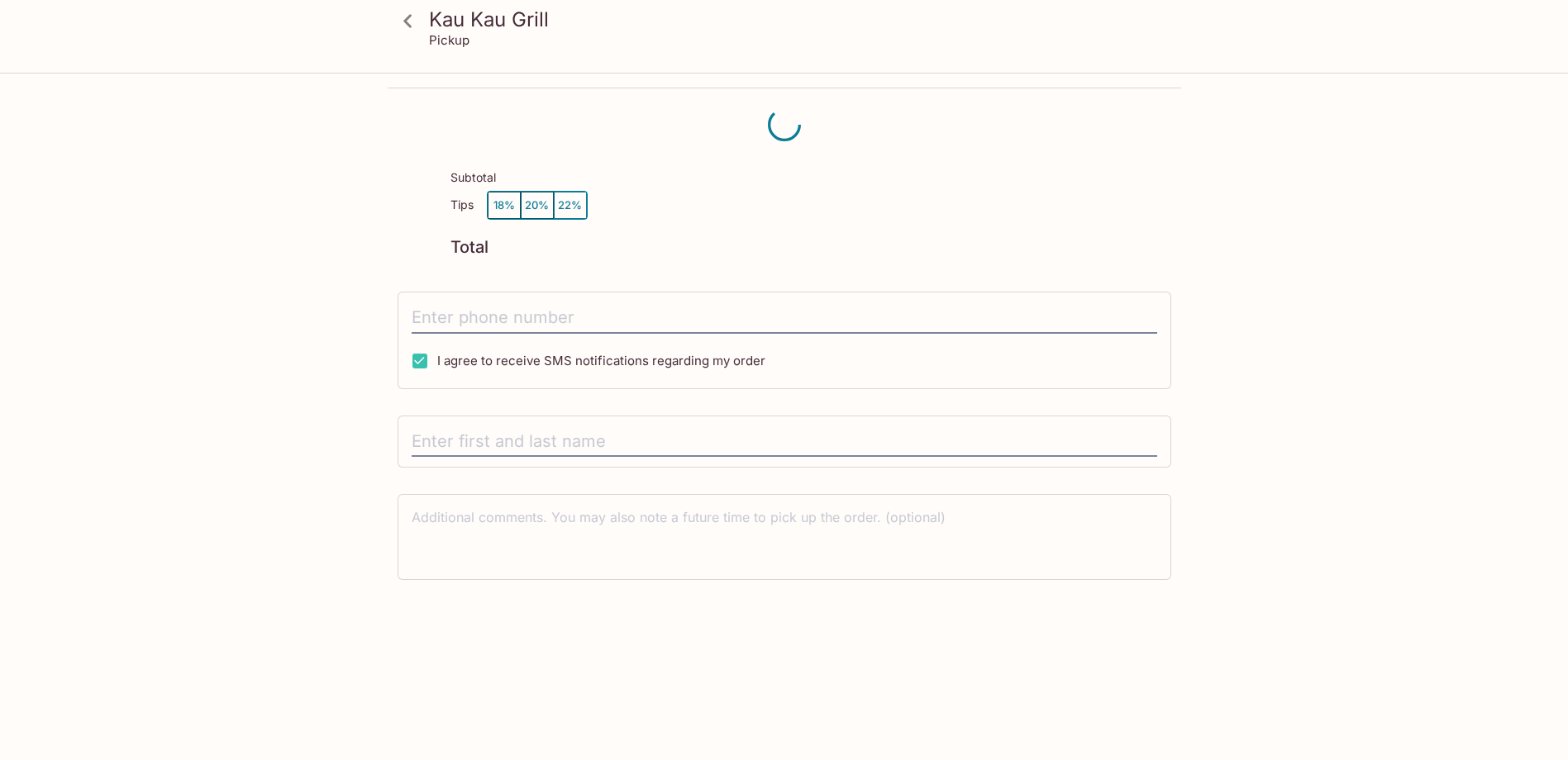 scroll, scrollTop: 0, scrollLeft: 0, axis: both 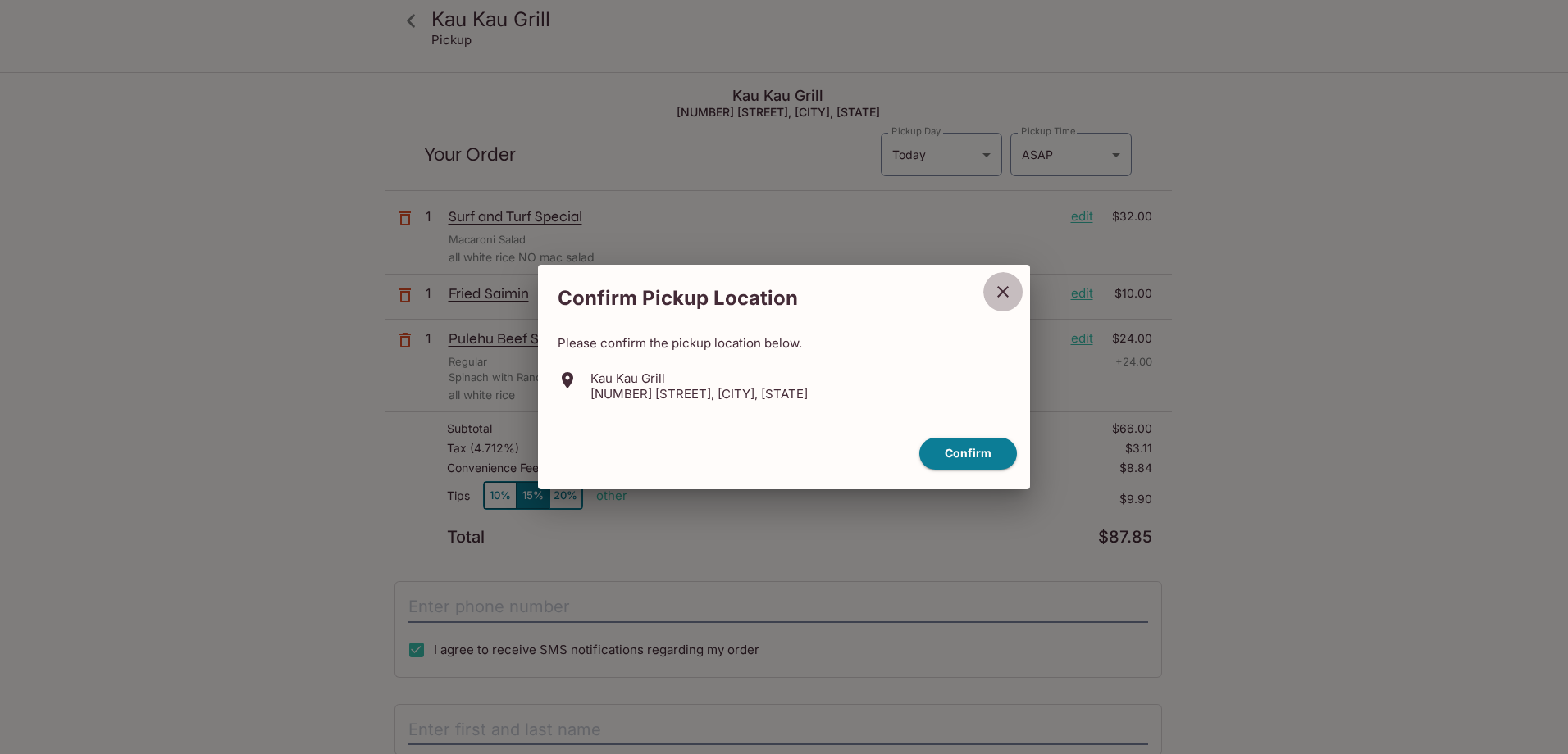 click 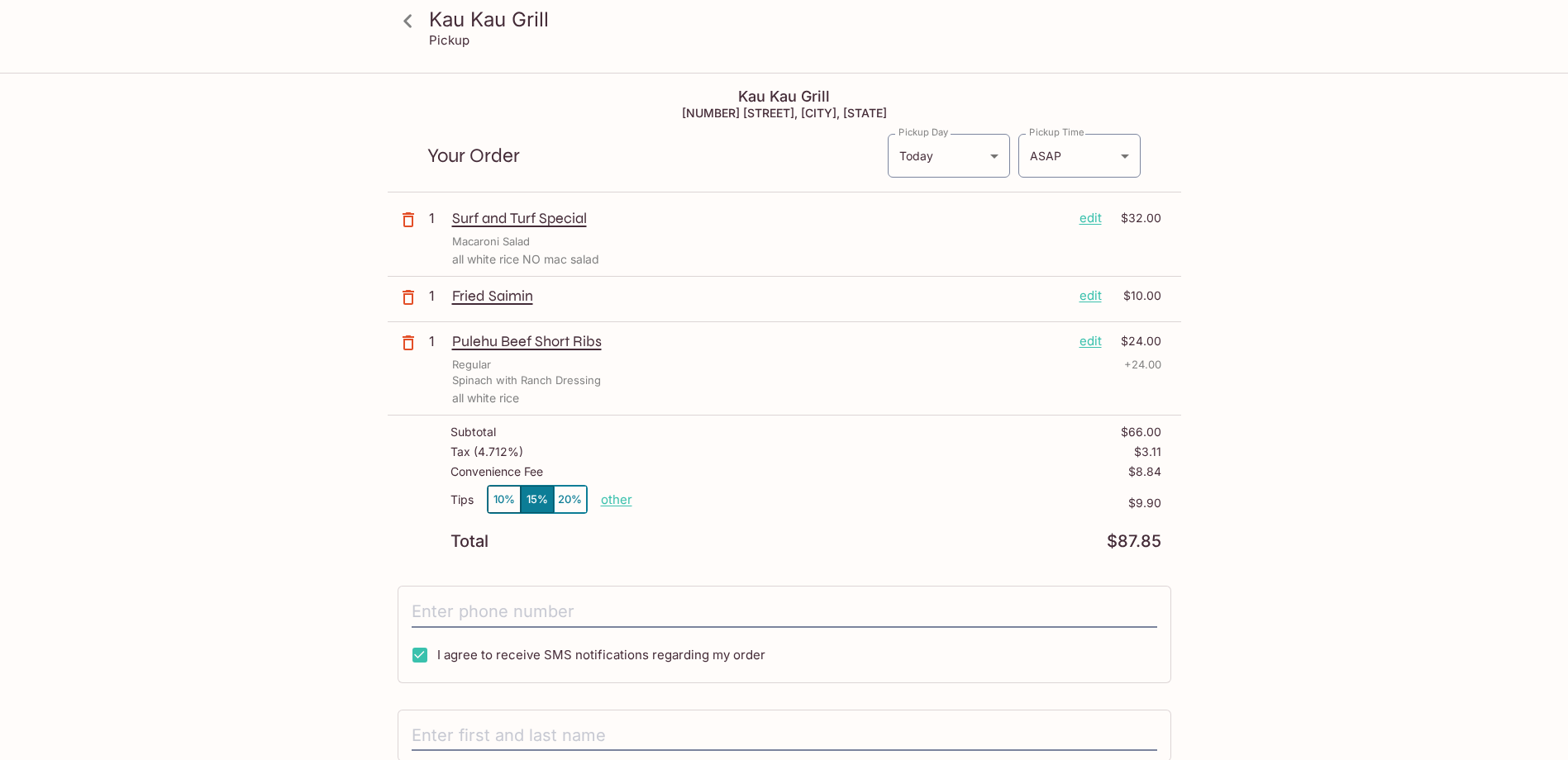 click on "other" at bounding box center (617, 499) 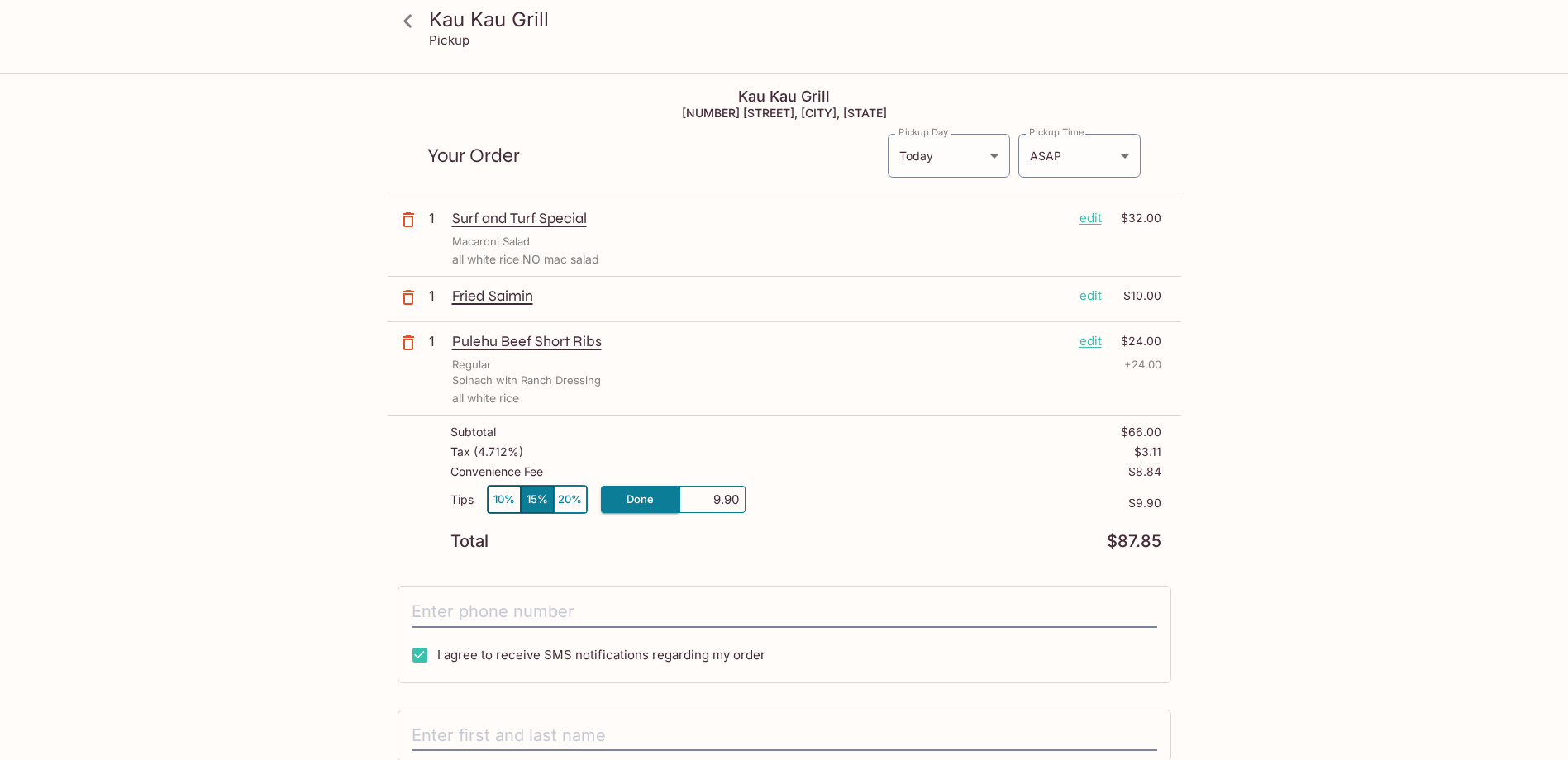 drag, startPoint x: 717, startPoint y: 502, endPoint x: 874, endPoint y: 485, distance: 157.918 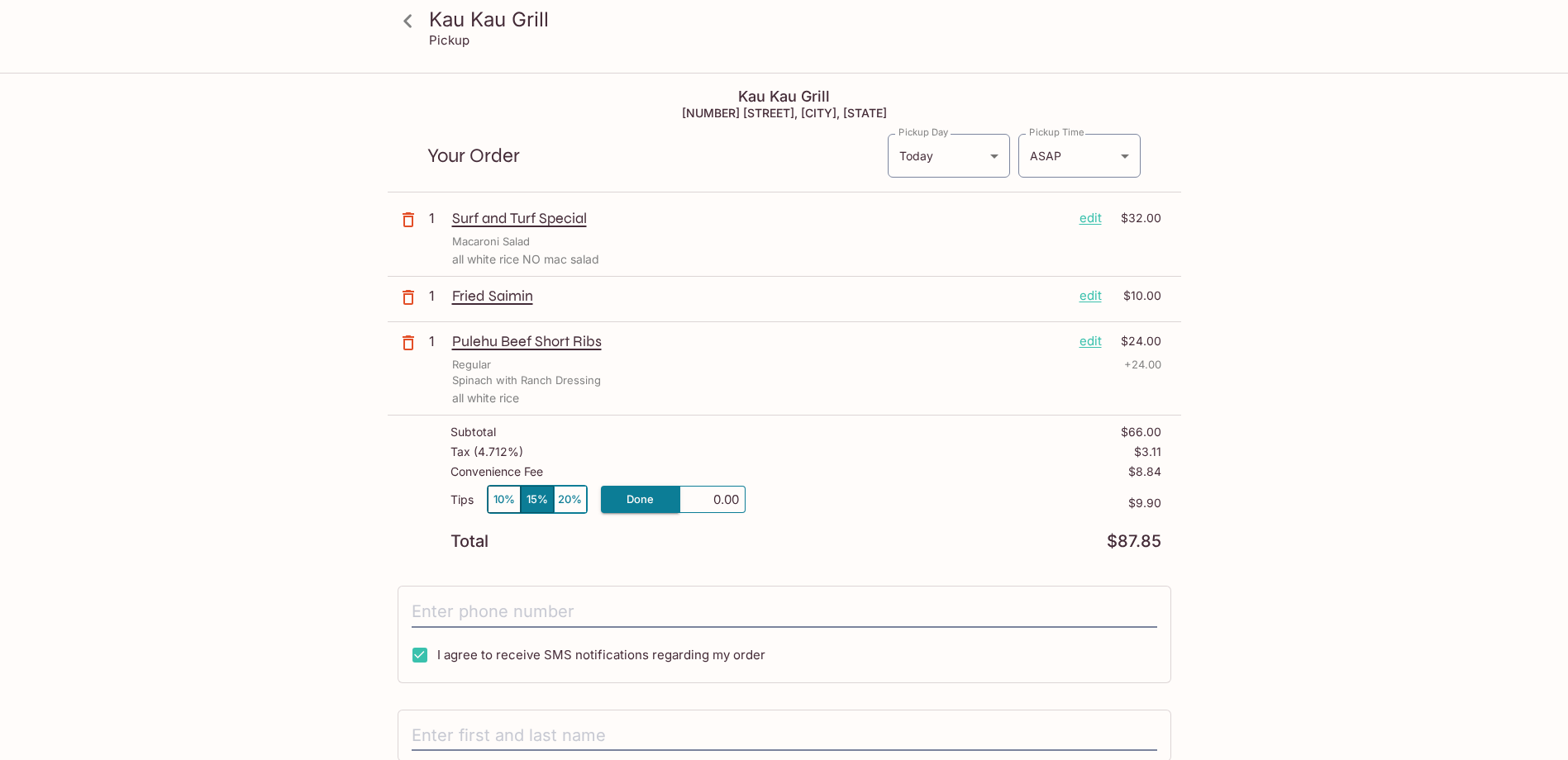 type on "0.00" 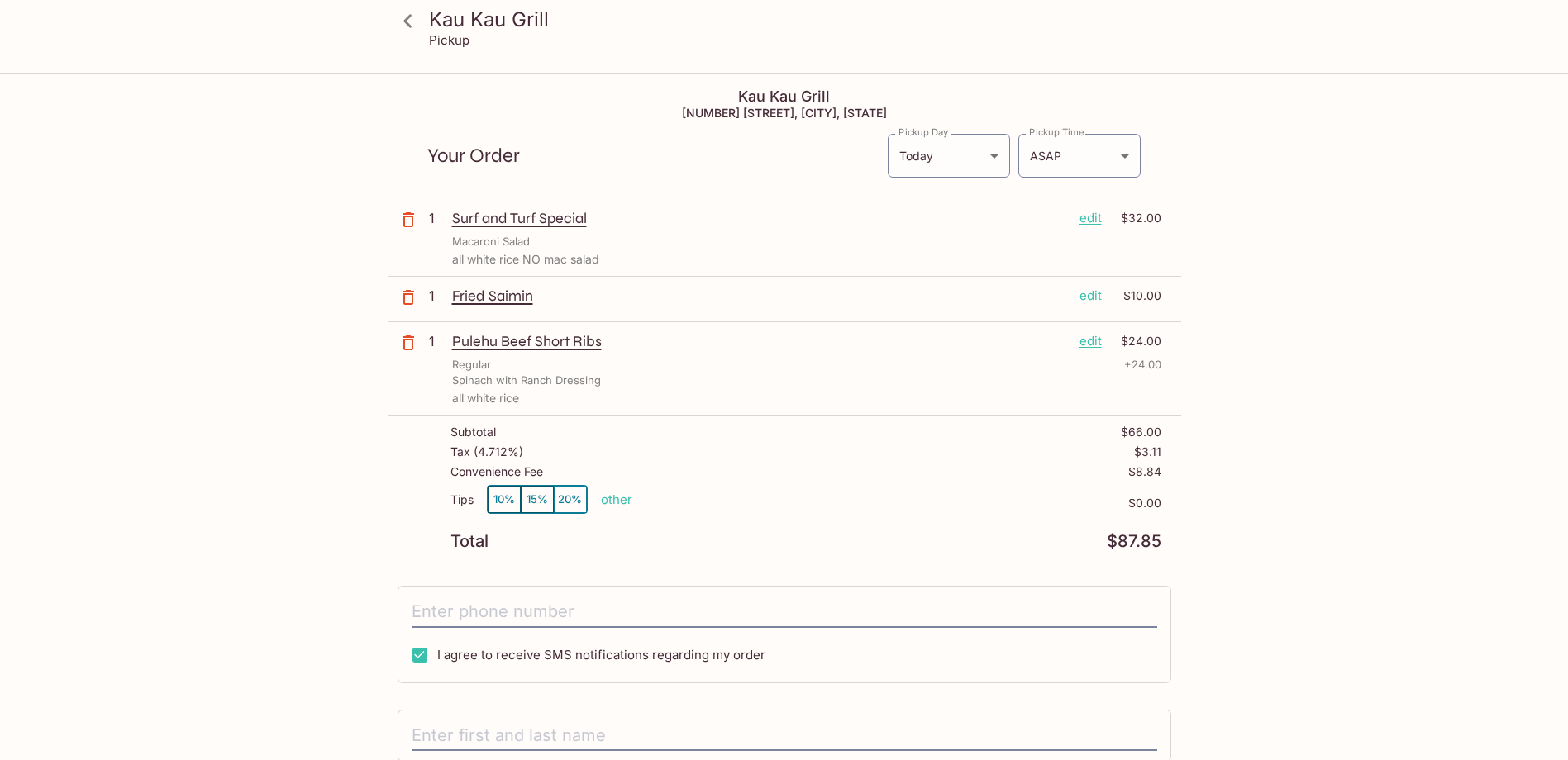 click on "Tips 10% 15% 20% other $0.00" at bounding box center (806, 509) 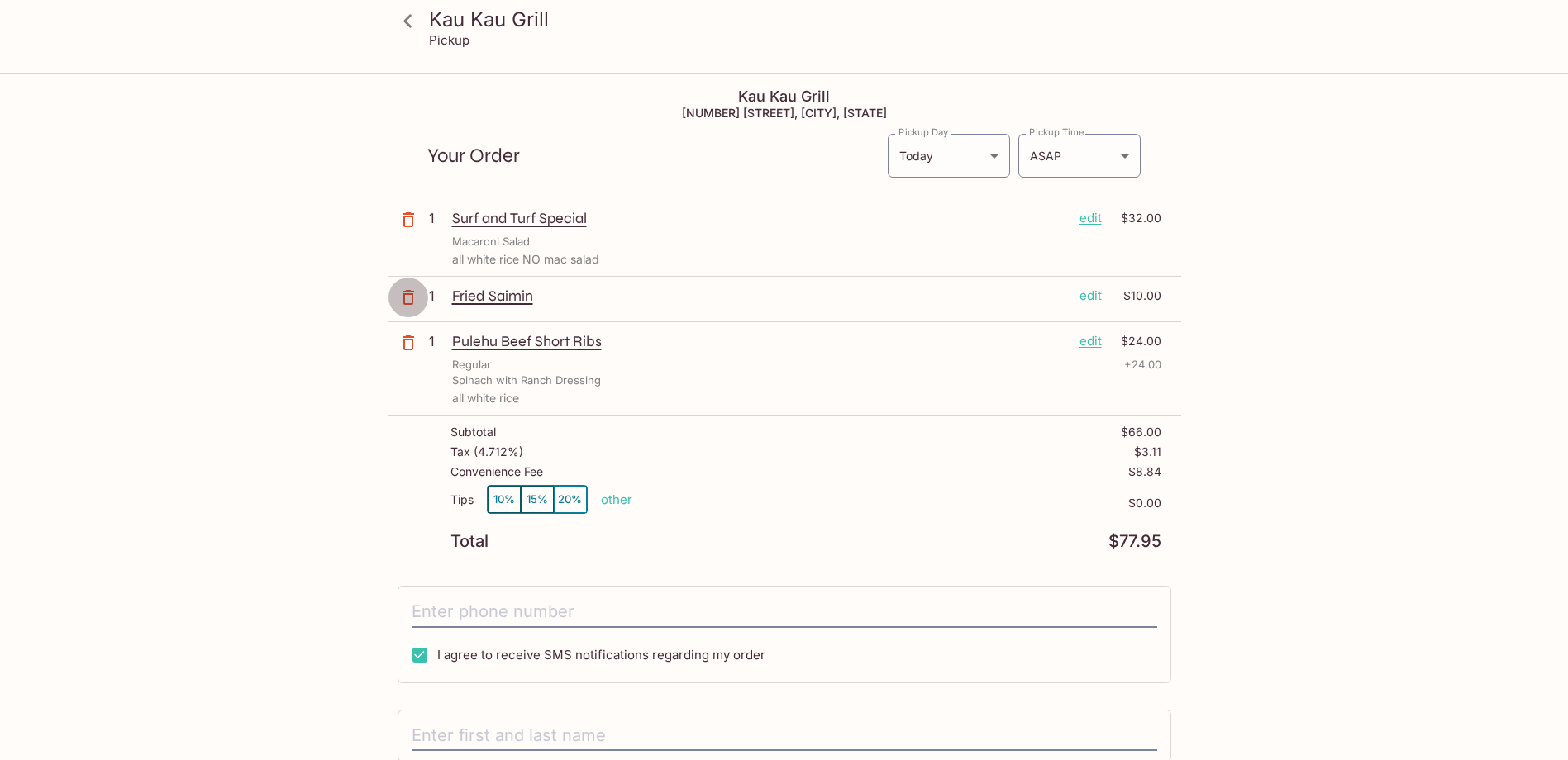 click at bounding box center (408, 297) 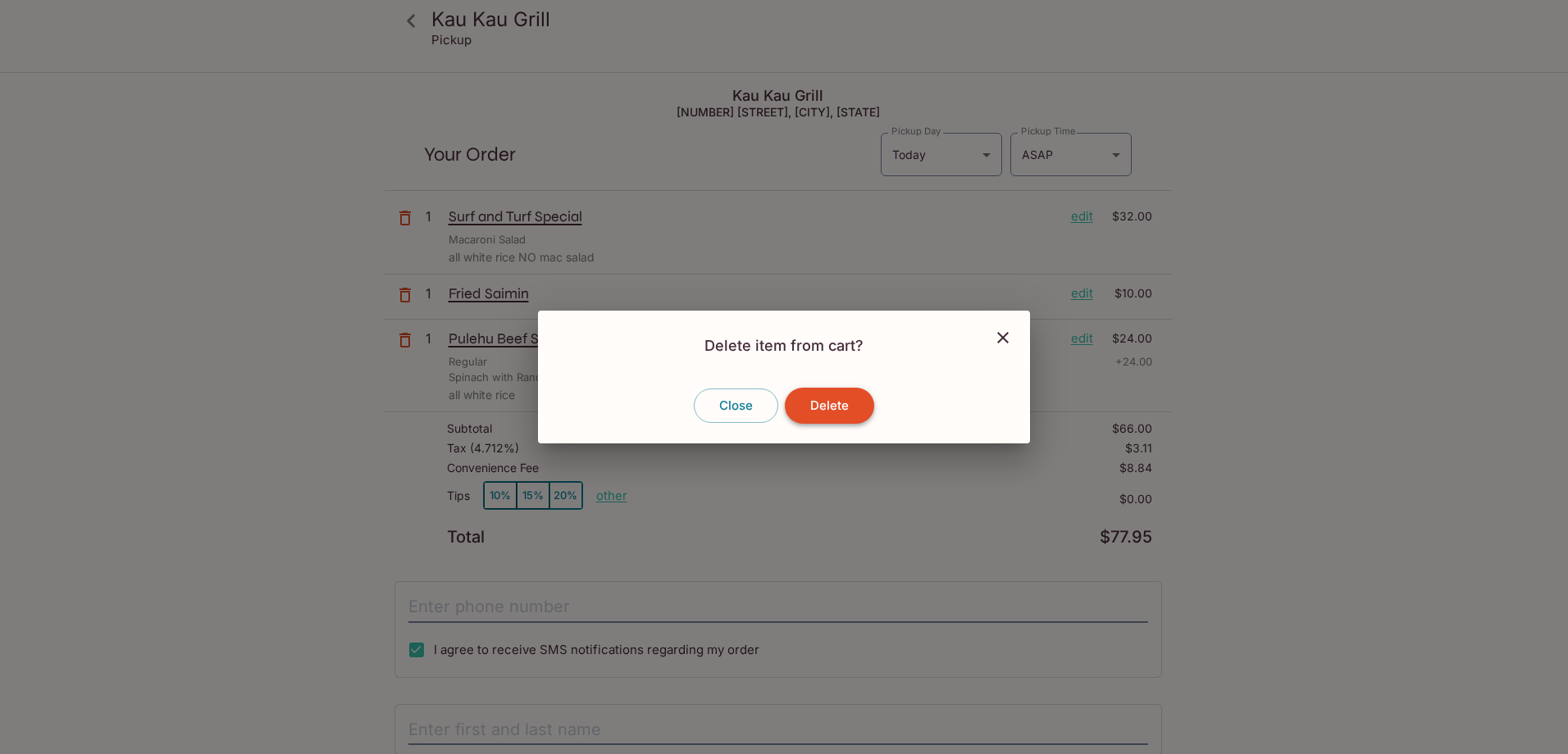 click on "Delete" at bounding box center [829, 406] 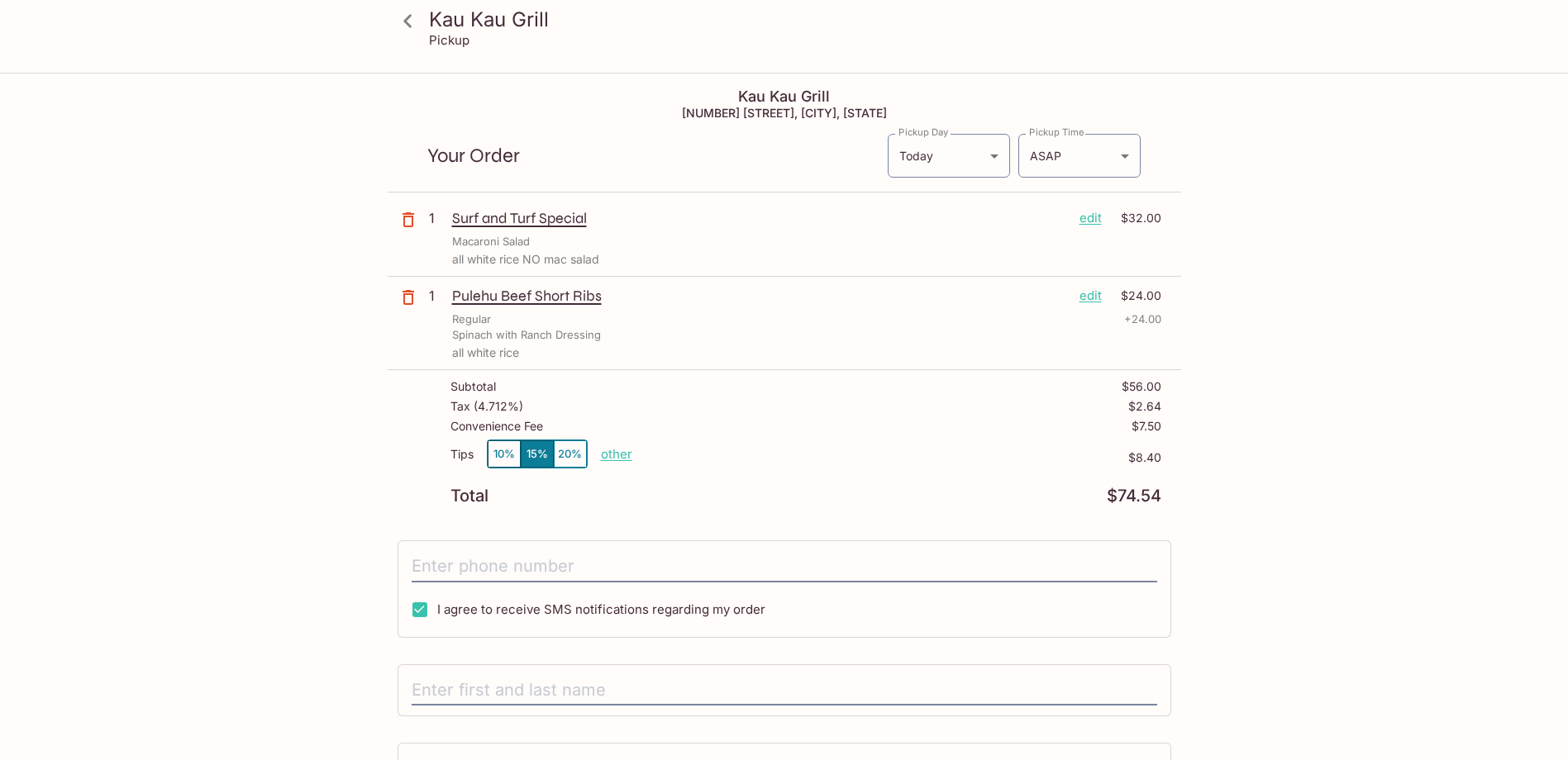 click on "other" at bounding box center [617, 454] 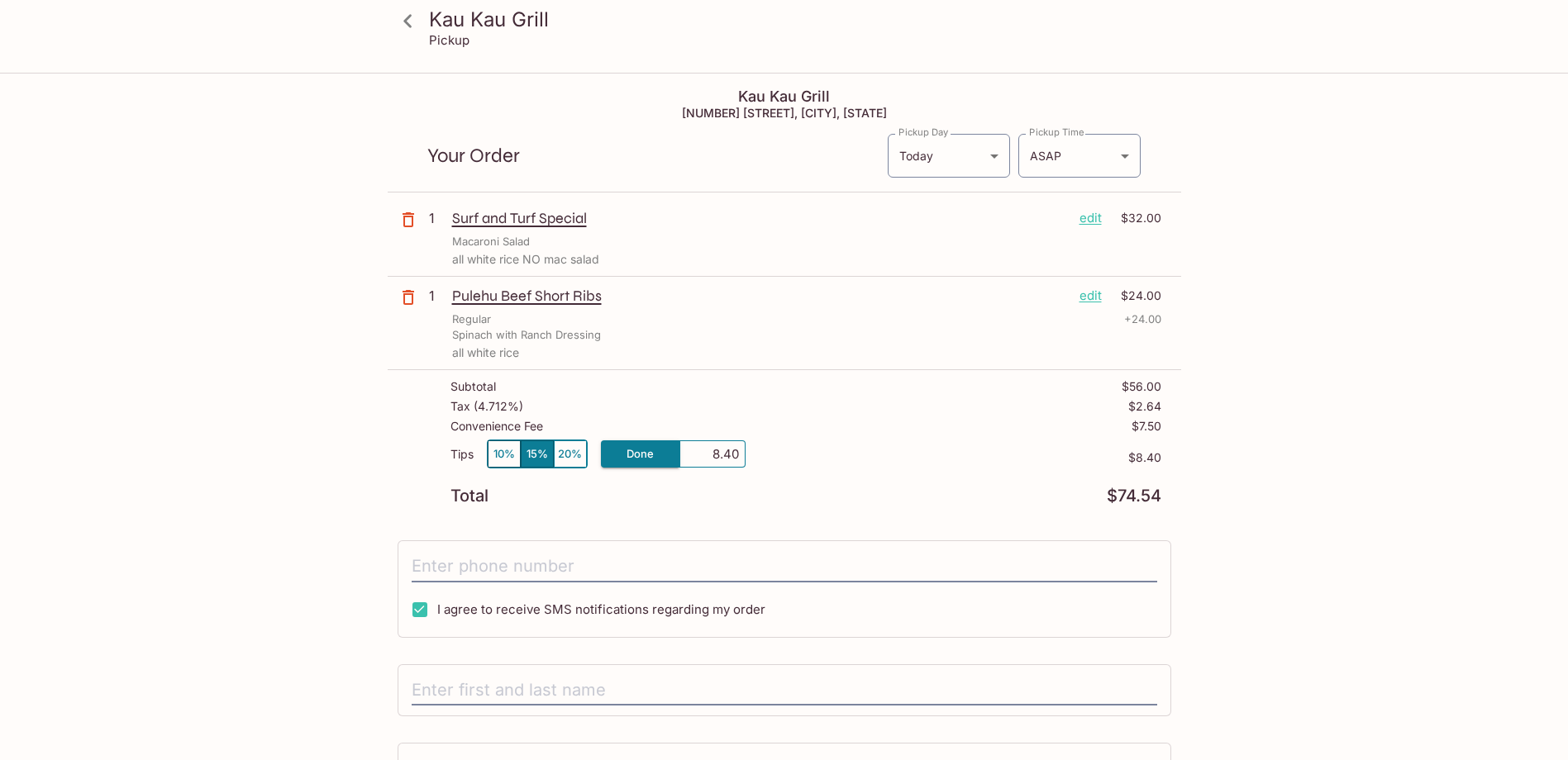 drag, startPoint x: 700, startPoint y: 458, endPoint x: 871, endPoint y: 453, distance: 171.07308 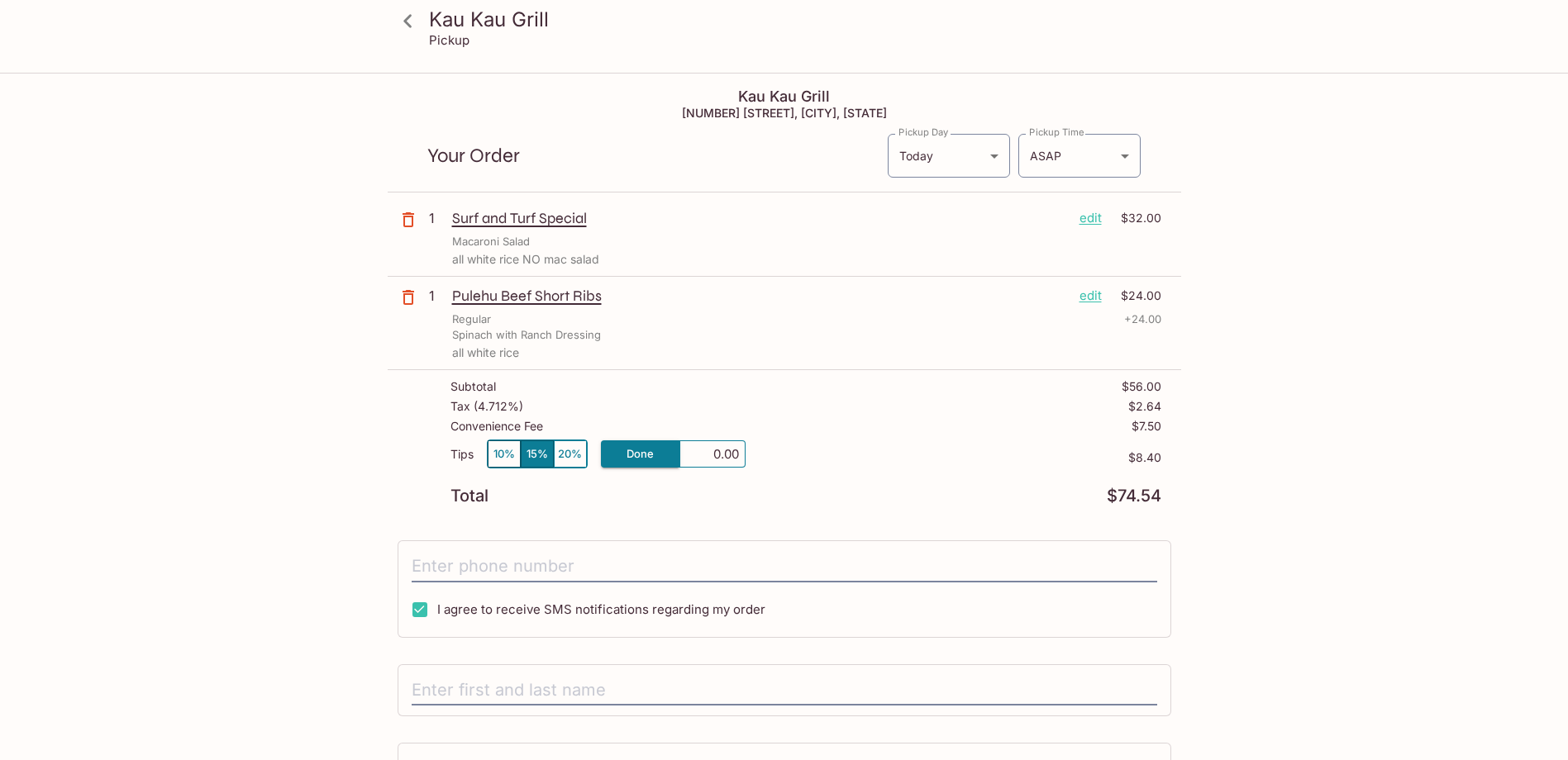 type on "0.00" 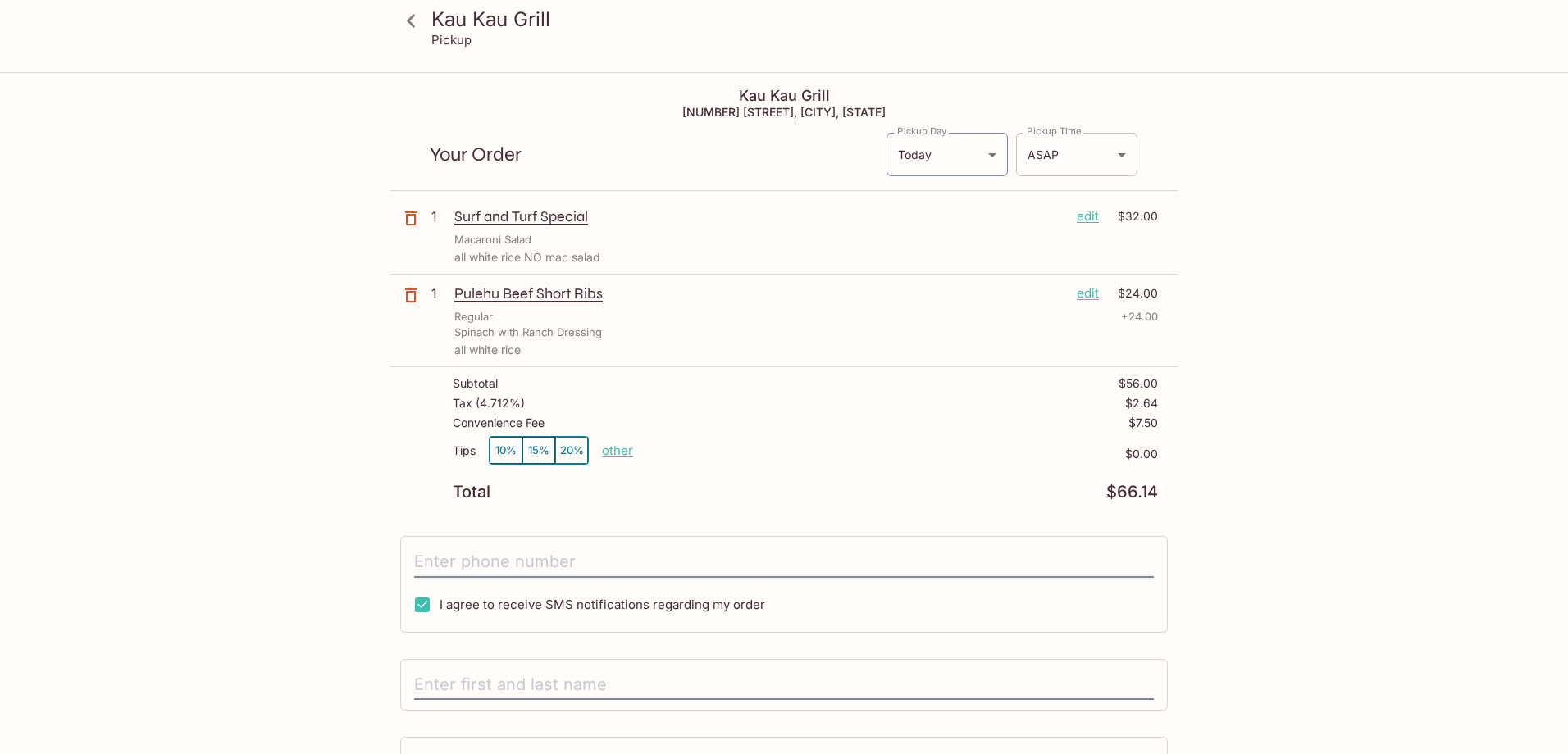 click on "Kau Kau Grill Pickup Kau Kau Grill [NUMBER] [STREET], [CITY], [STATE] Your Order Pickup Day Today Today Pickup Day Pickup Time ASAP ASAP Pickup Time 1 Surf and Turf Special edit $32.00 Macaroni Salad all white rice NO mac salad  1 Pulehu Beef Short Ribs edit $24.00 Regular + 24.00 Spinach with Ranch Dressing all white rice  Subtotal $56.00 Tax ( 4.712% ) $2.64 Convenience Fee $7.50 Tips 10% 15% 20% other $0.00 Total $66.14 I agree to receive SMS notifications regarding my order x Pay with Credit Card Kau Kau Grill | Powered by Beluga" at bounding box center (784, 451) 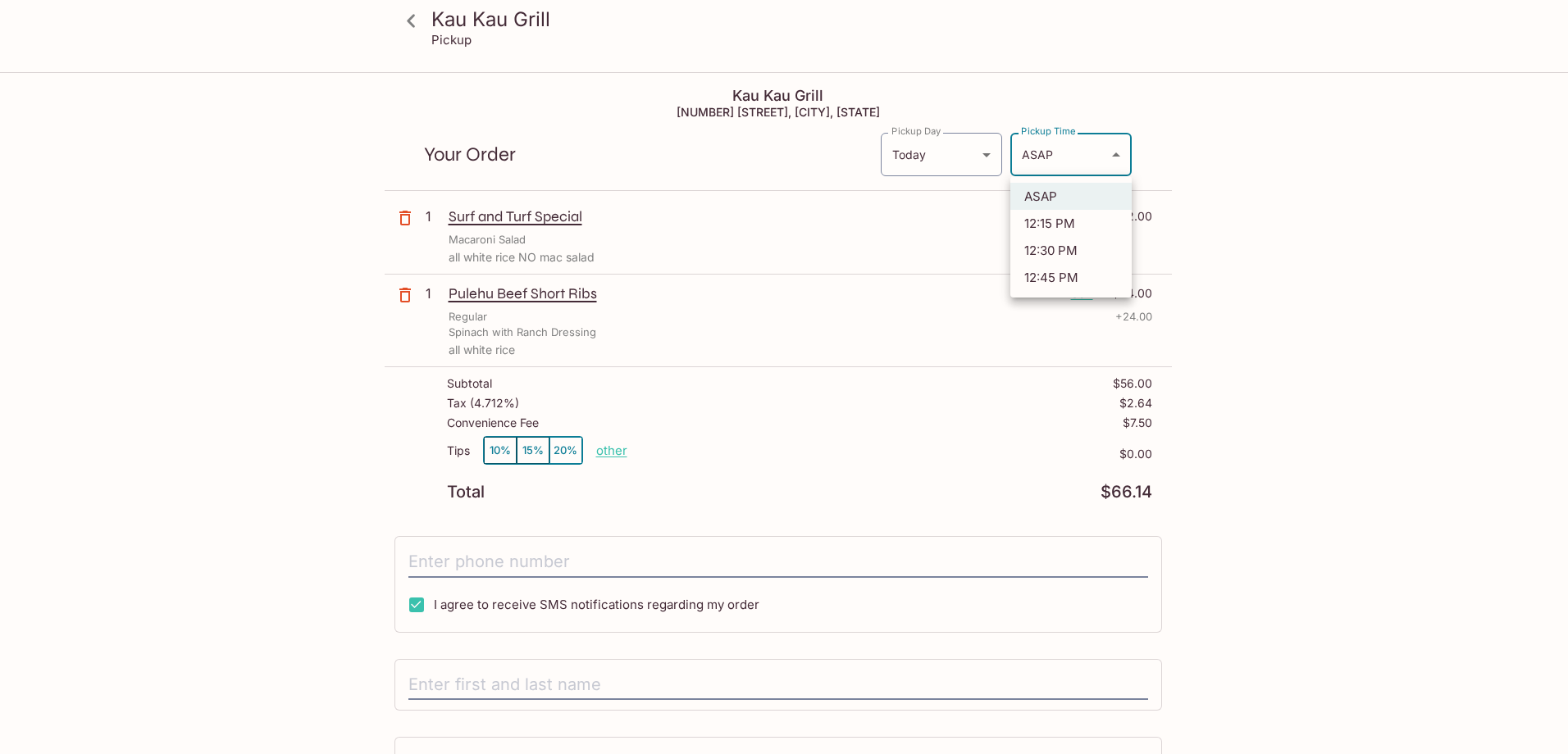 click on "12:30 PM" at bounding box center [1071, 250] 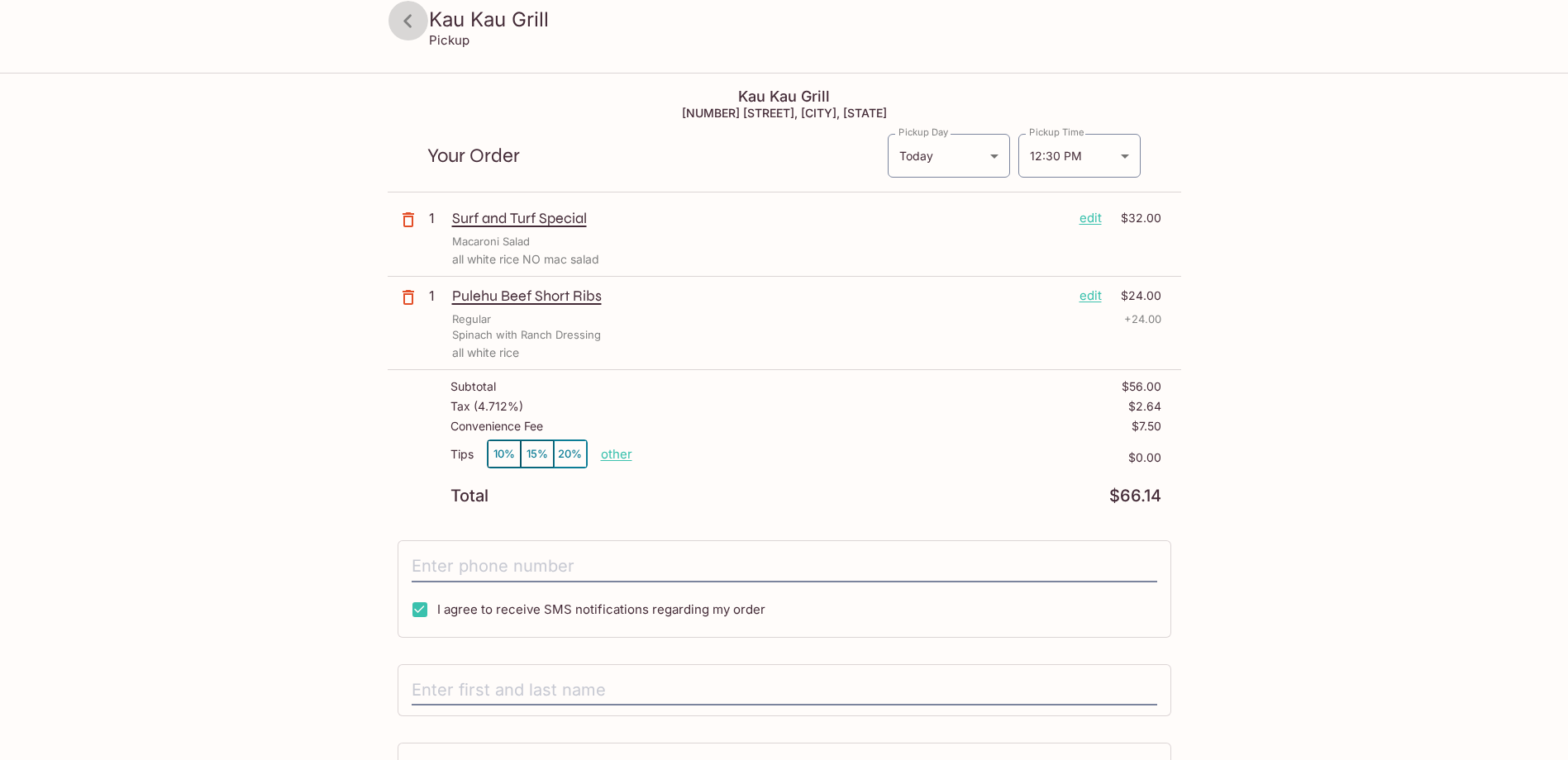 click 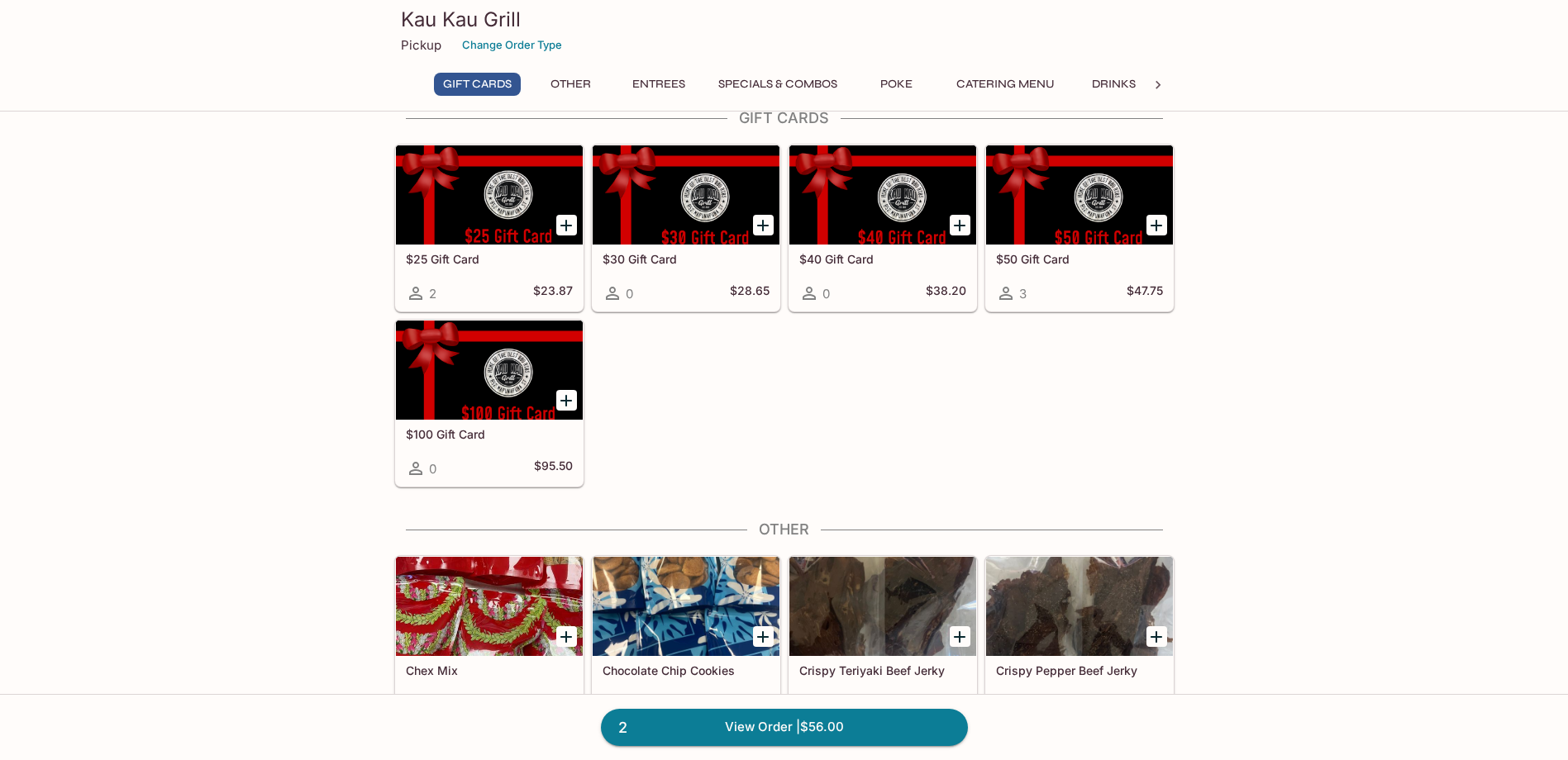 scroll, scrollTop: 0, scrollLeft: 0, axis: both 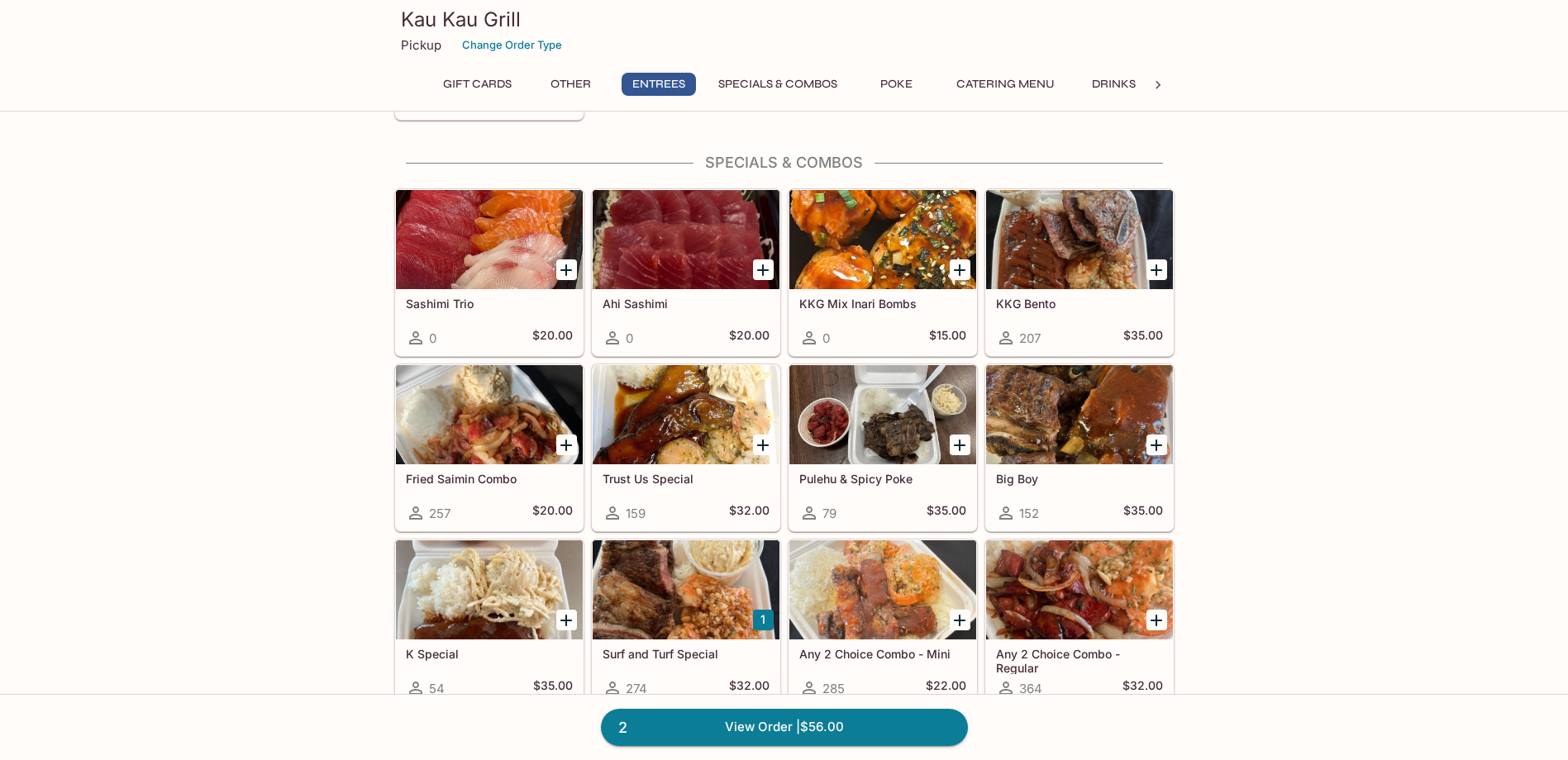 click on "Drinks" at bounding box center [1114, 84] 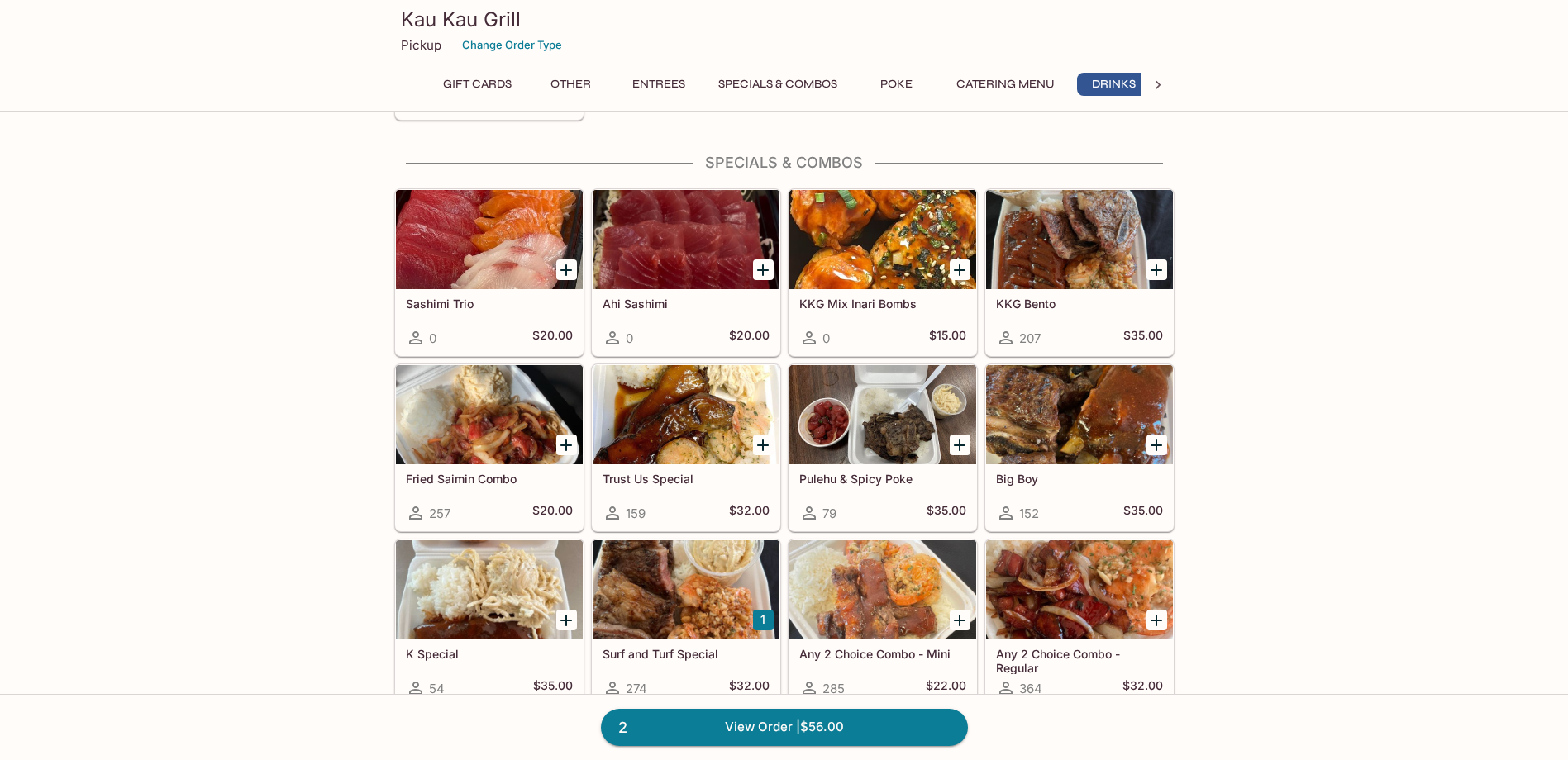 scroll, scrollTop: 1660, scrollLeft: 0, axis: vertical 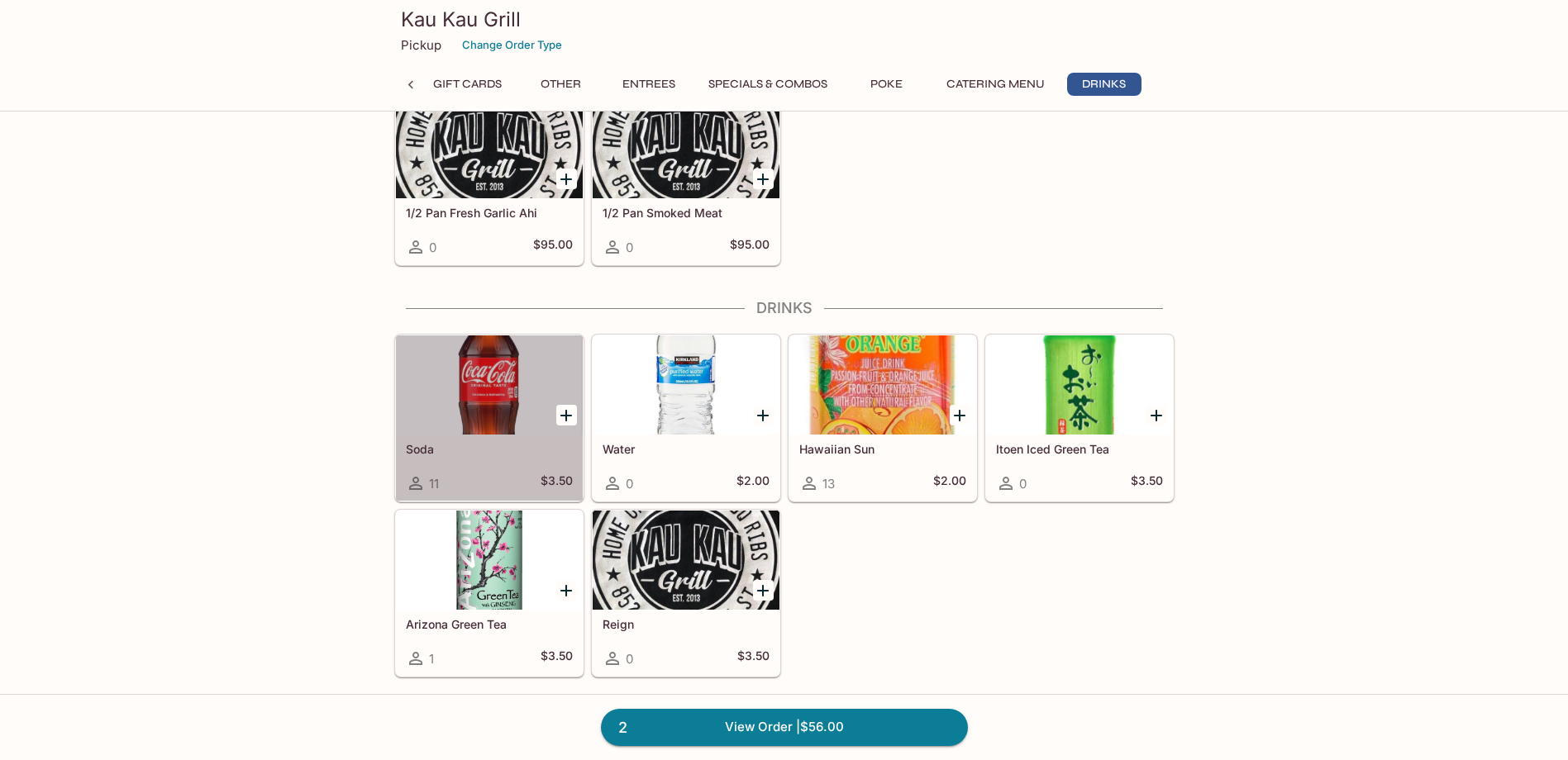 click at bounding box center (489, 385) 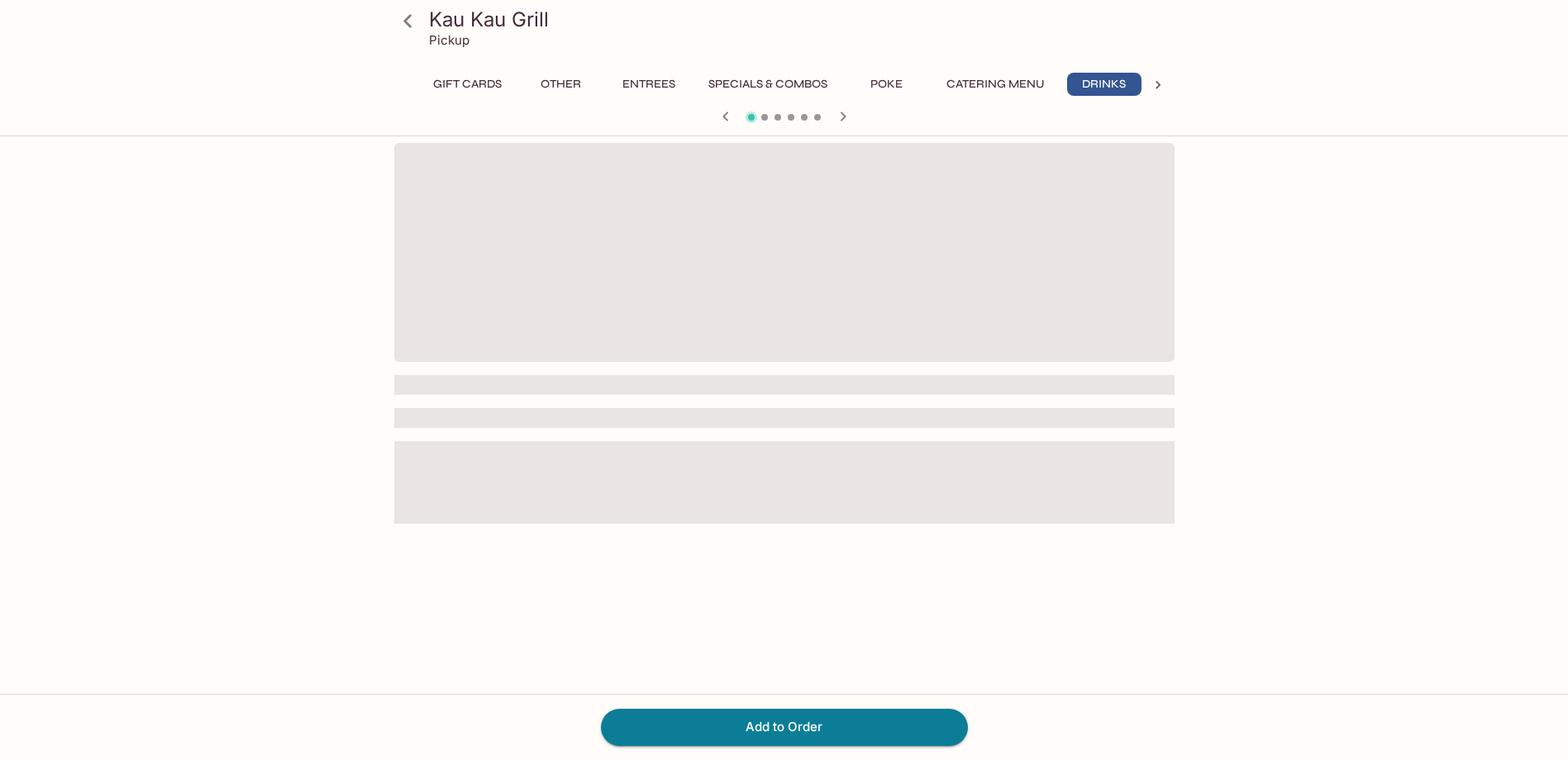 scroll, scrollTop: 0, scrollLeft: 12, axis: horizontal 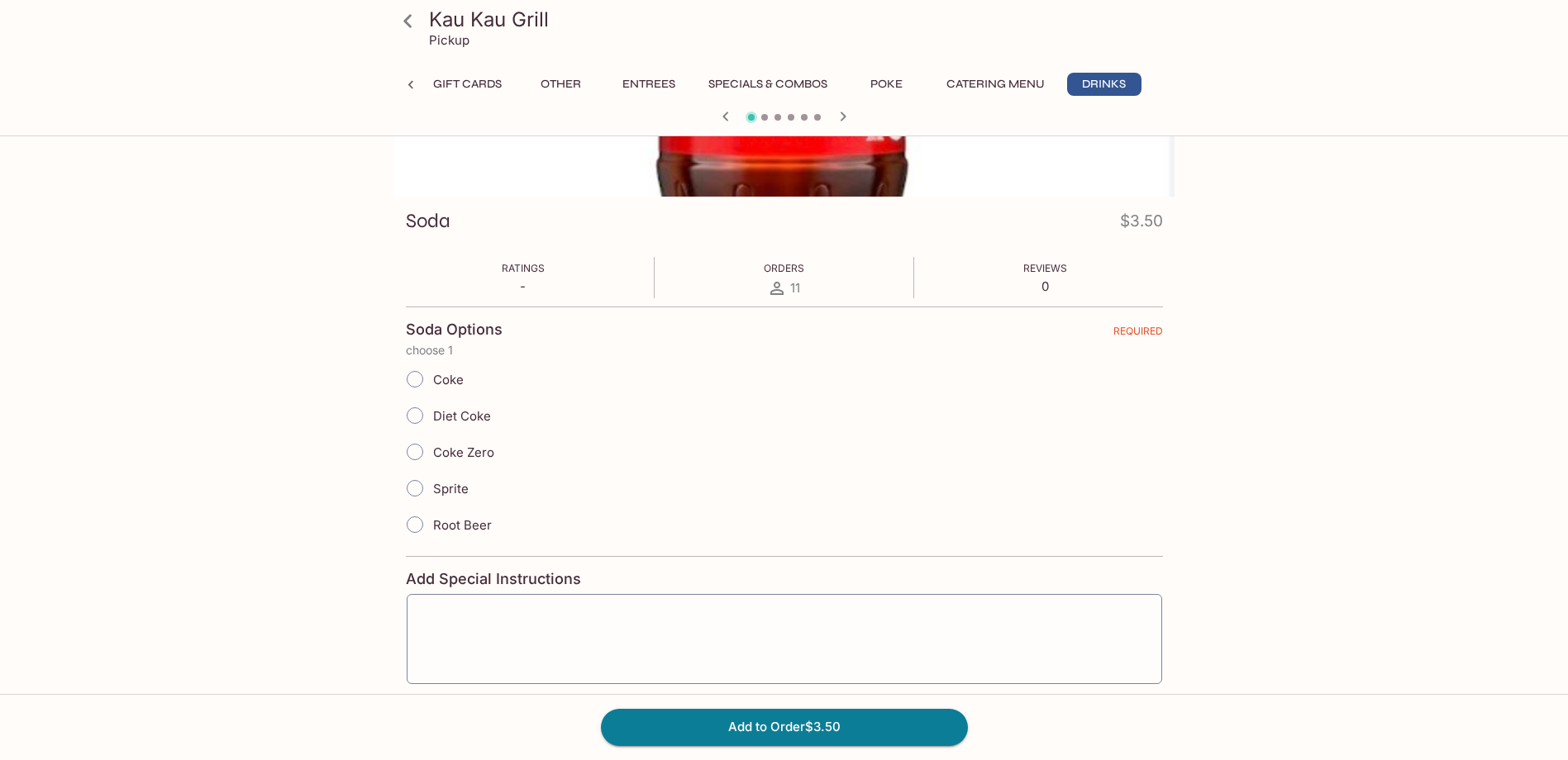 click on "Coke Zero" at bounding box center [464, 452] 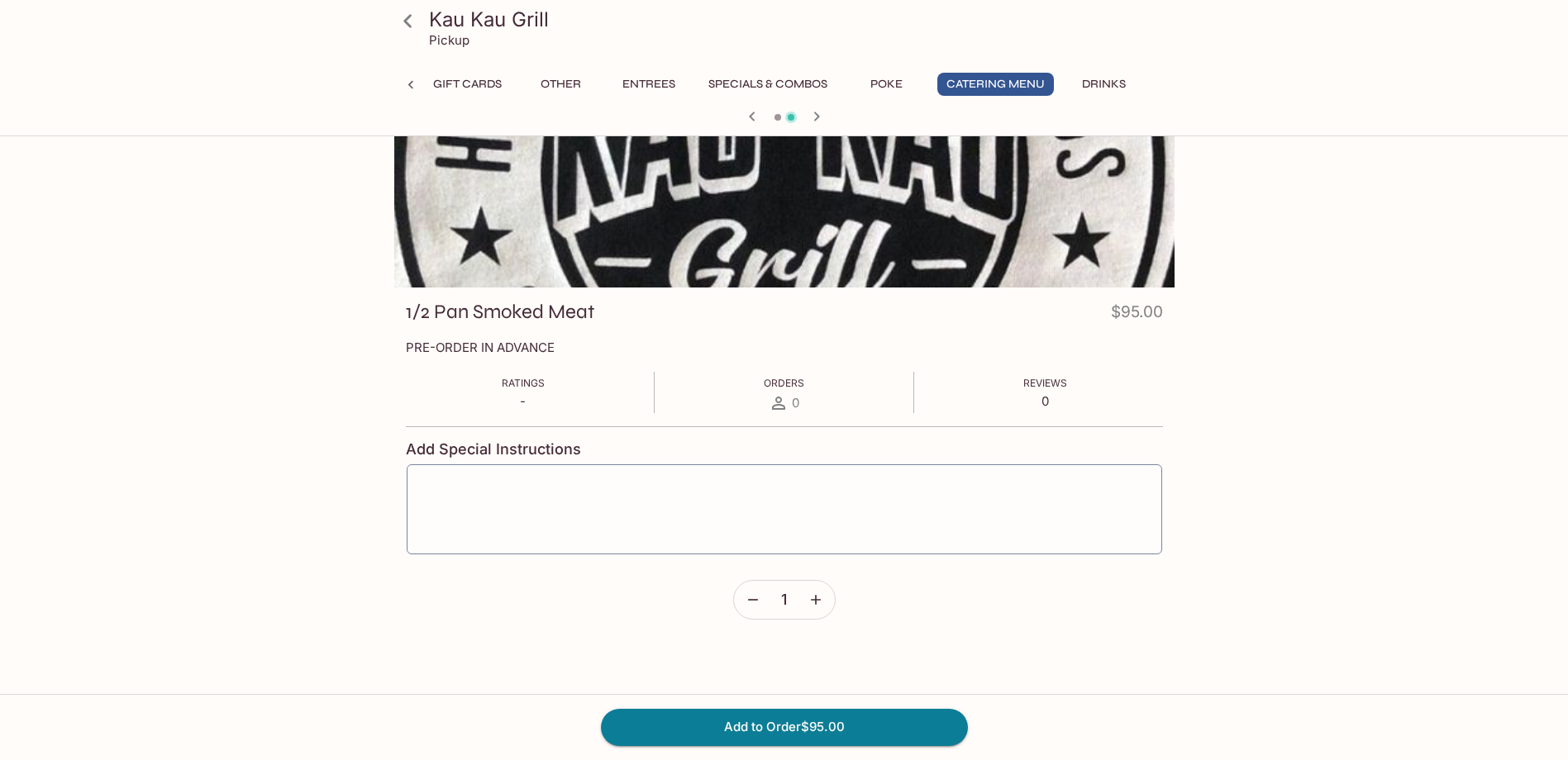 scroll, scrollTop: 0, scrollLeft: 0, axis: both 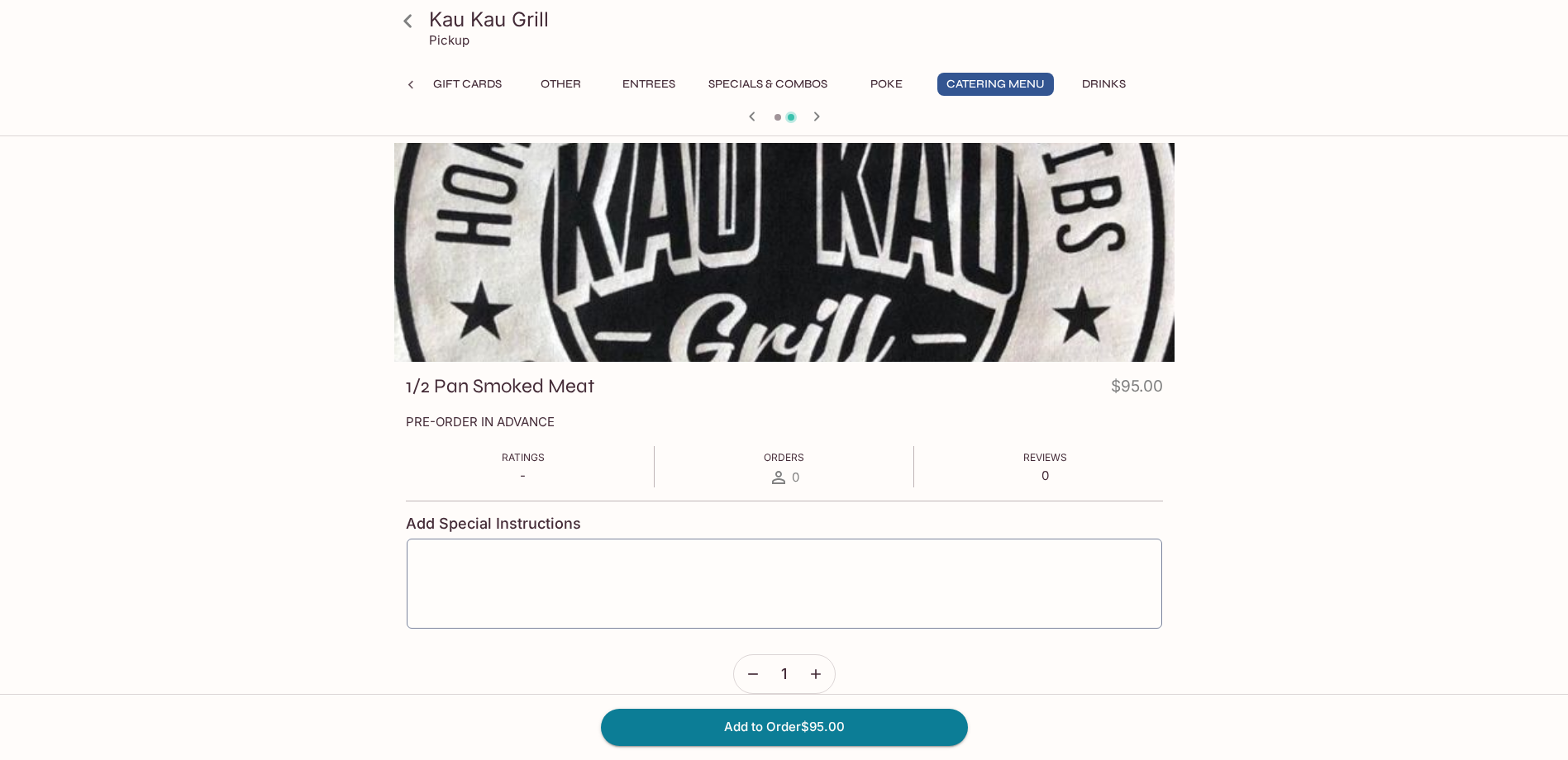 click 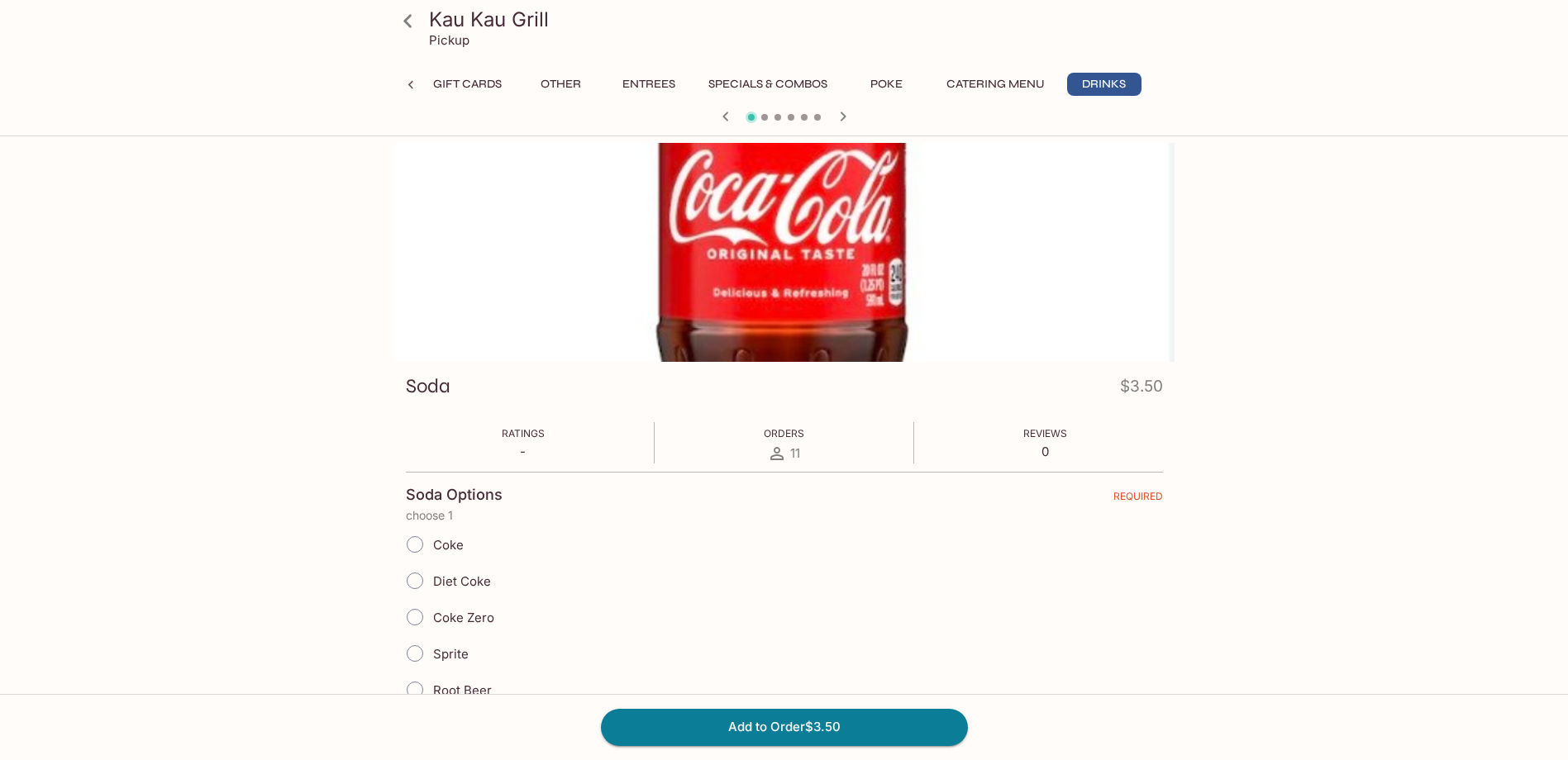 click on "Coke Zero" at bounding box center [464, 617] 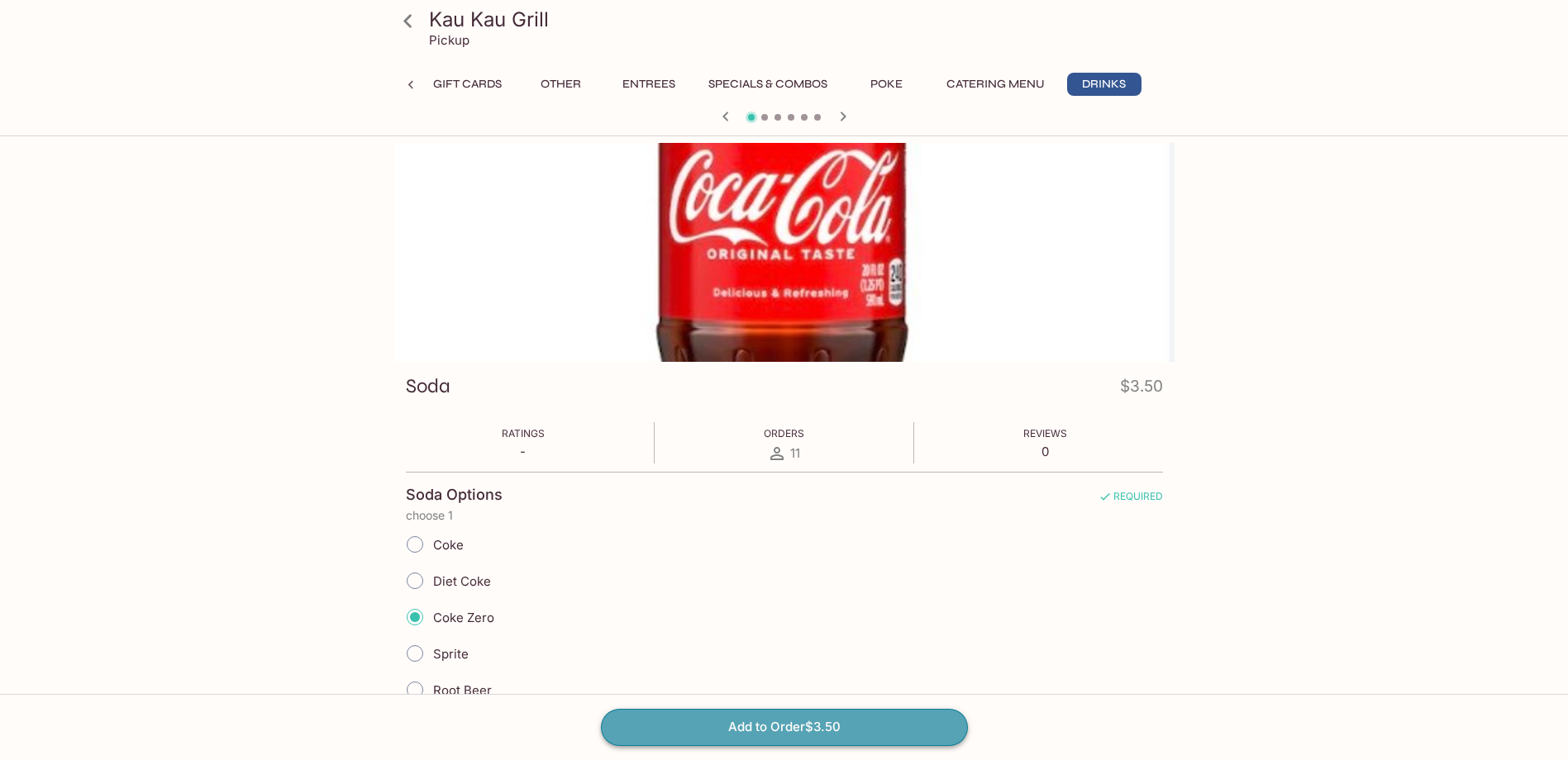 click on "Add to Order  $3.50" at bounding box center [784, 727] 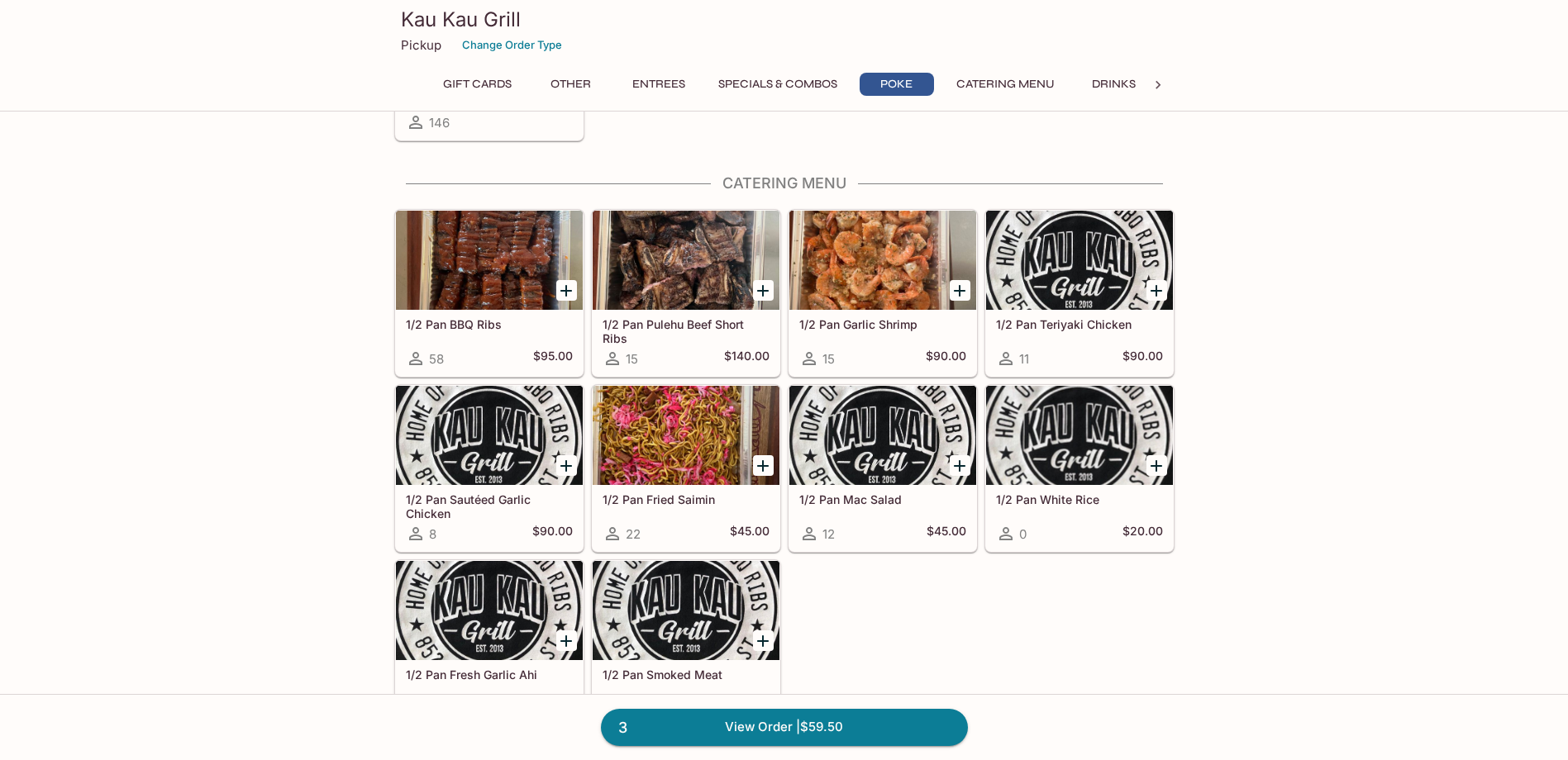 scroll, scrollTop: 3184, scrollLeft: 0, axis: vertical 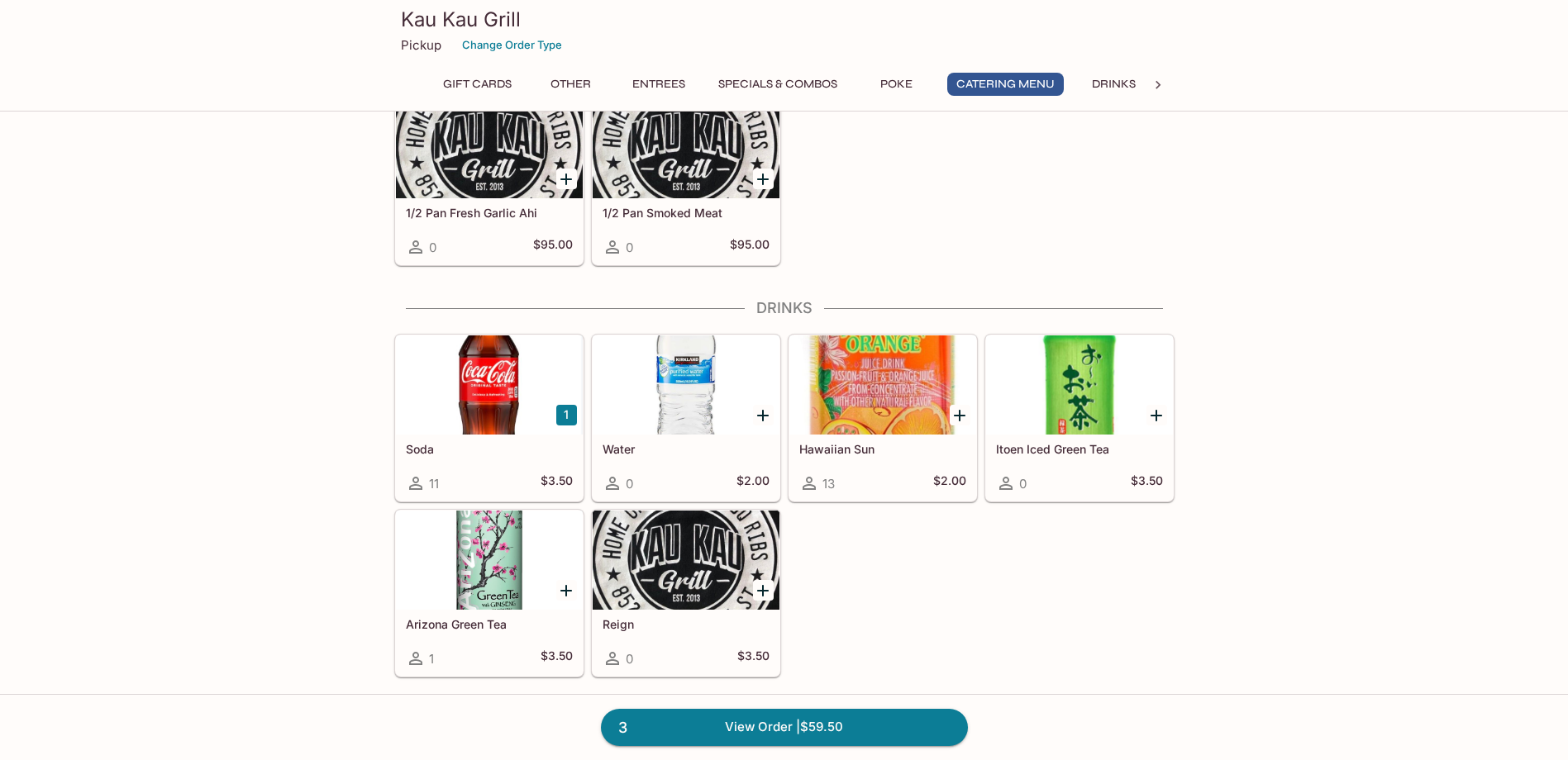 click at bounding box center [489, 385] 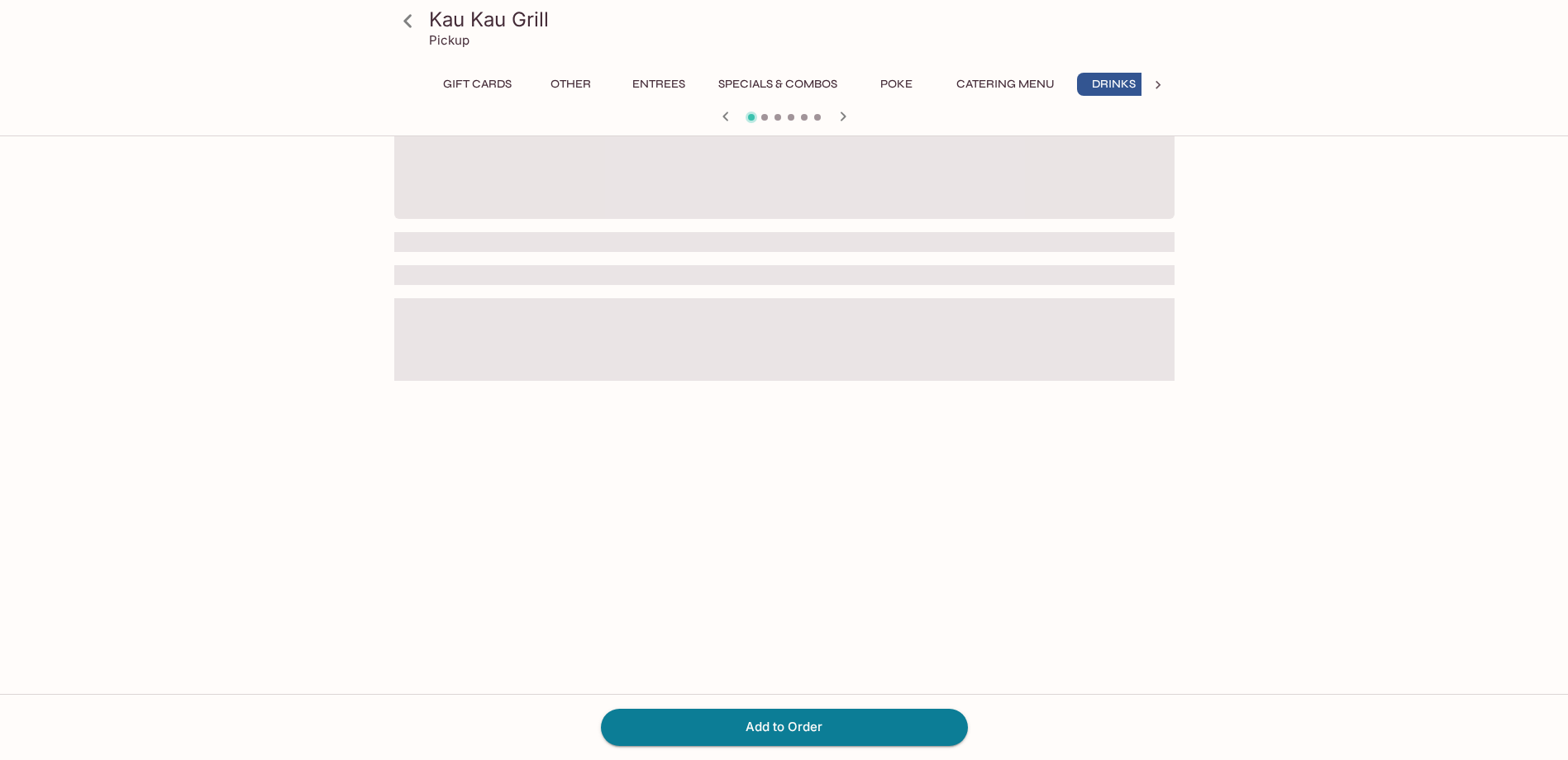 scroll, scrollTop: 0, scrollLeft: 0, axis: both 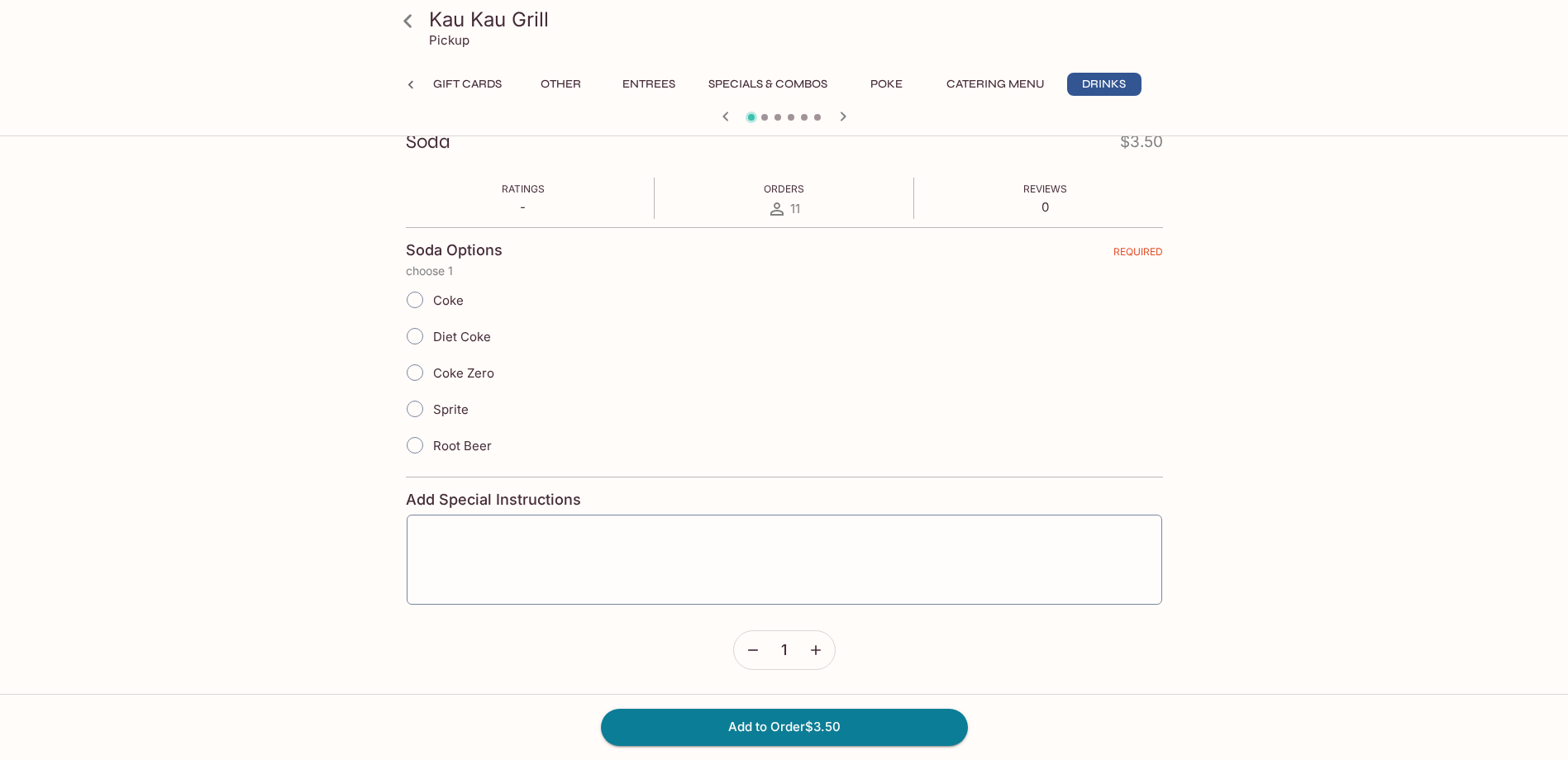 click on "Sprite" at bounding box center (432, 409) 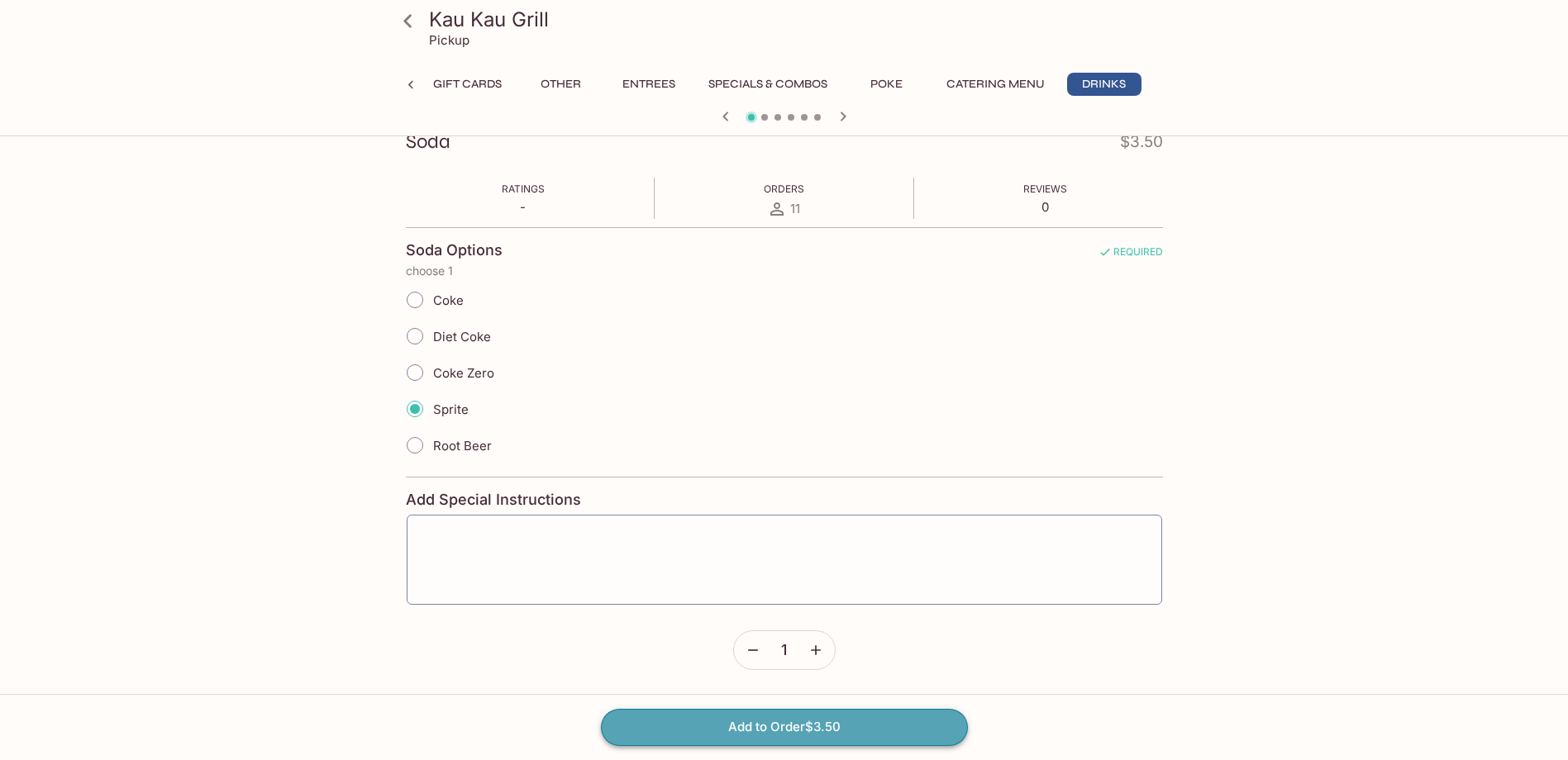 click on "Add to Order  $3.50" at bounding box center (784, 727) 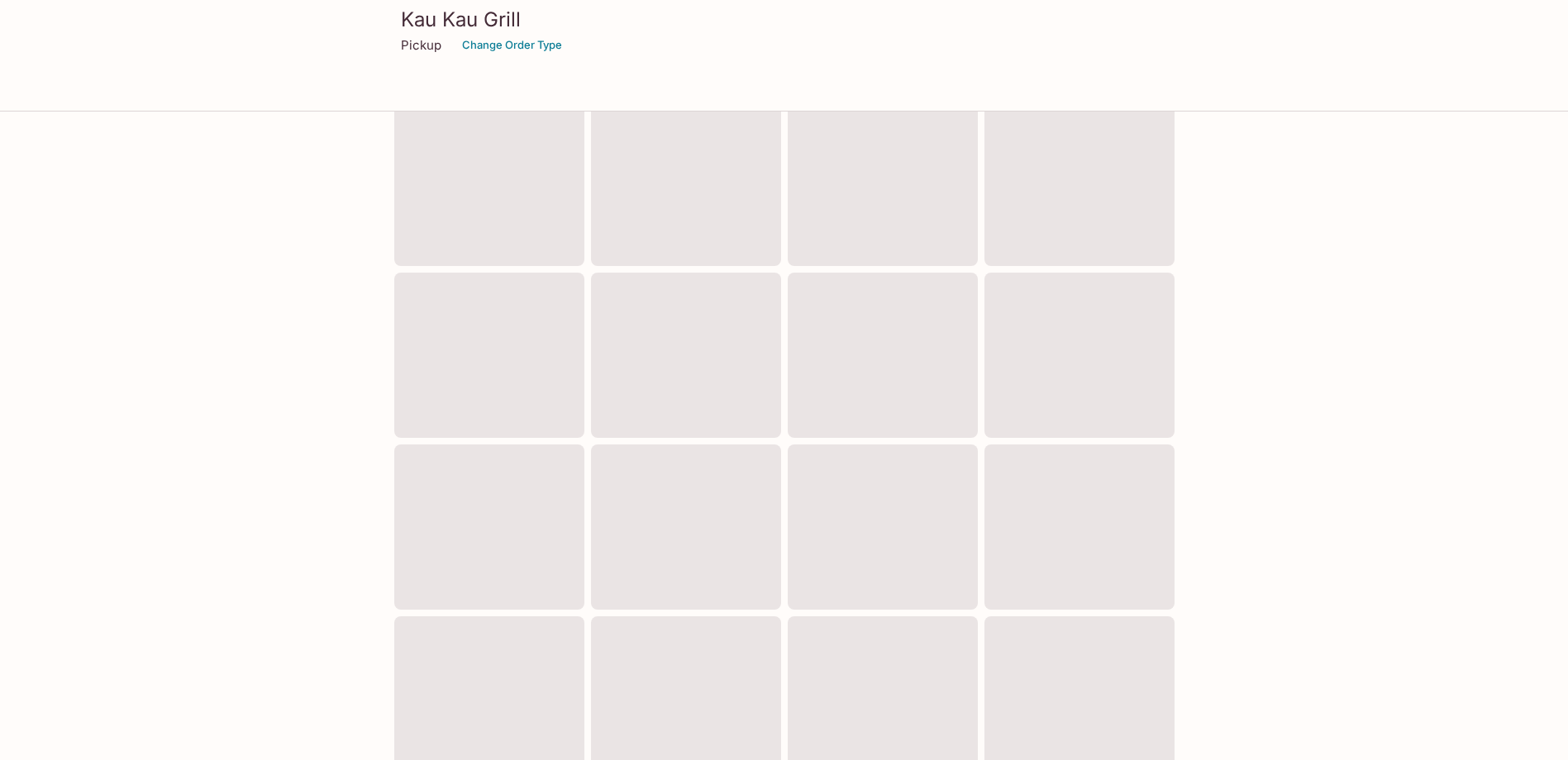 scroll, scrollTop: 0, scrollLeft: 0, axis: both 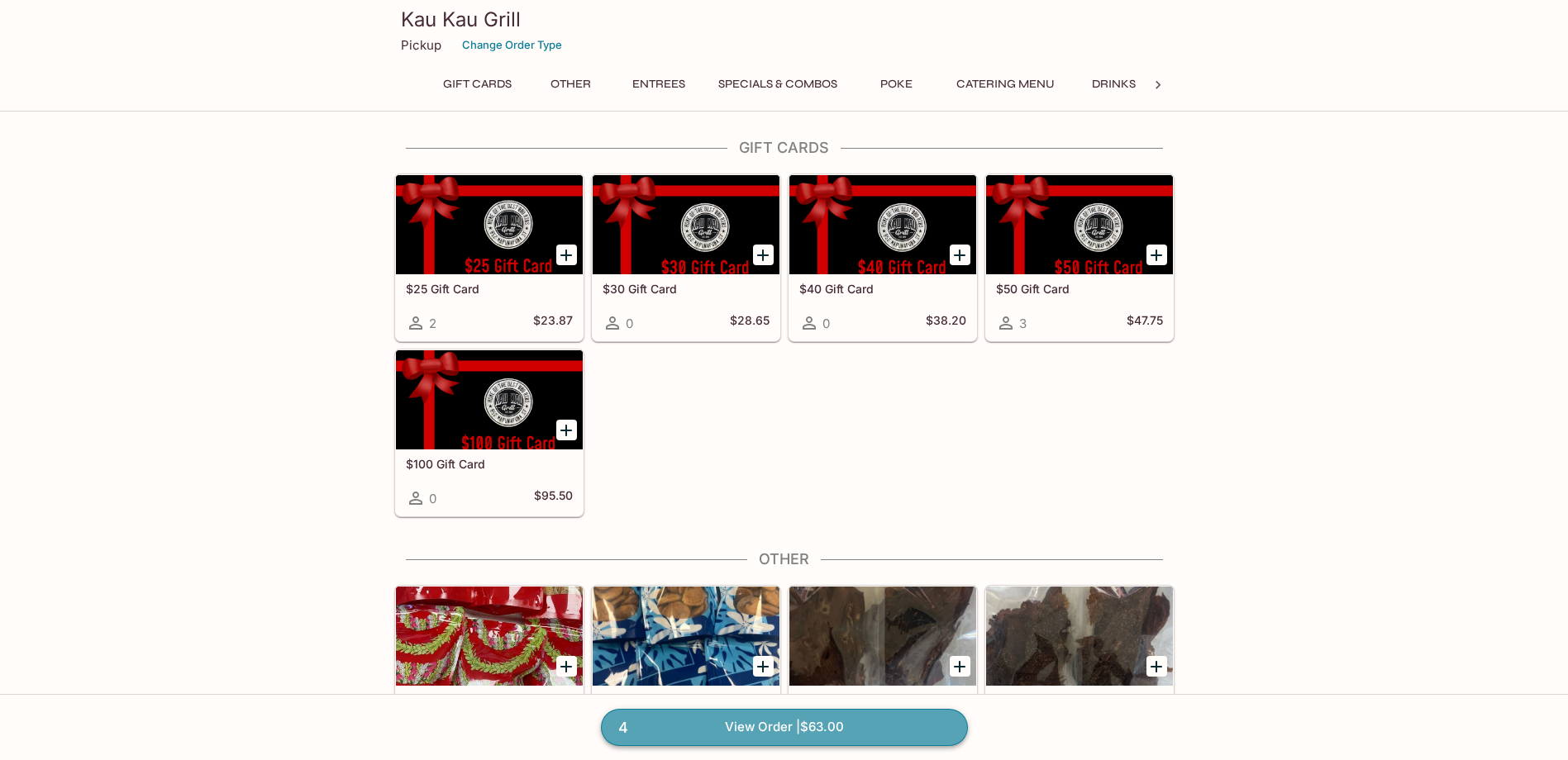 click on "4 View Order |  $63.00" at bounding box center (784, 727) 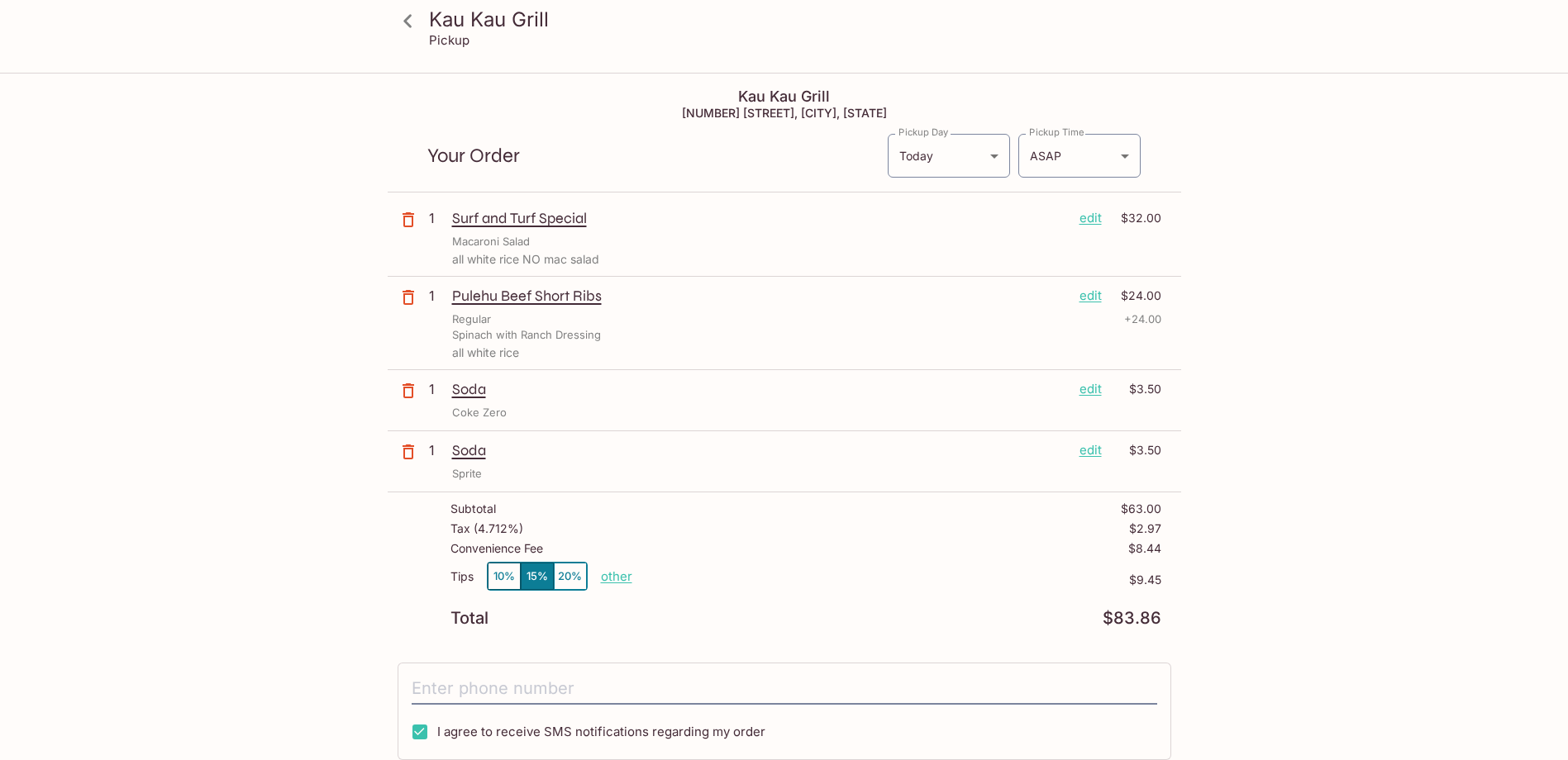 click on "Kau Kau Grill Pickup Kau Kau Grill [NUMBER] [STREET], [CITY], [STATE] Your Order Pickup Day Today Today Pickup Day Pickup Time ASAP ASAP Pickup Time 1 Surf and Turf Special edit $32.00 Macaroni Salad all white rice NO mac salad  1 Pulehu Beef Short Ribs edit $24.00 Regular + 24.00 Spinach with Ranch Dressing all white rice  1 Soda edit $3.50 Coke Zero 1 Soda edit $3.50 Sprite Subtotal $63.00 Tax ( 4.712% ) $2.97 Convenience Fee $8.44 Tips 10% 15% 20% other $0.00 Total $74.41 I agree to receive SMS notifications regarding my order x Pay with Credit Card" at bounding box center (784, 546) 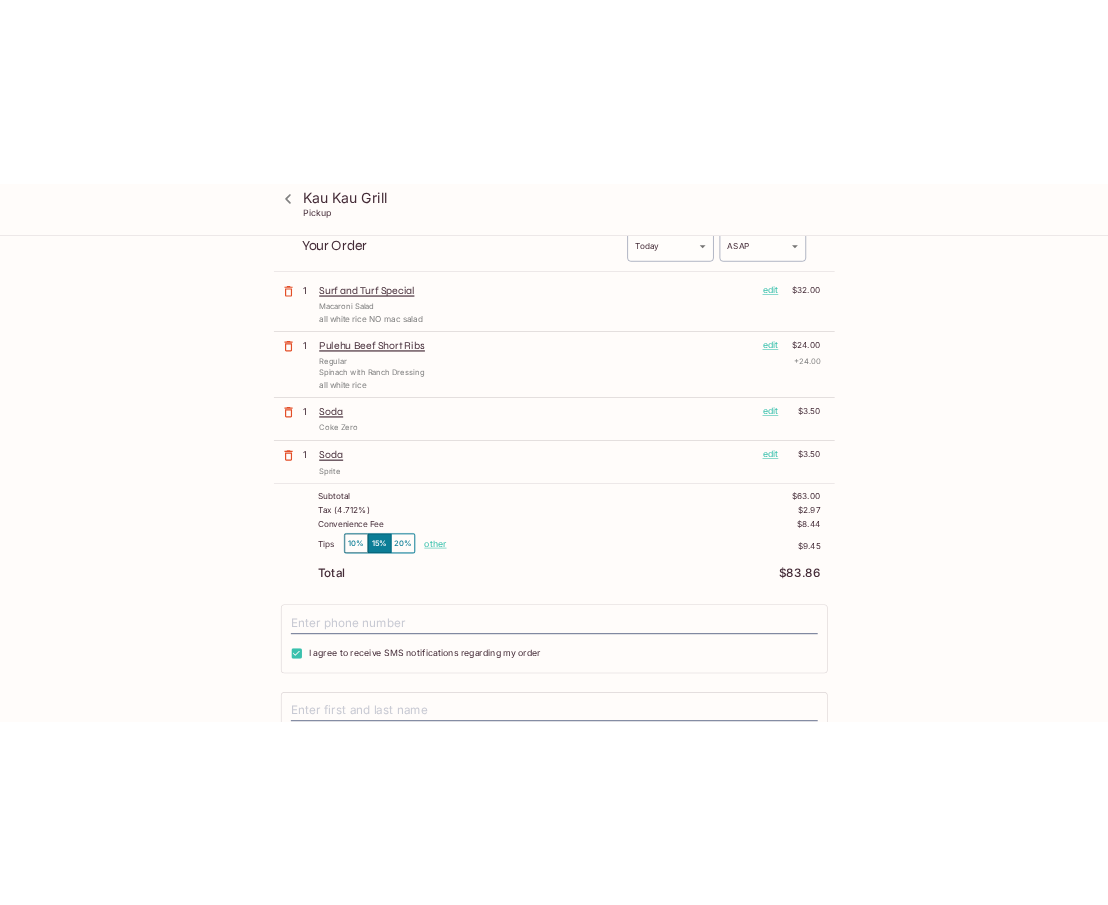 scroll, scrollTop: 0, scrollLeft: 0, axis: both 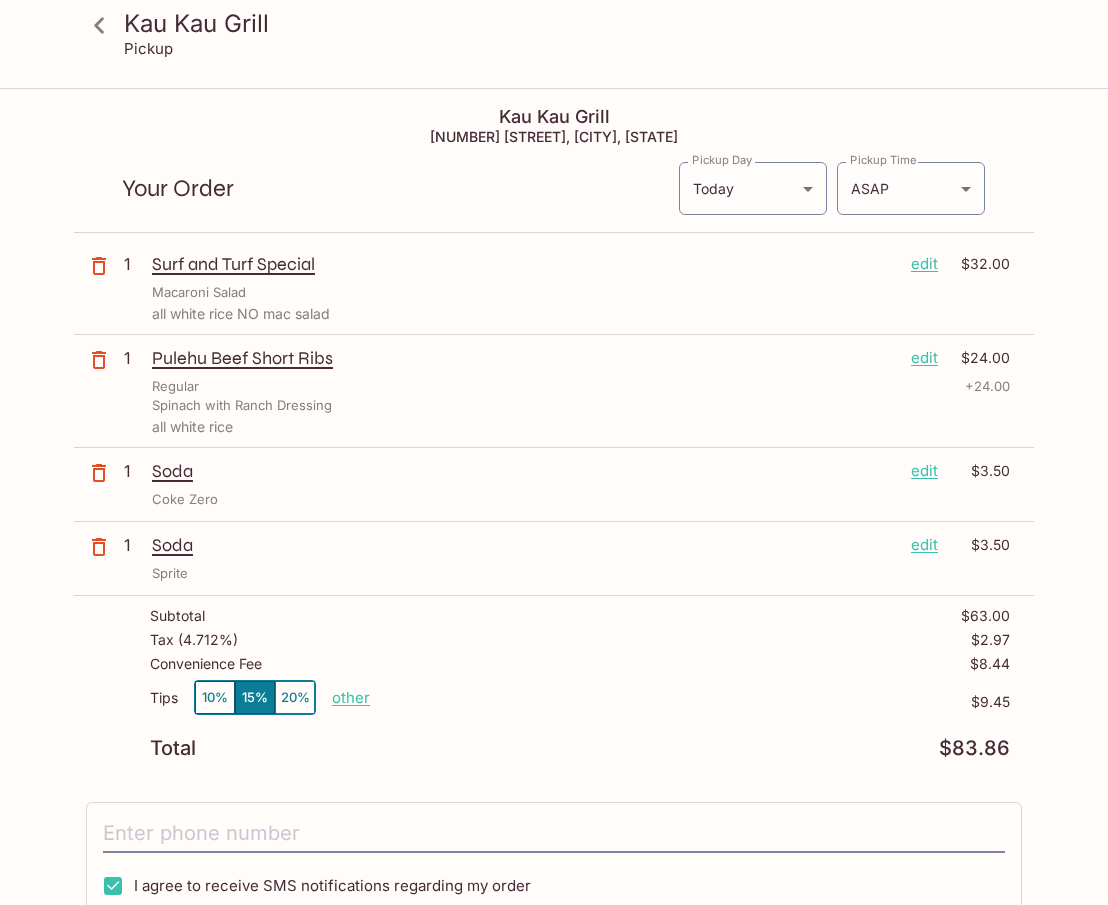 click on "other" at bounding box center [351, 697] 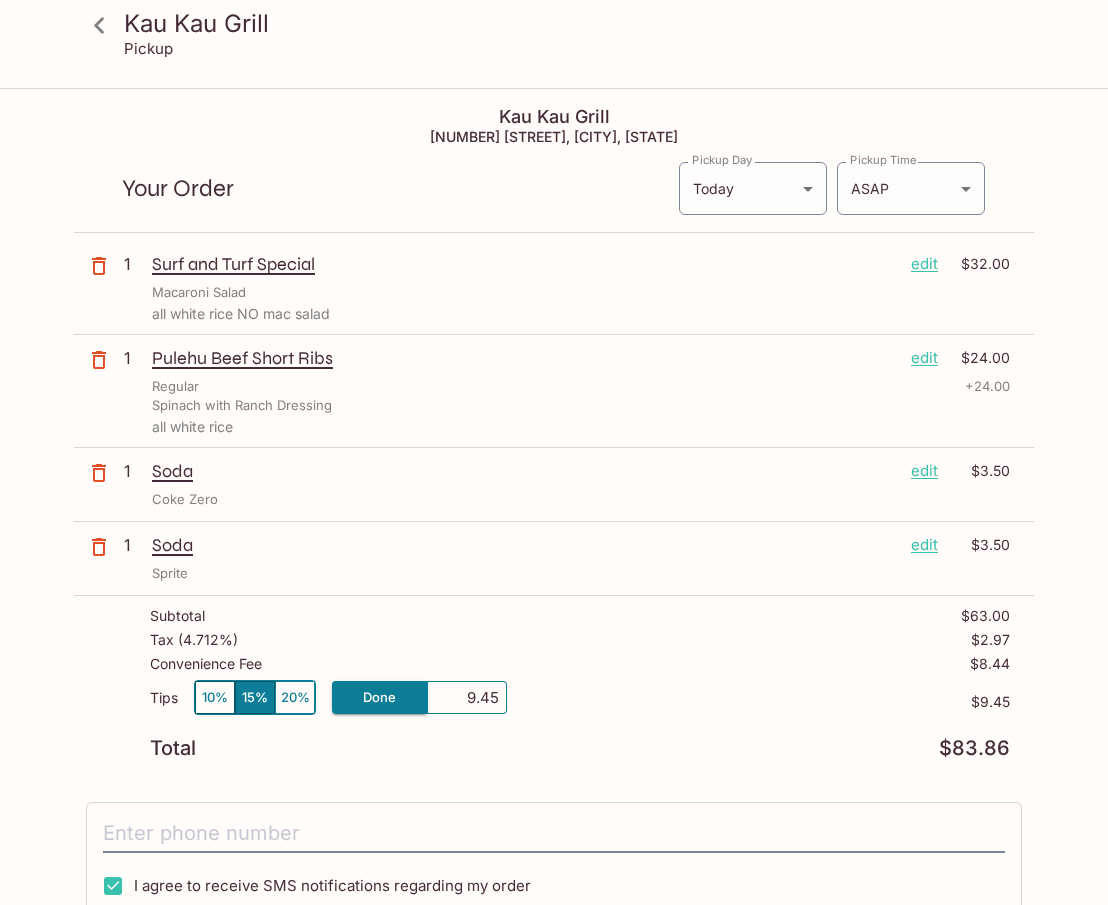 drag, startPoint x: 456, startPoint y: 700, endPoint x: 596, endPoint y: 694, distance: 140.12851 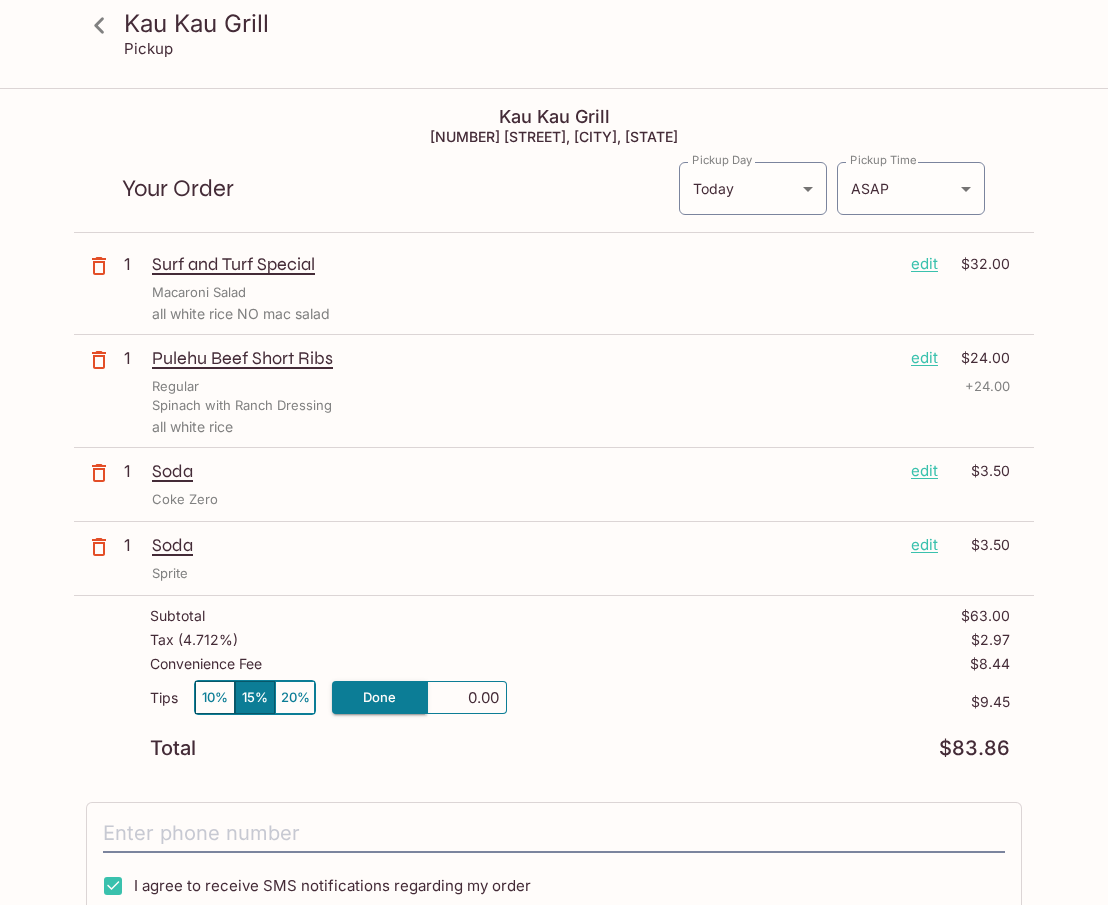 click on "$9.45" at bounding box center (758, 702) 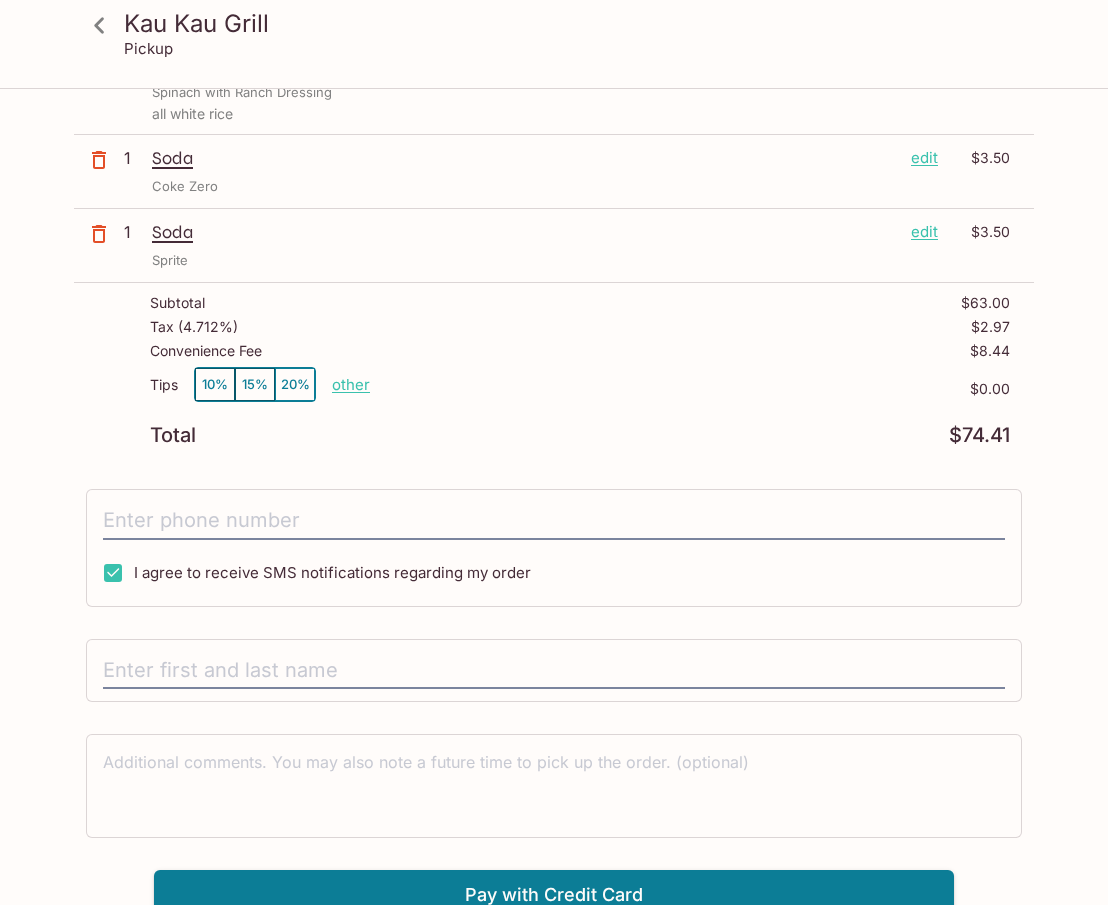 scroll, scrollTop: 328, scrollLeft: 0, axis: vertical 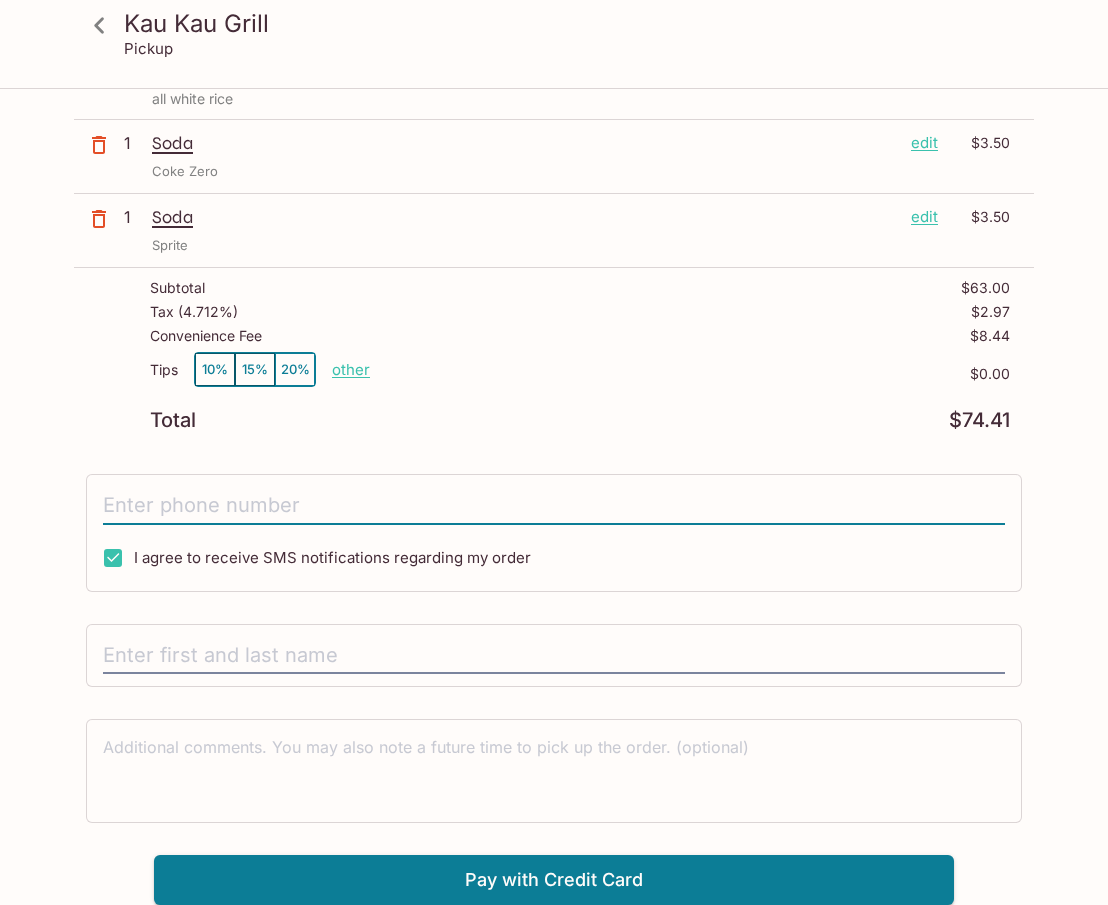 click at bounding box center [554, 506] 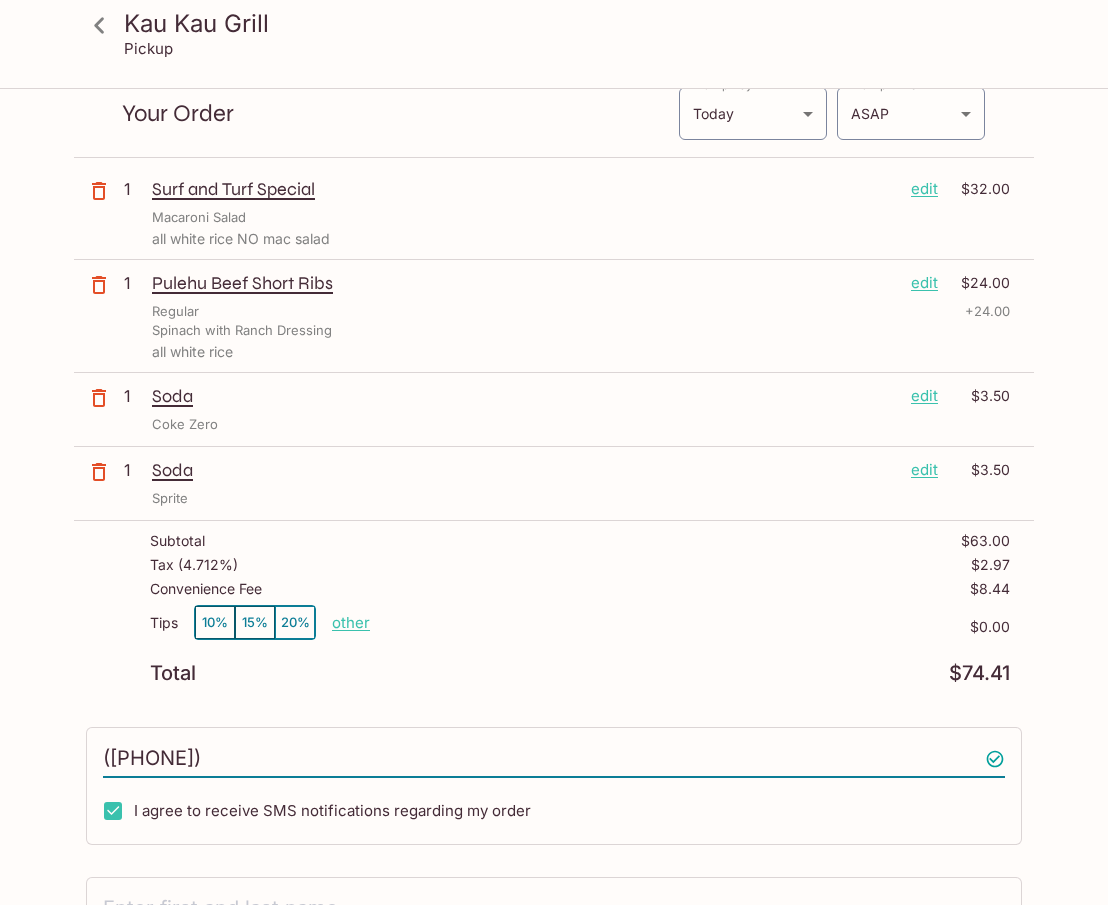 scroll, scrollTop: 28, scrollLeft: 0, axis: vertical 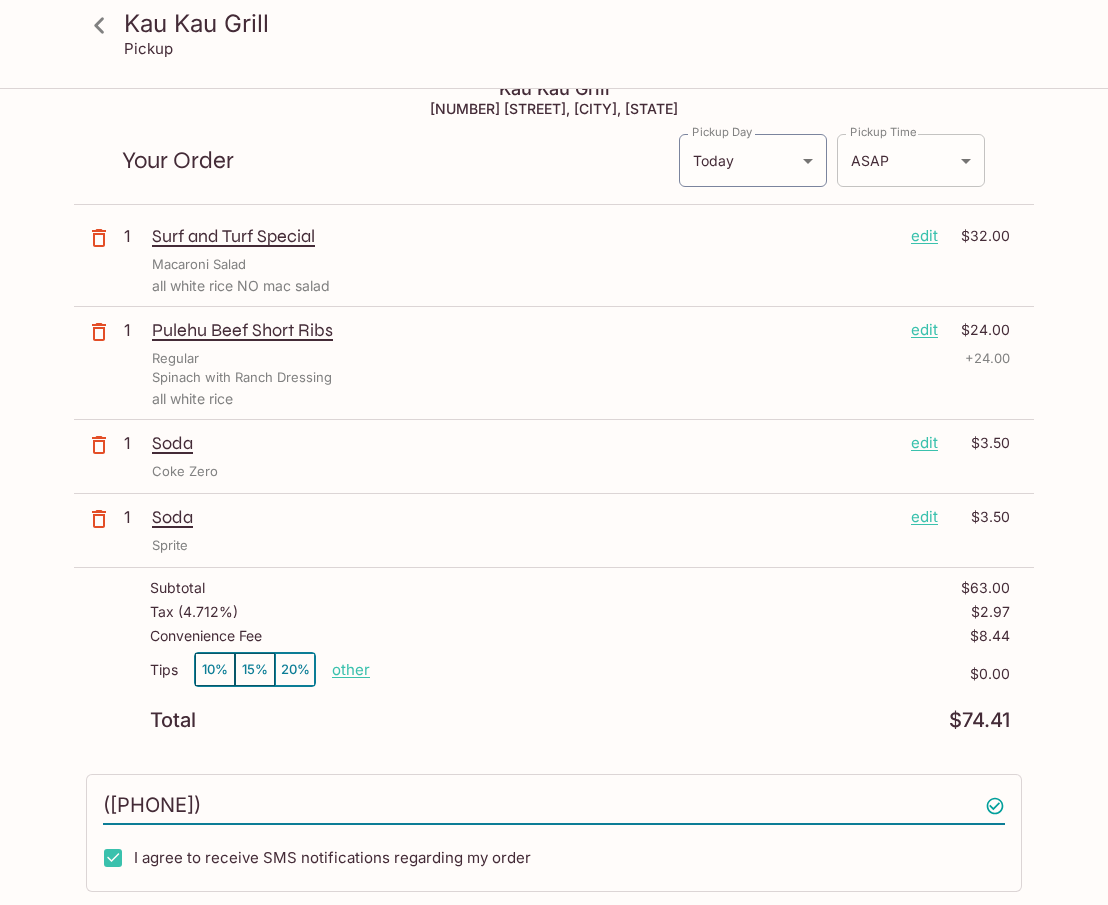 type on "([PHONE])" 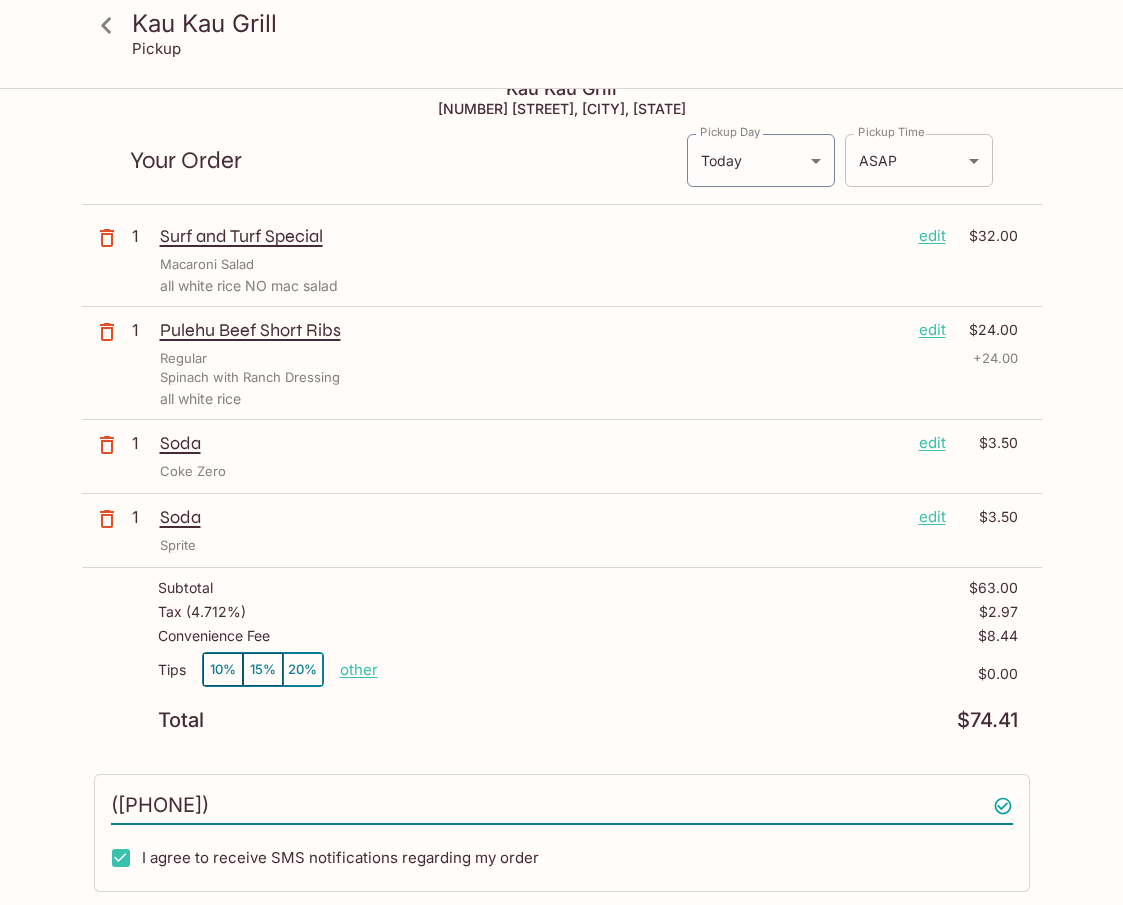 click on "Kau Kau Grill Pickup Kau Kau Grill [NUMBER] [STREET], [CITY], [STATE] Your Order Pickup Day Today Today Pickup Day Pickup Time ASAP ASAP Pickup Time 1 Surf and Turf Special edit $32.00 Macaroni Salad all white rice NO mac salad  1 Pulehu Beef Short Ribs edit $24.00 Regular + 24.00 Spinach with Ranch Dressing all white rice  1 Soda edit $3.50 Coke Zero 1 Soda edit $3.50 Sprite Subtotal $63.00 Tax ( 4.712% ) $2.97 Convenience Fee $8.44 Tips 10% 15% 20% other $9.45 Total $83.86 I agree to receive SMS notifications regarding my order x Pay with Credit Card" at bounding box center (561, 514) 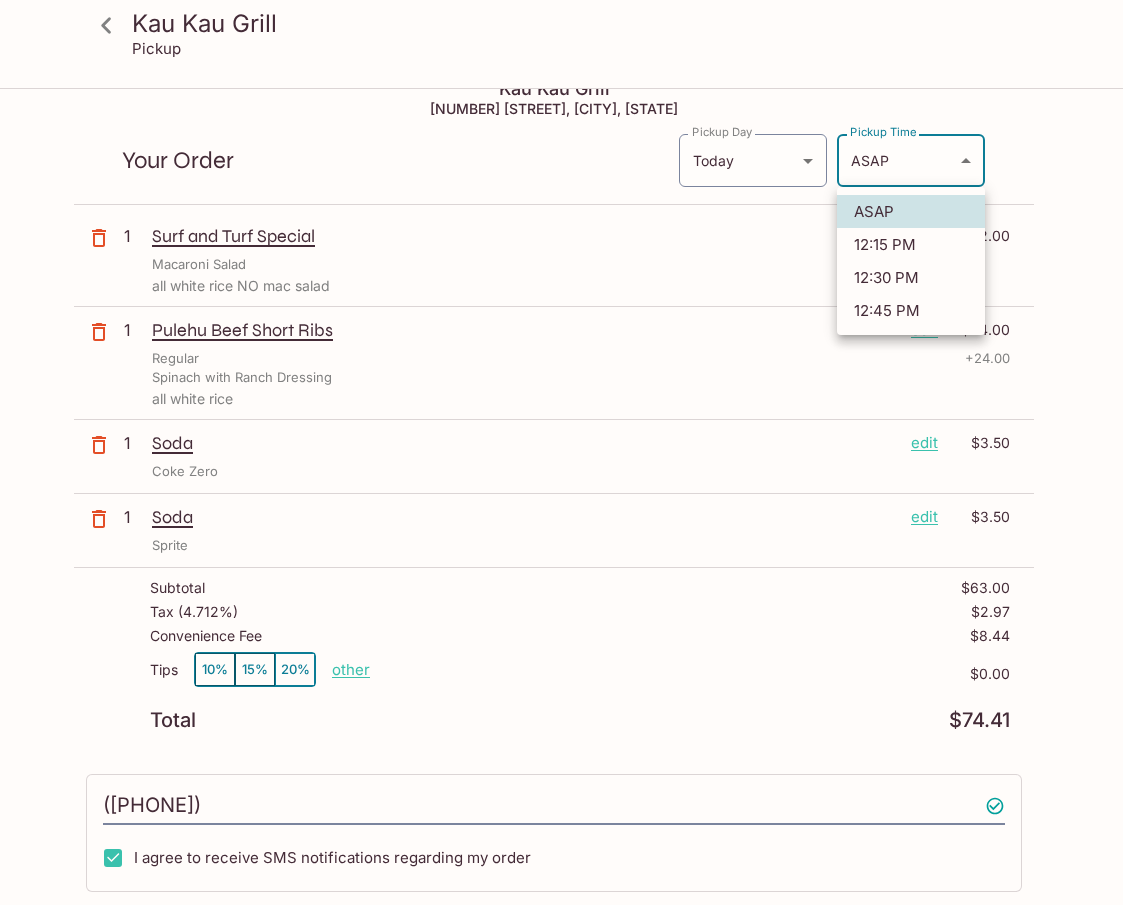 click on "12:30 PM" at bounding box center (911, 277) 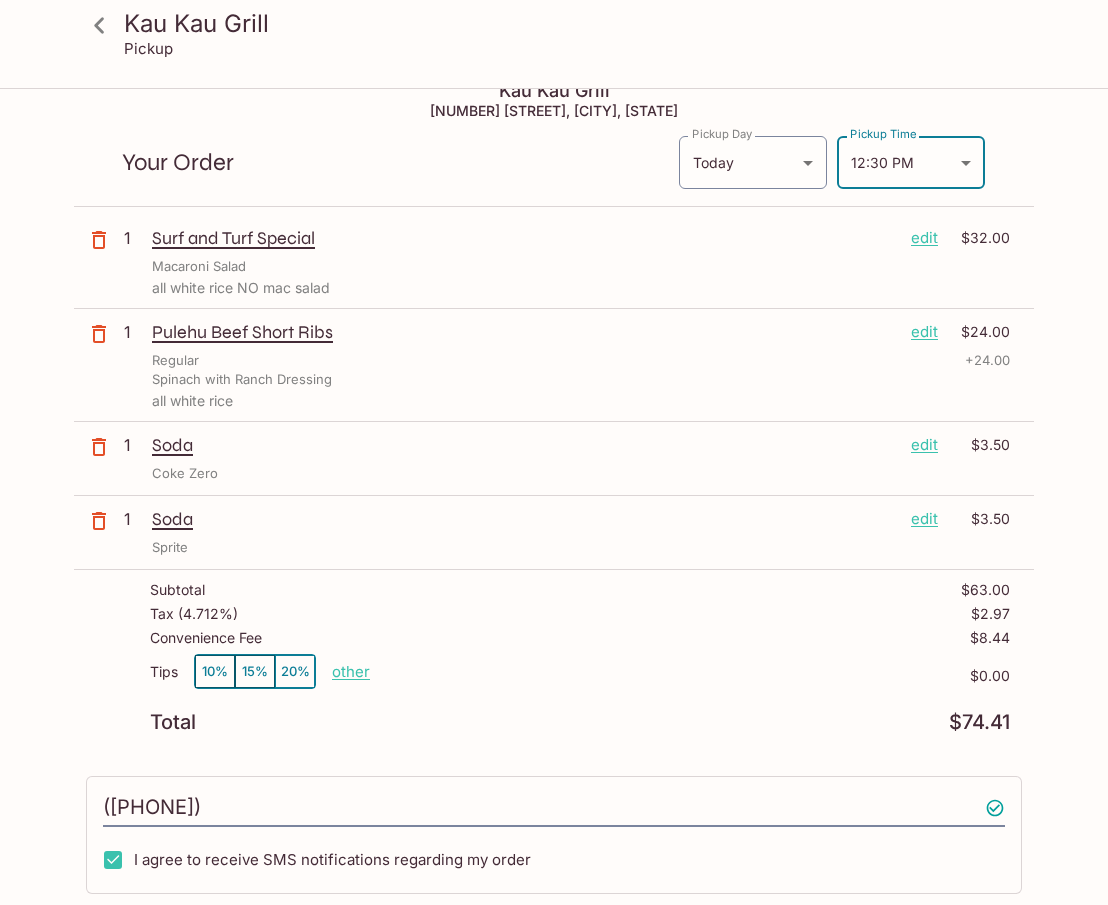 scroll, scrollTop: 0, scrollLeft: 0, axis: both 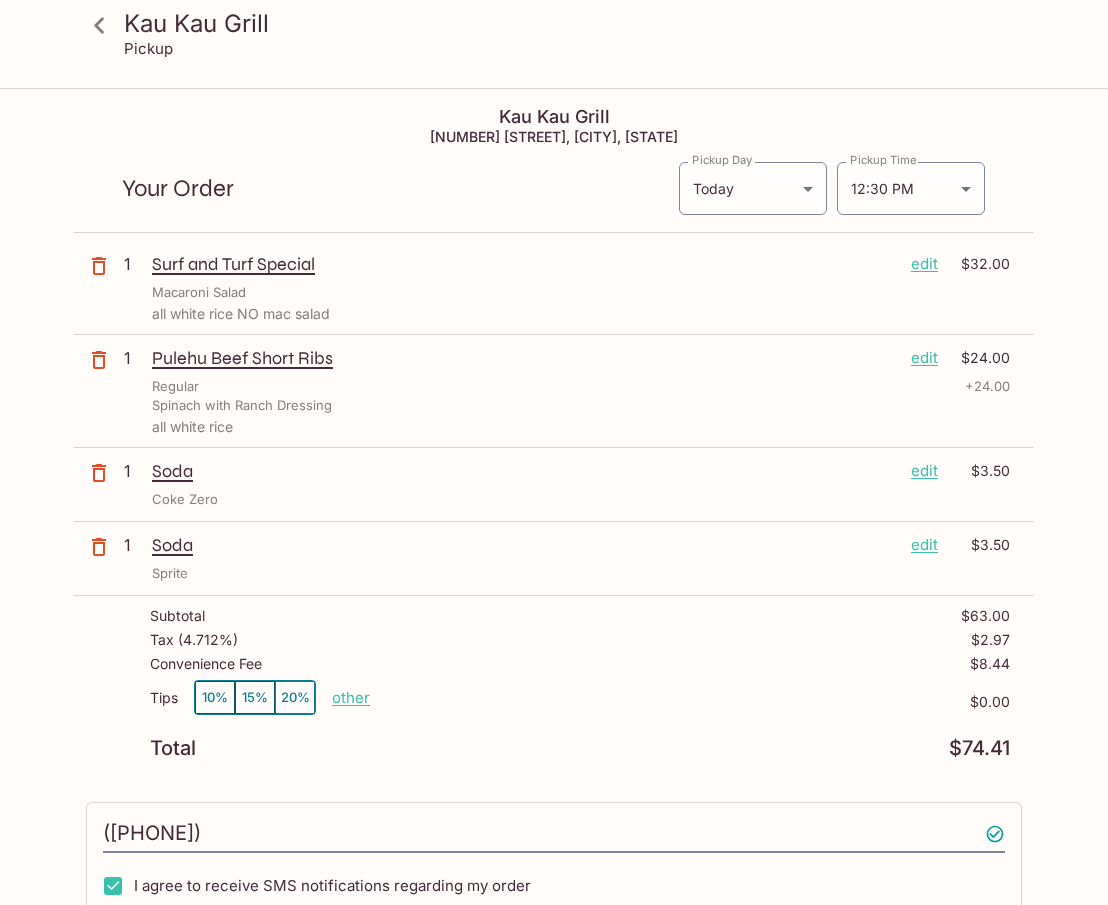 click on "edit" at bounding box center [924, 358] 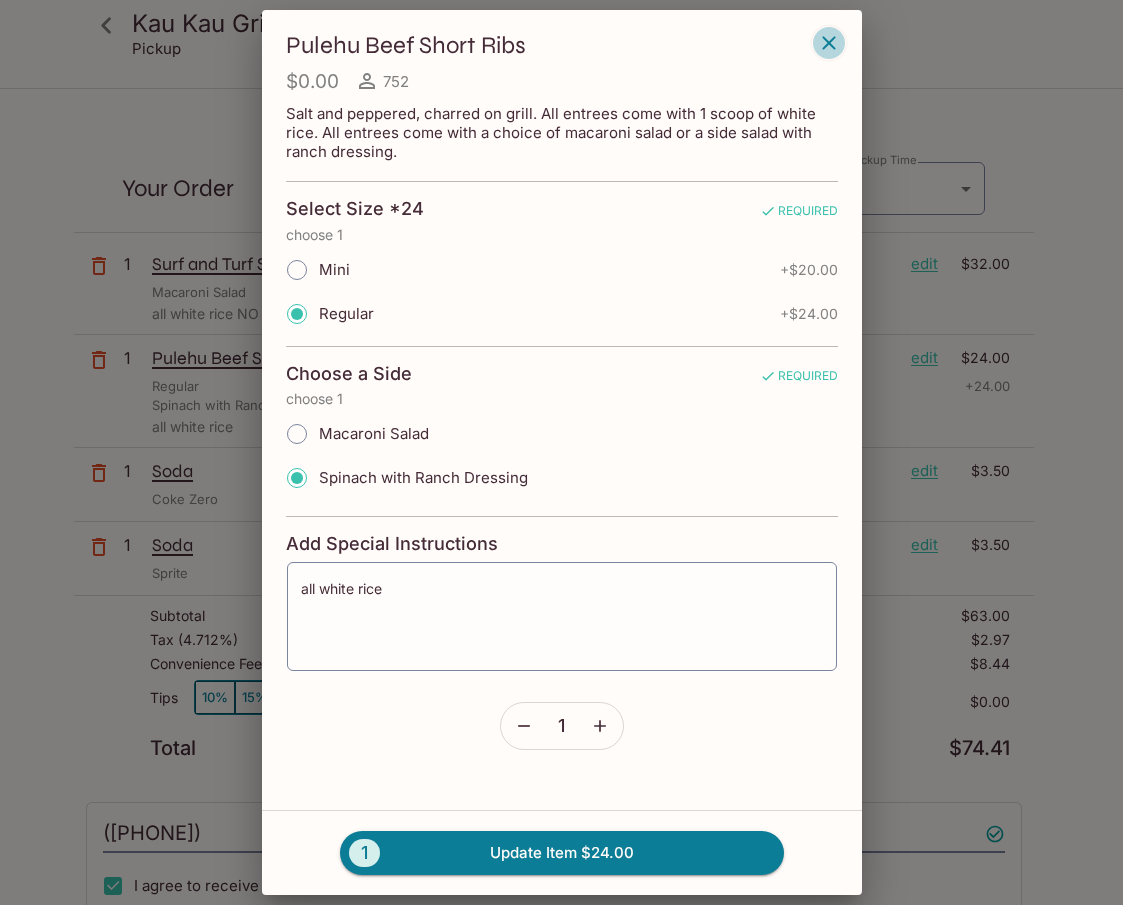click 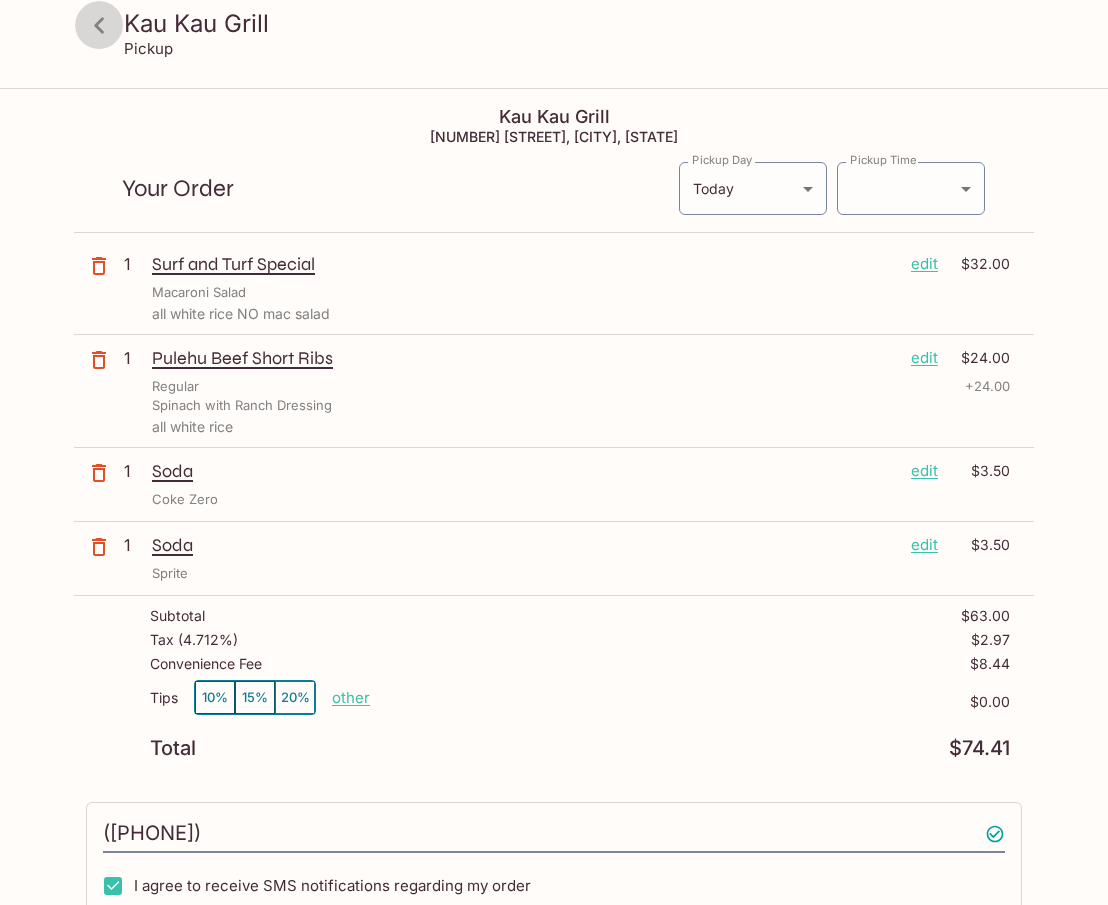 click 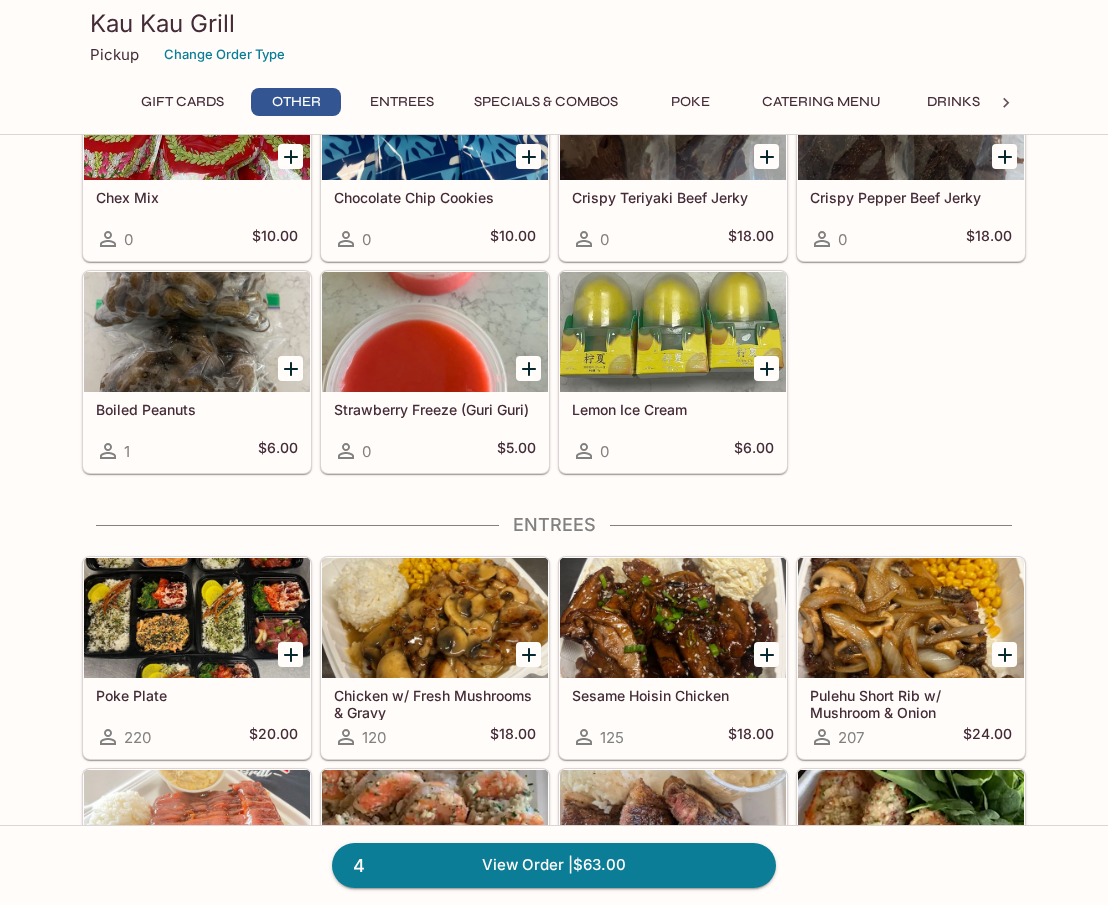 scroll, scrollTop: 400, scrollLeft: 0, axis: vertical 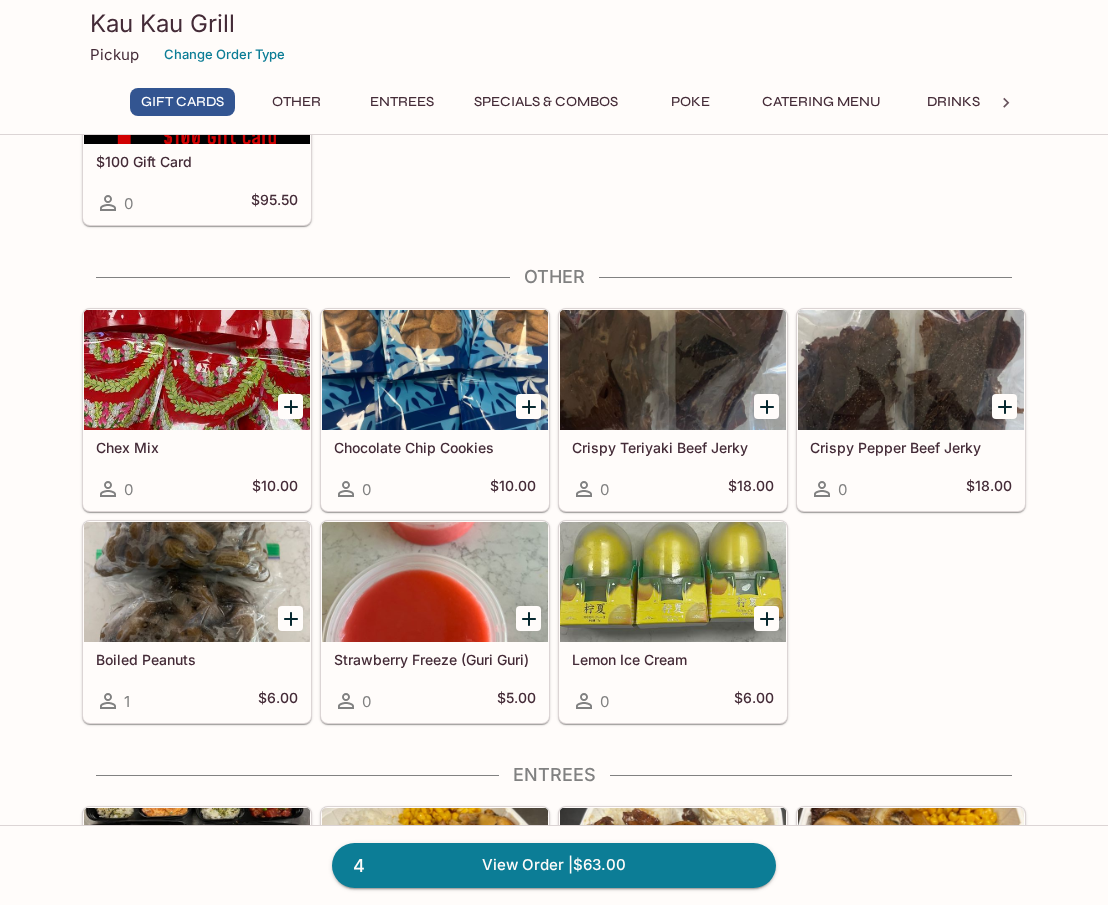 click on "4 View Order |  $63.00" at bounding box center (554, 865) 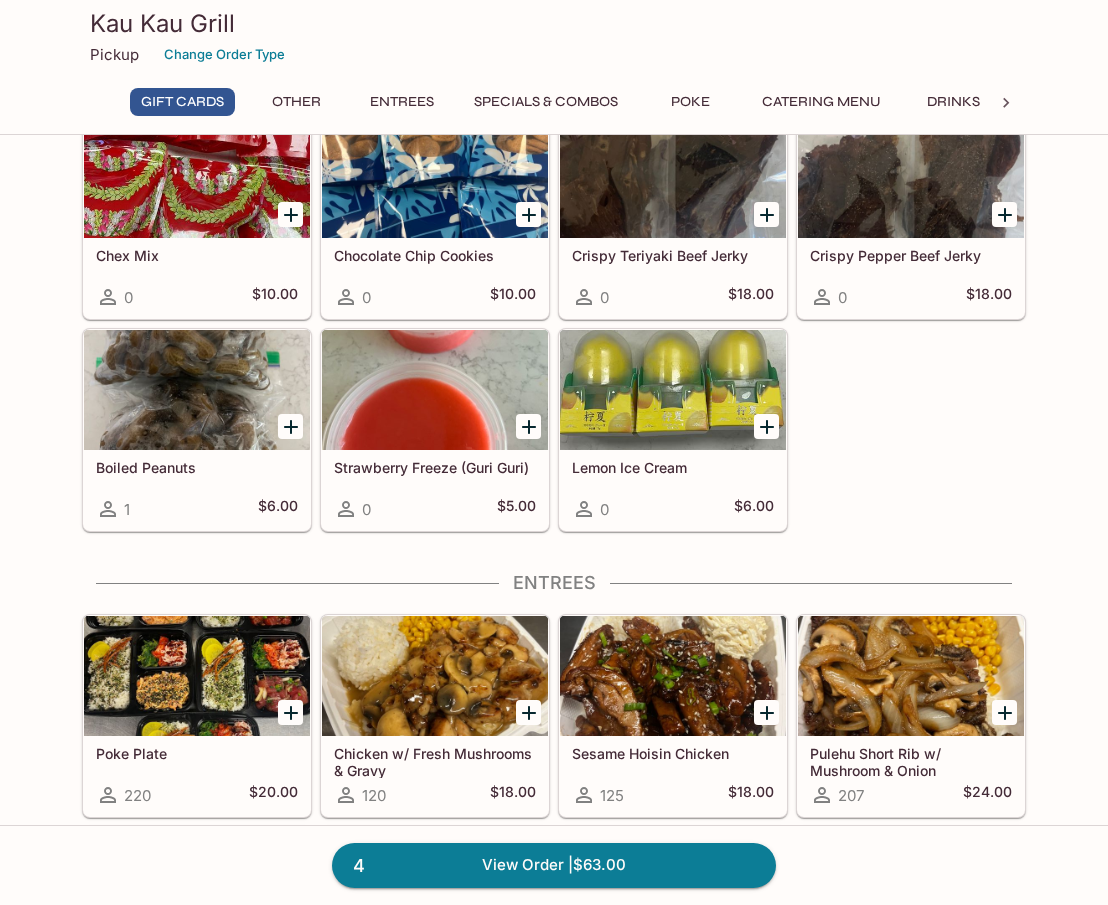 scroll, scrollTop: 269, scrollLeft: 0, axis: vertical 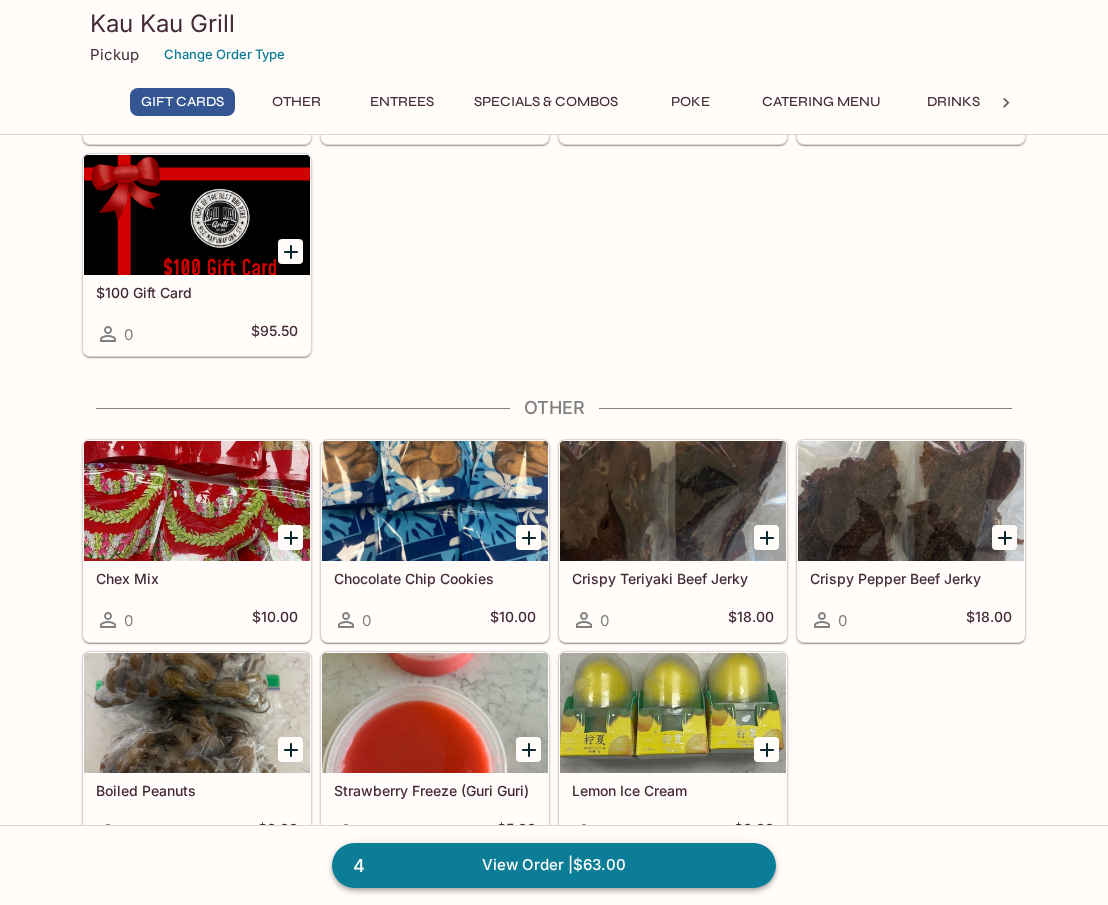 click on "4 View Order |  $63.00" at bounding box center (554, 865) 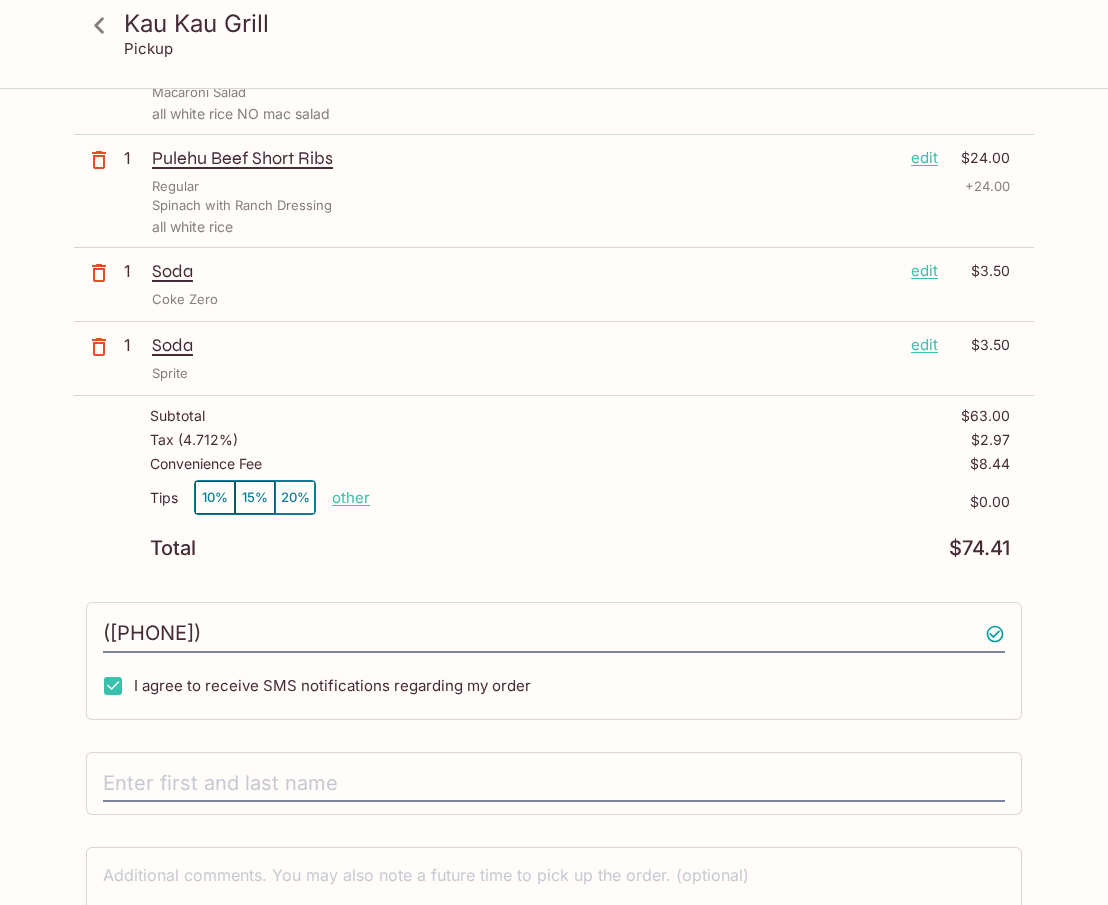 scroll, scrollTop: 300, scrollLeft: 0, axis: vertical 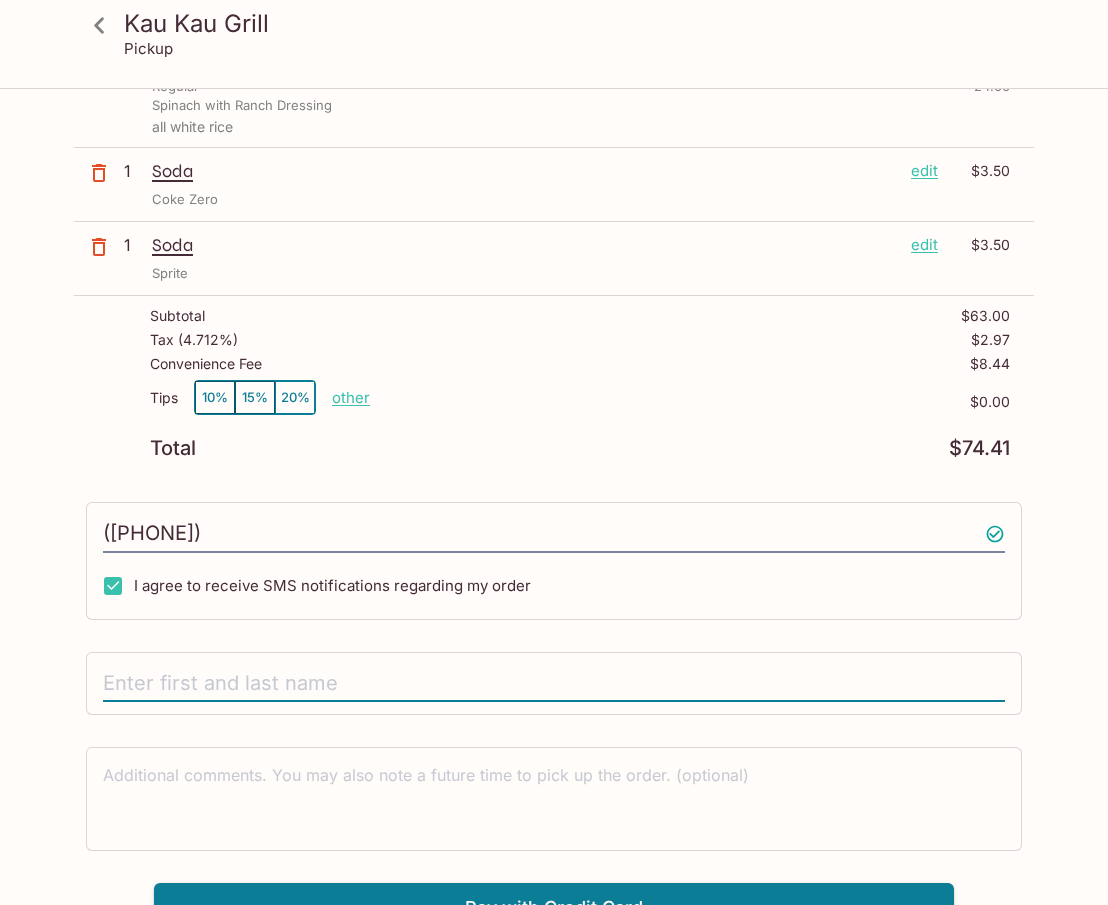 click at bounding box center (554, 684) 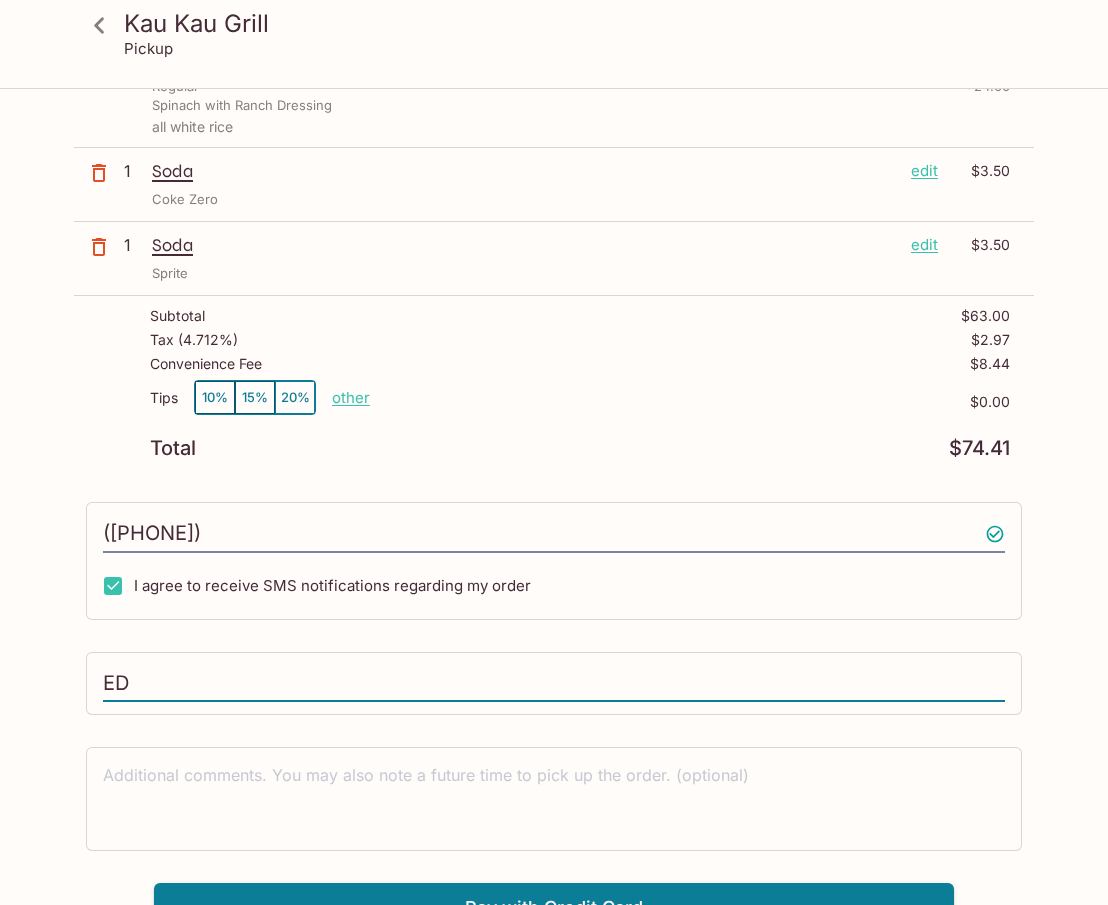 type on "E" 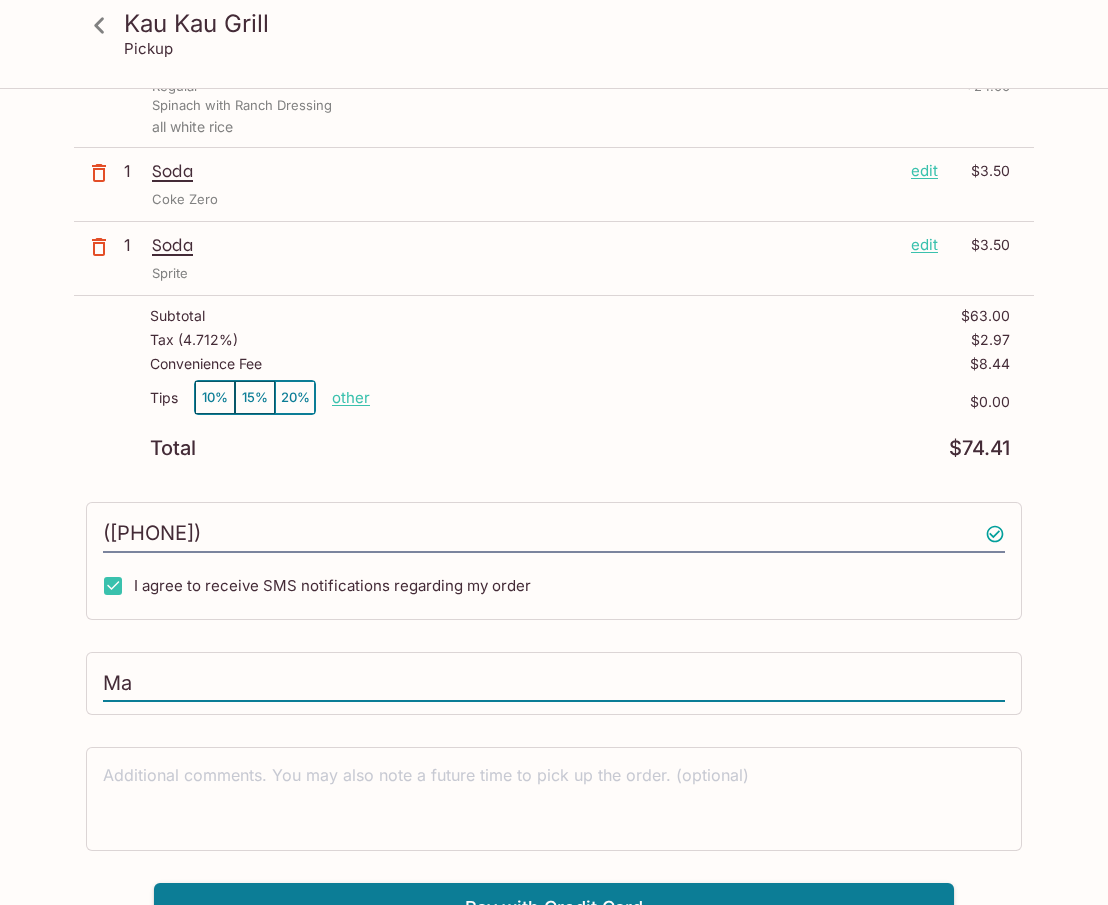 type on "M" 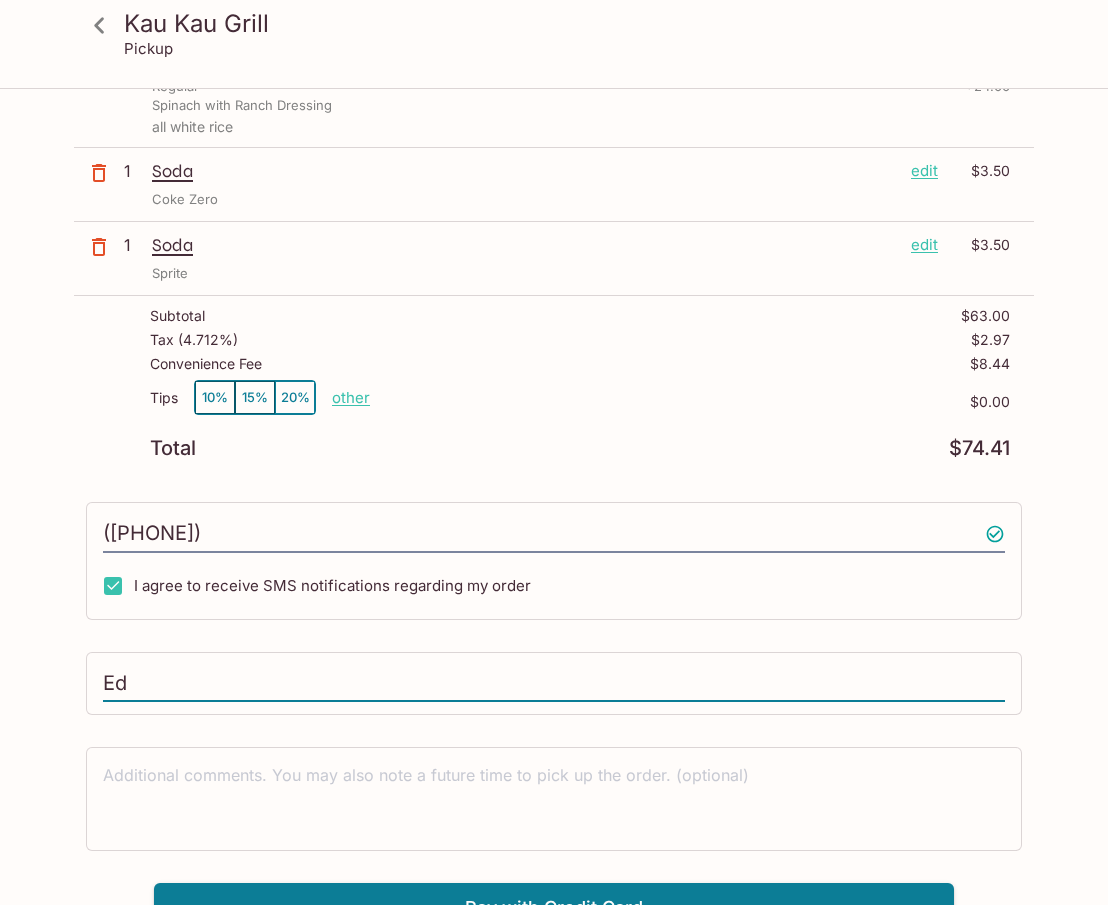 type on "E" 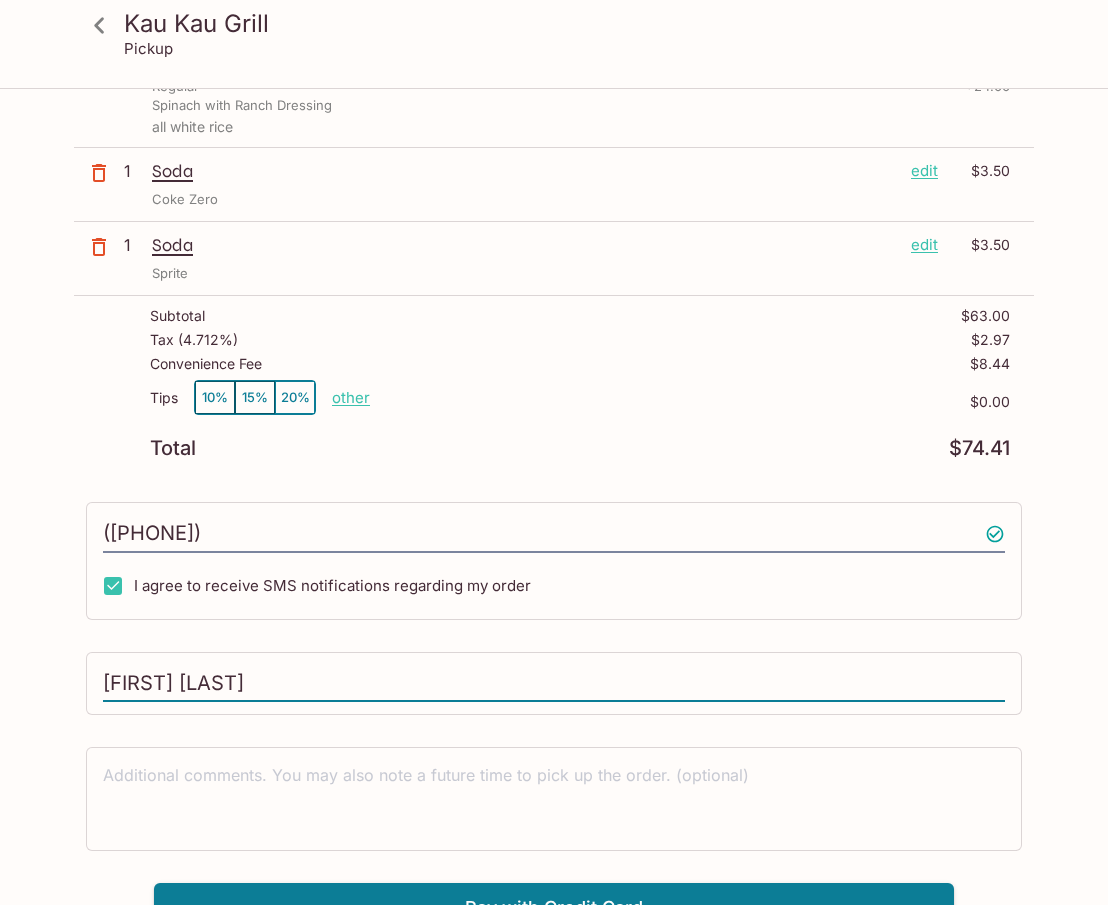 type on "[FIRST] [LAST]" 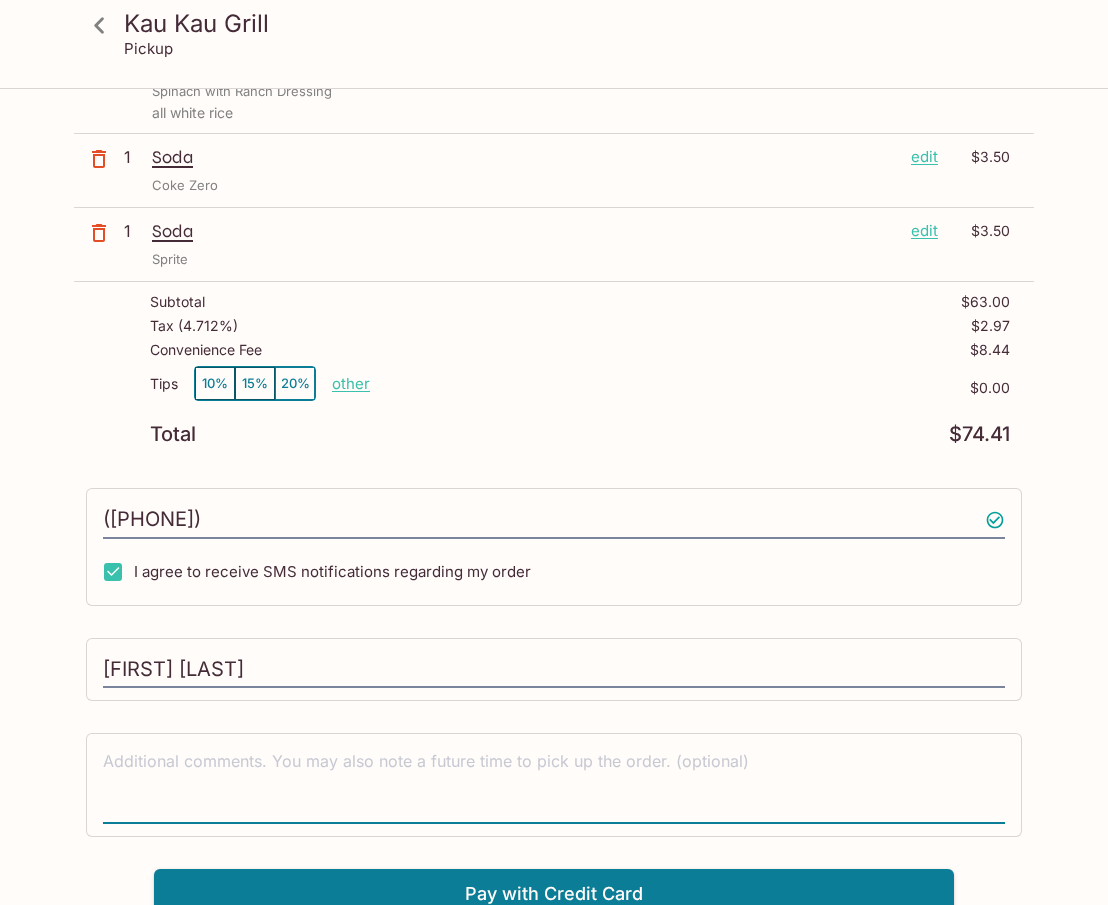 scroll, scrollTop: 328, scrollLeft: 0, axis: vertical 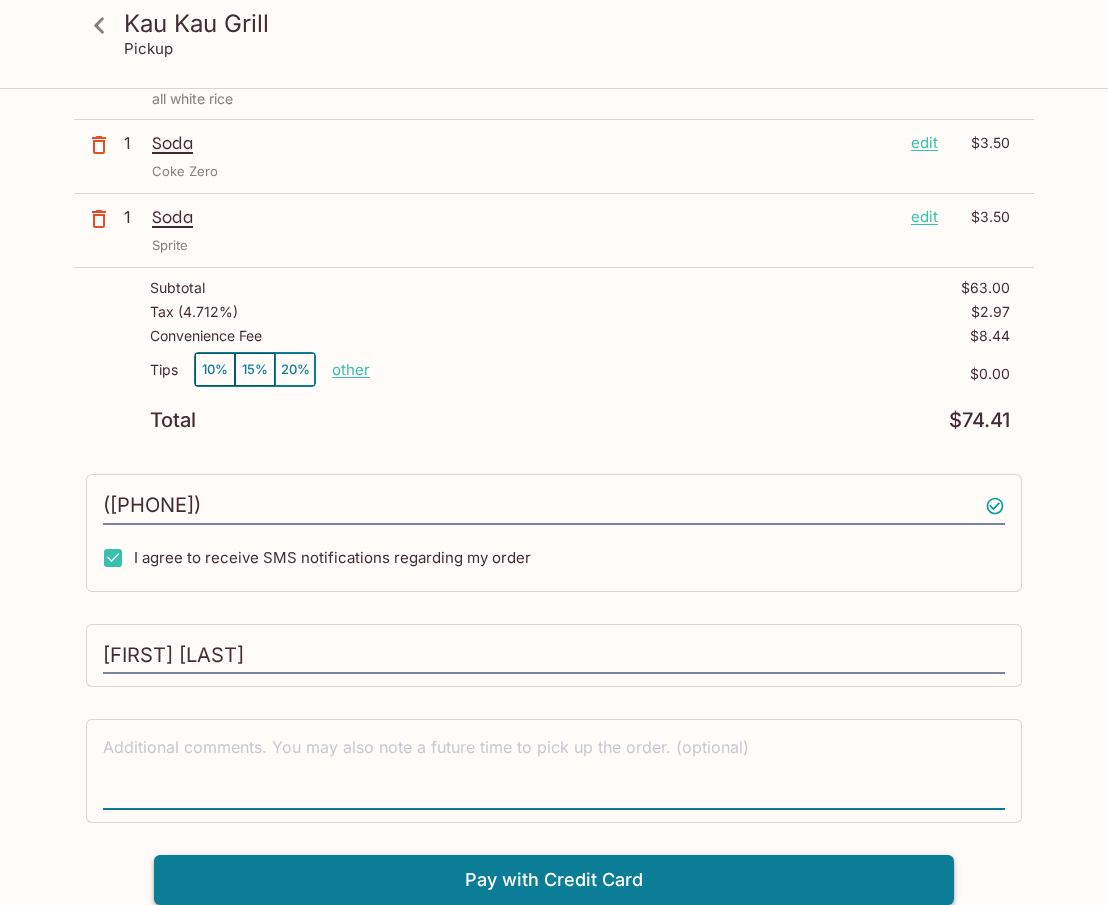 click on "Pay with Credit Card" at bounding box center (554, 880) 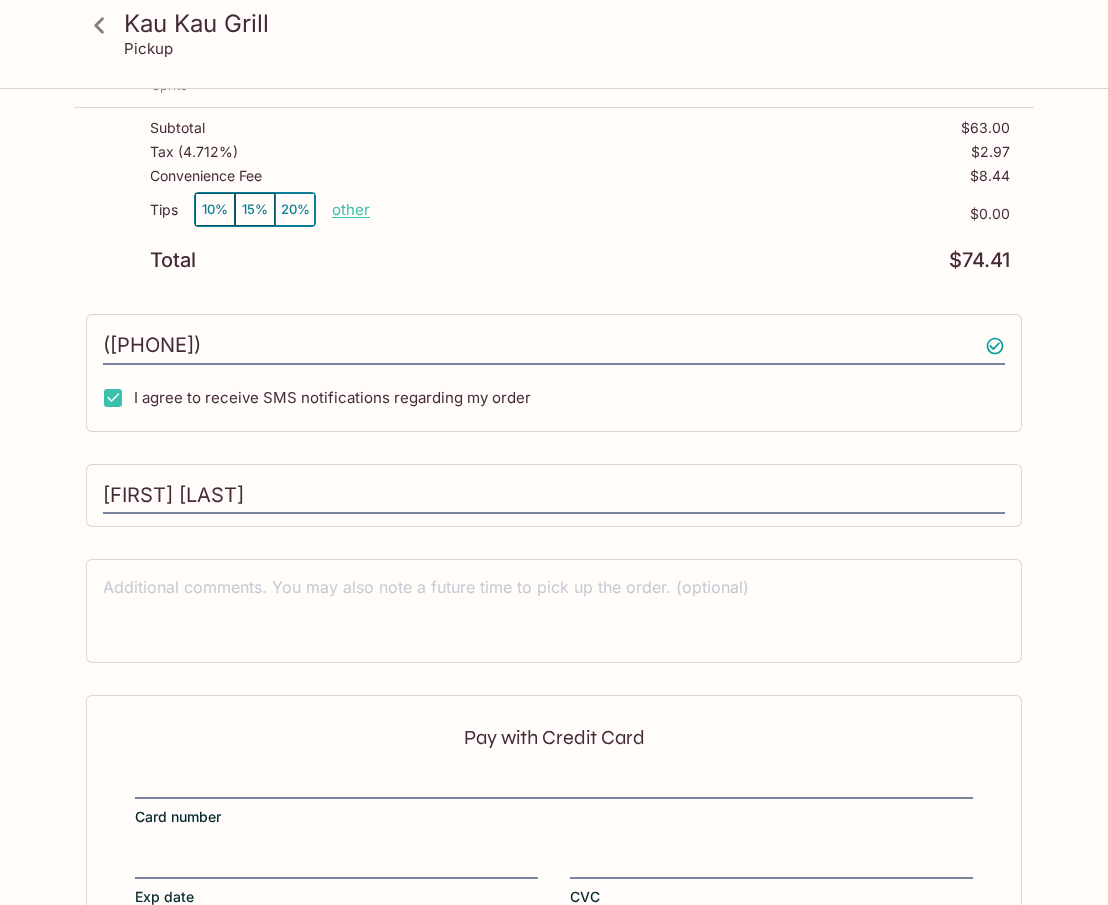scroll, scrollTop: 628, scrollLeft: 0, axis: vertical 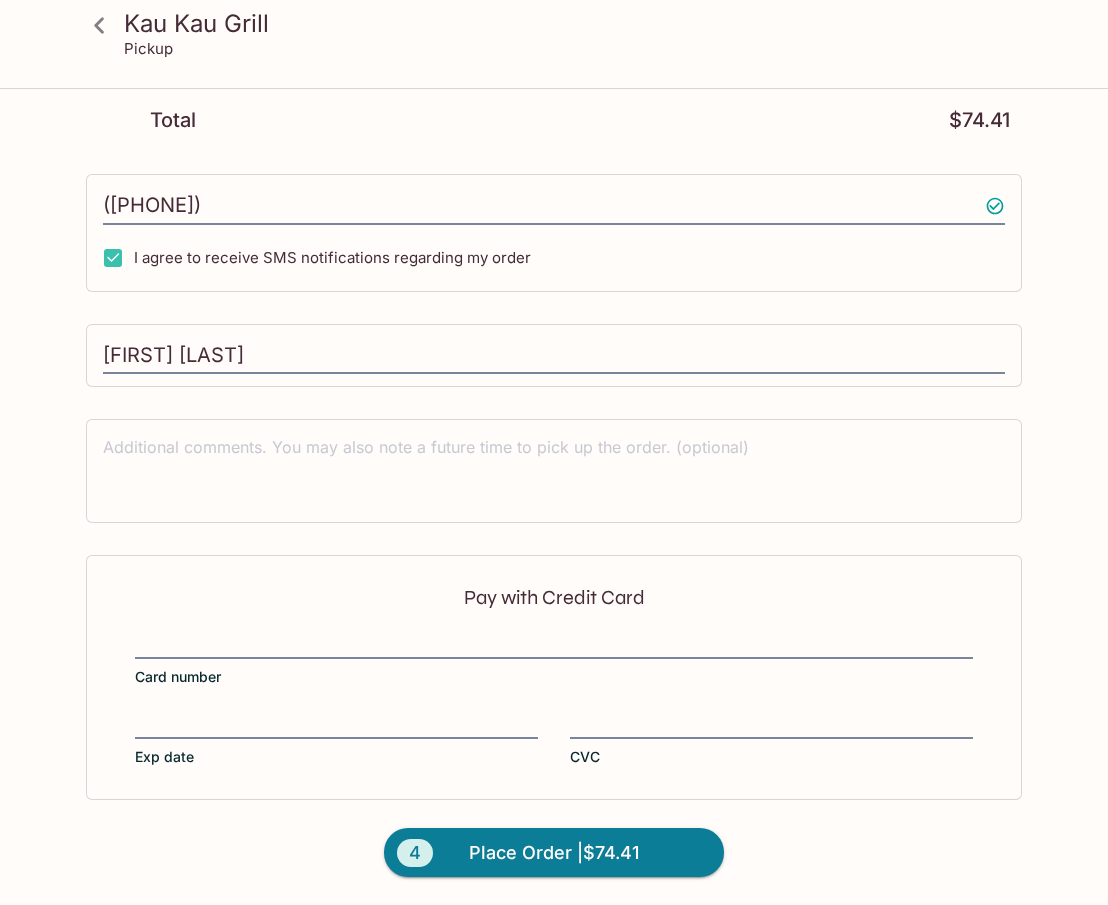 click on "Pay with Credit Card Card number Exp date CVC" at bounding box center [554, 677] 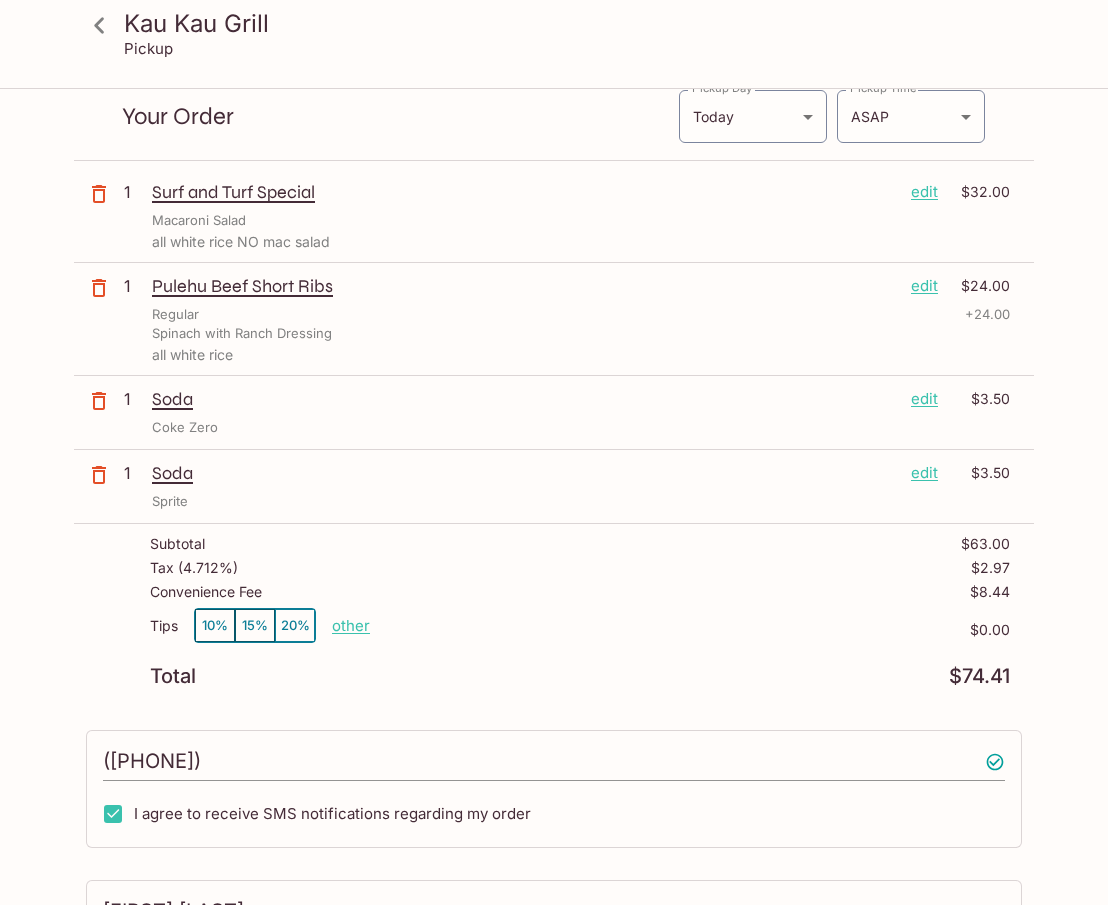 scroll, scrollTop: 0, scrollLeft: 0, axis: both 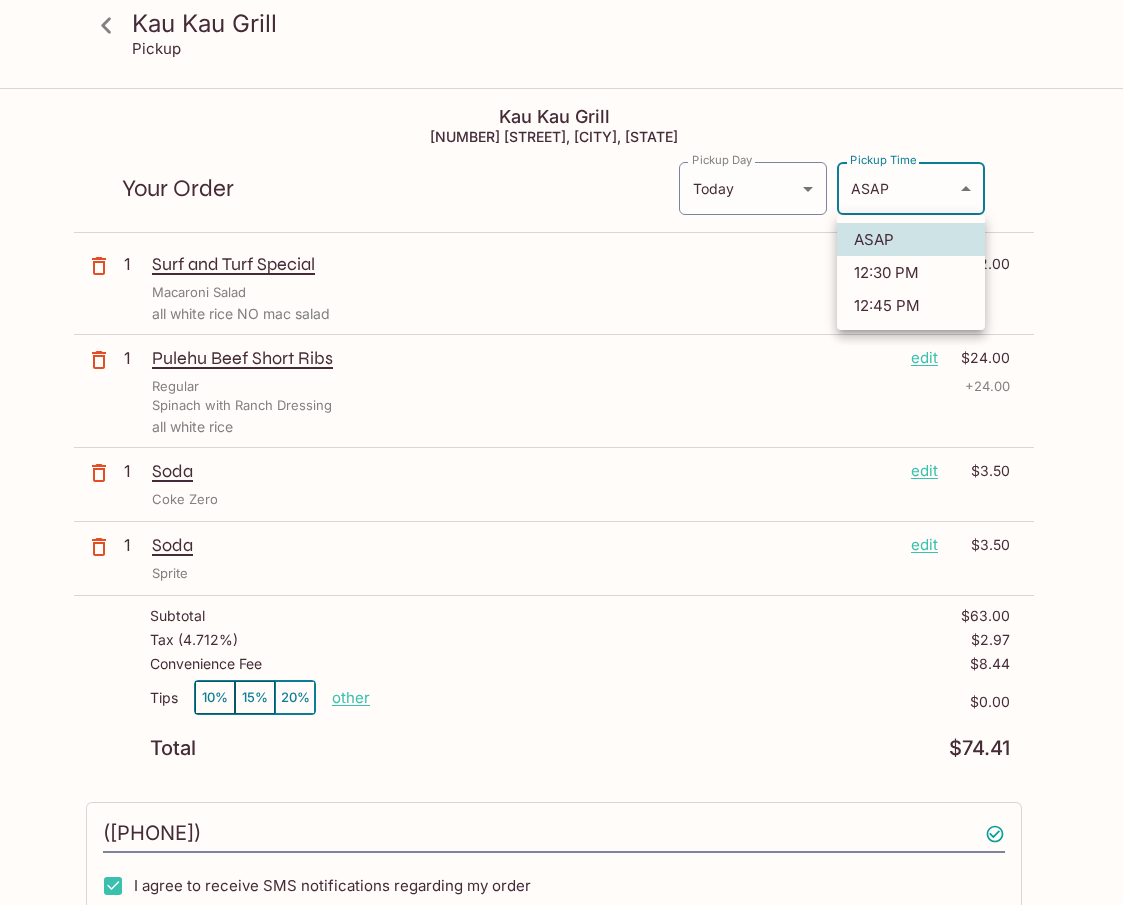 click on "Kau Kau Grill Pickup Kau Kau Grill [NUMBER] [STREET], [CITY], [STATE] Your Order Pickup Day Today Today Pickup Day Pickup Time ASAP ASAP Pickup Time 1 Surf and Turf Special edit $32.00 Macaroni Salad all white rice NO mac salad  1 Pulehu Beef Short Ribs edit $24.00 Regular + 24.00 Spinach with Ranch Dressing all white rice  1 Soda edit $3.50 Coke Zero 1 Soda edit $3.50 Sprite Subtotal $63.00 Tax ( 4.712% ) $2.97 Convenience Fee $8.44 Tips 10% 15% 20% other $0.00 Total $74.41 ([PHONE]) I agree to receive SMS notifications regarding my order [FIRST] [LAST] x Pay with Credit Card Card number Exp date CVC 4 Place Order |  $74.41 Kau Kau Grill | Powered by Beluga ASAP 12:30 PM 12:45 PM" at bounding box center [561, 542] 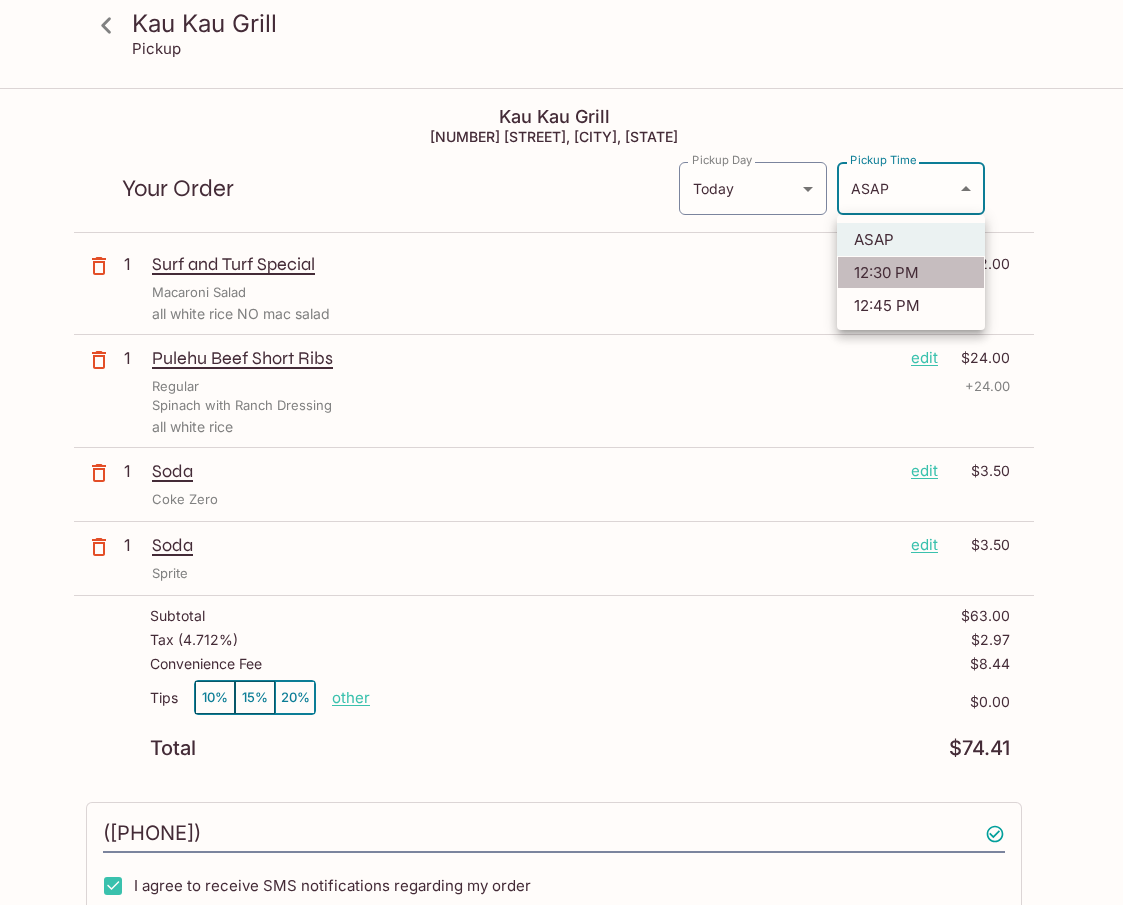click on "12:30 PM" at bounding box center (911, 272) 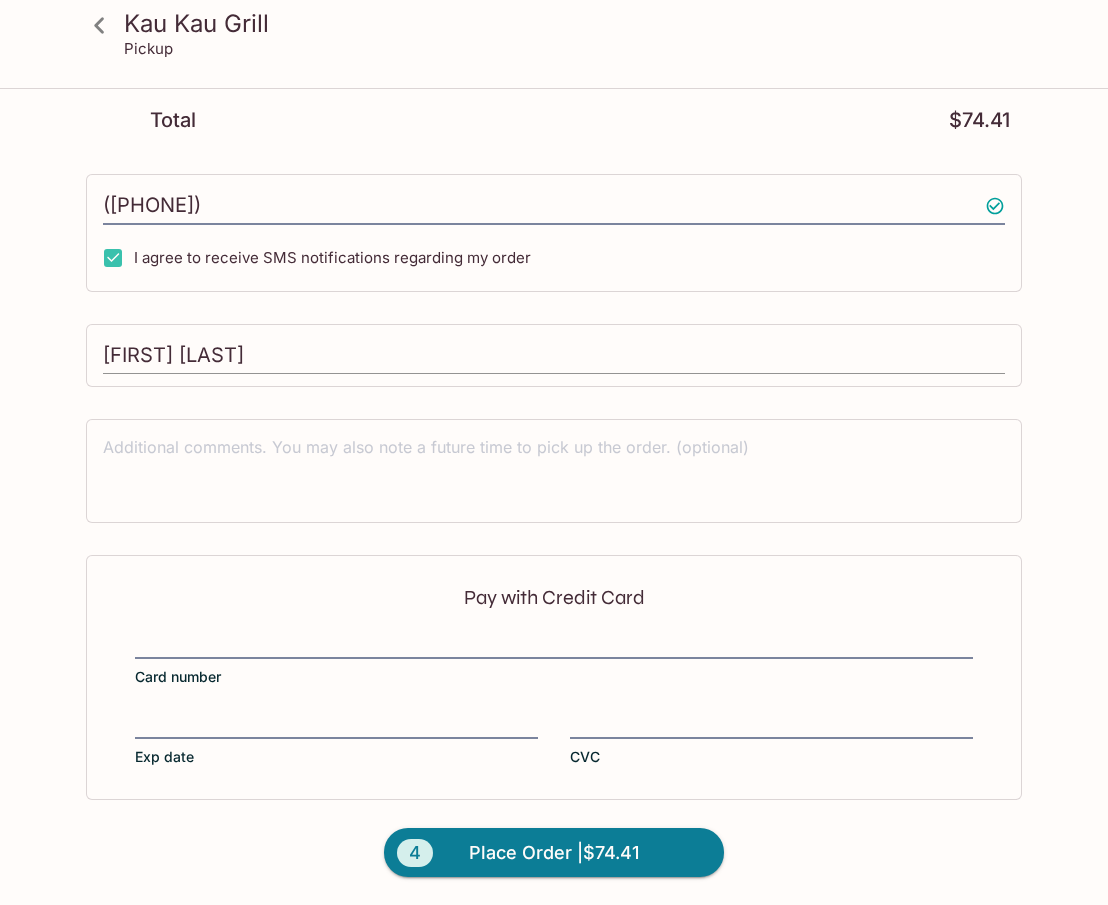 scroll, scrollTop: 28, scrollLeft: 0, axis: vertical 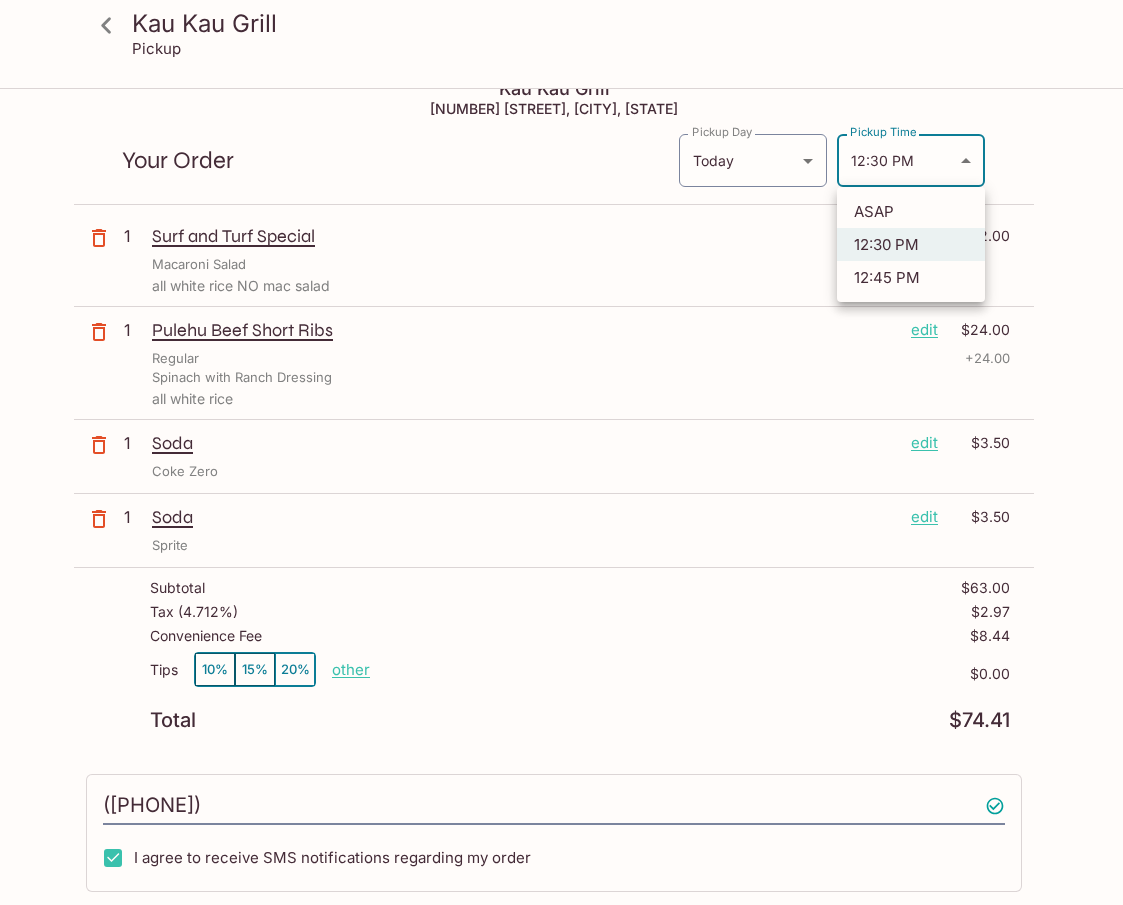 click on "Kau Kau Grill Pickup Kau Kau Grill [NUMBER] [STREET], [CITY], [STATE] Your Order Pickup Day Today Today Pickup Day Pickup Time 12:30 PM 2025-08-07T22:30:45.000000Z Pickup Time 1 Surf and Turf Special edit $32.00 Macaroni Salad all white rice NO mac salad  1 Pulehu Beef Short Ribs edit $24.00 Regular + 24.00 Spinach with Ranch Dressing all white rice  1 Soda edit $3.50 Coke Zero 1 Soda edit $3.50 Sprite Subtotal $63.00 Tax ( 4.712% ) $2.97 Convenience Fee $8.44 Tips 10% 15% 20% other $0.00 Total $74.41 ([PHONE]) I agree to receive SMS notifications regarding my order [FIRST] [LAST] x Pay with Credit Card Card number Exp date CVC 4 Place Order |  $74.41 Kau Kau Grill | Powered by Beluga ASAP 12:30 PM 12:45 PM" at bounding box center [561, 514] 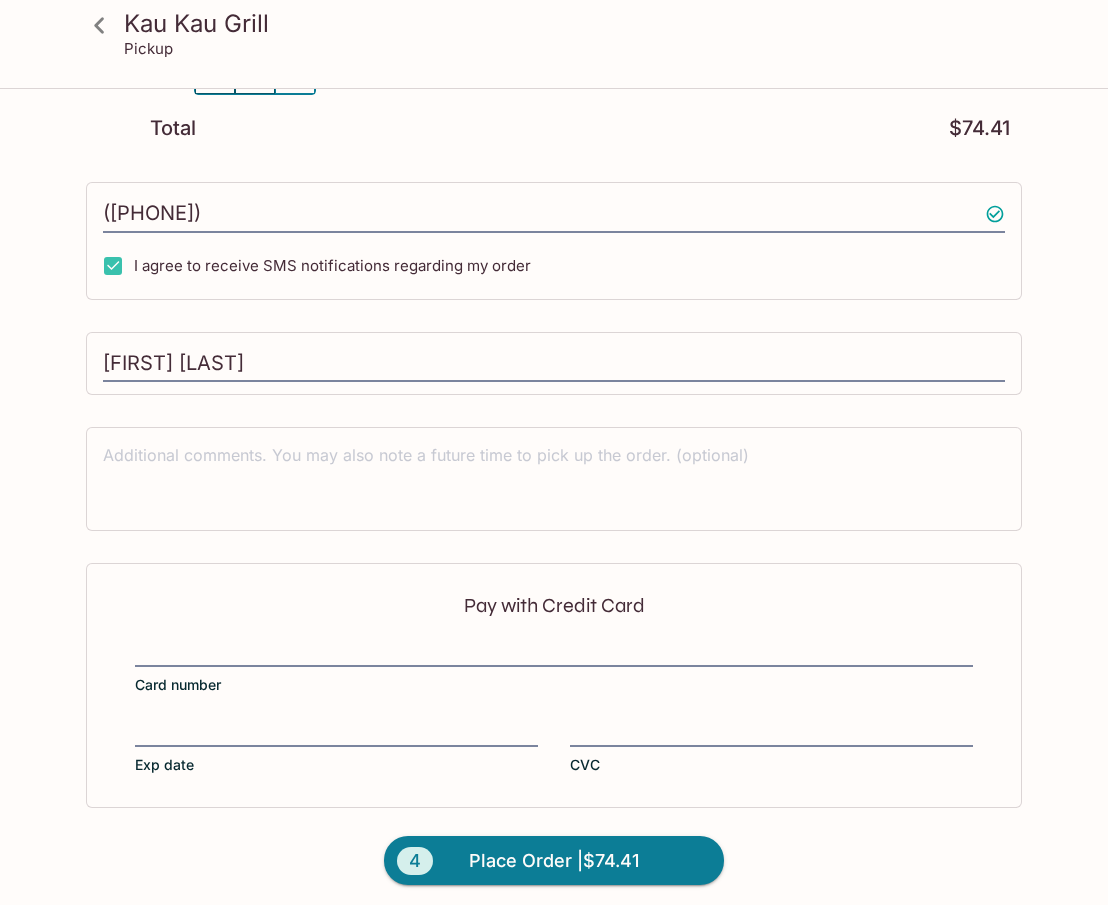 scroll, scrollTop: 628, scrollLeft: 0, axis: vertical 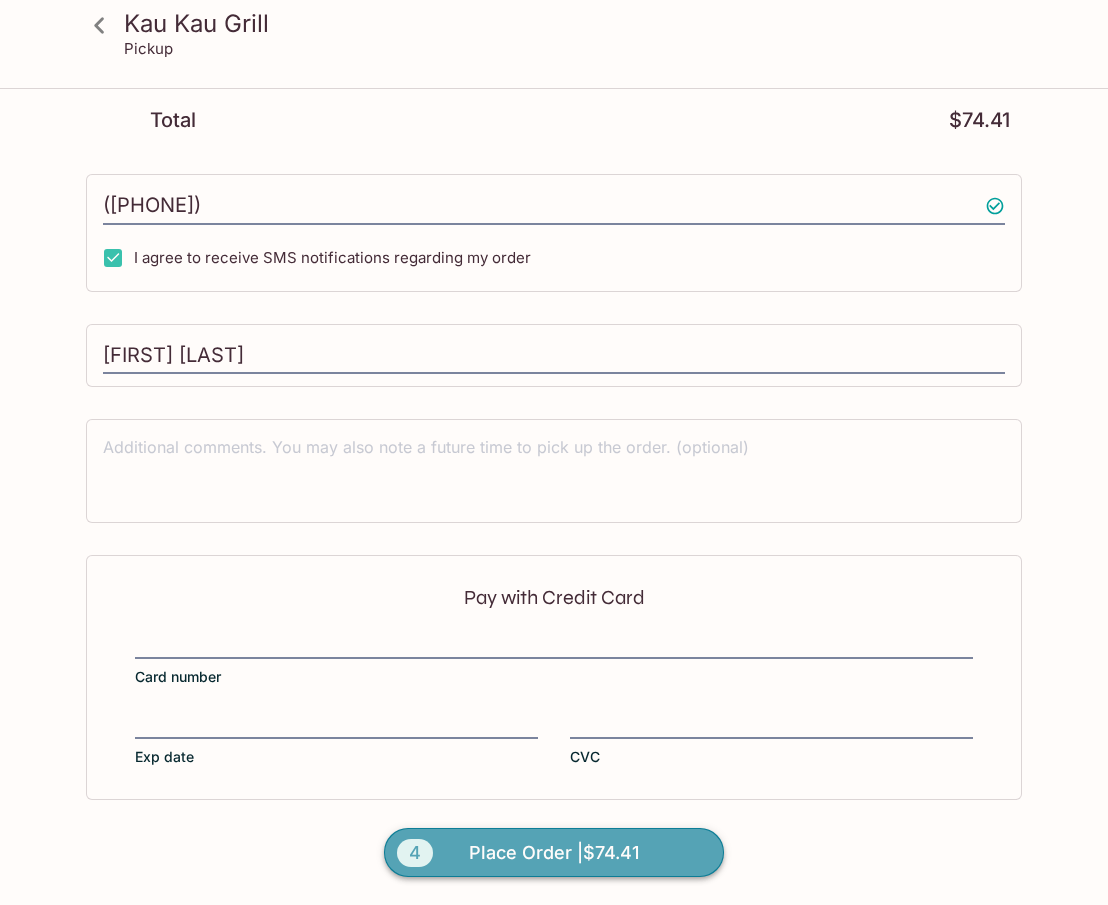 click on "Place Order |  $74.41" at bounding box center [554, 853] 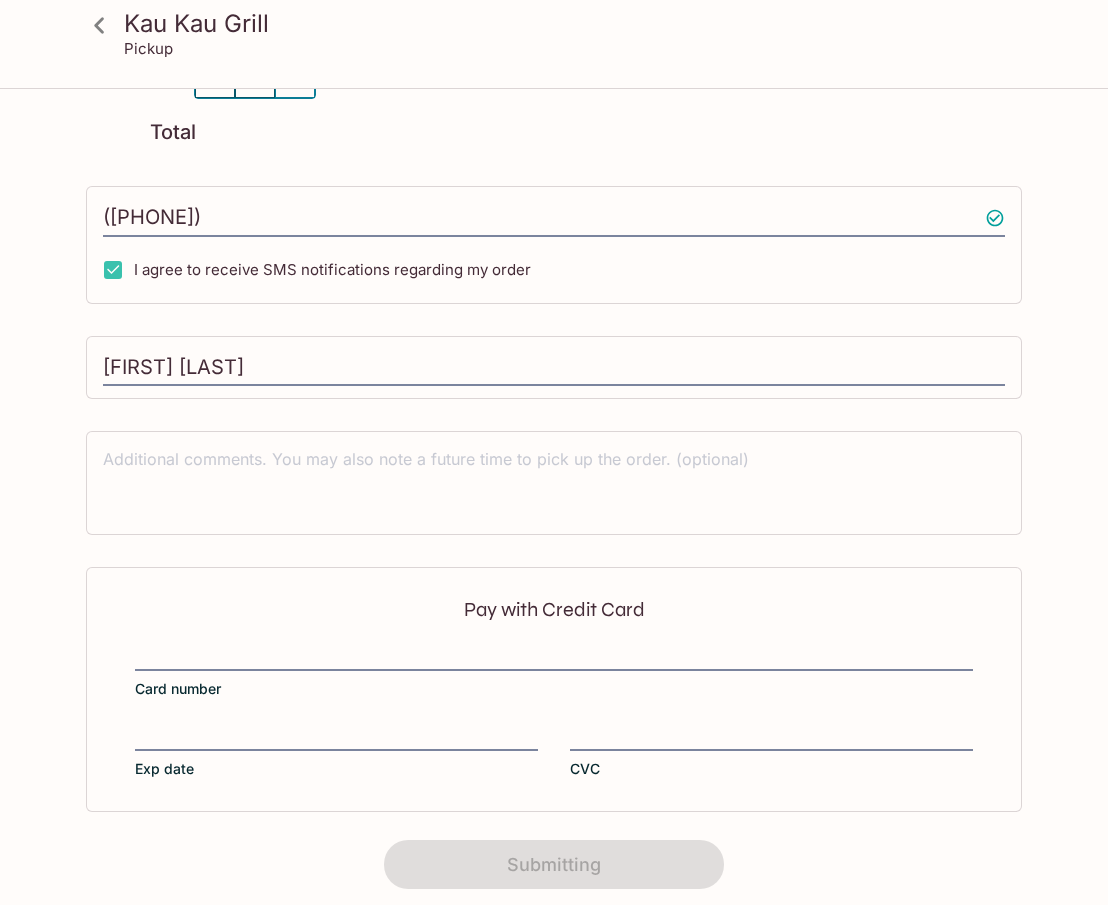 scroll, scrollTop: 269, scrollLeft: 0, axis: vertical 